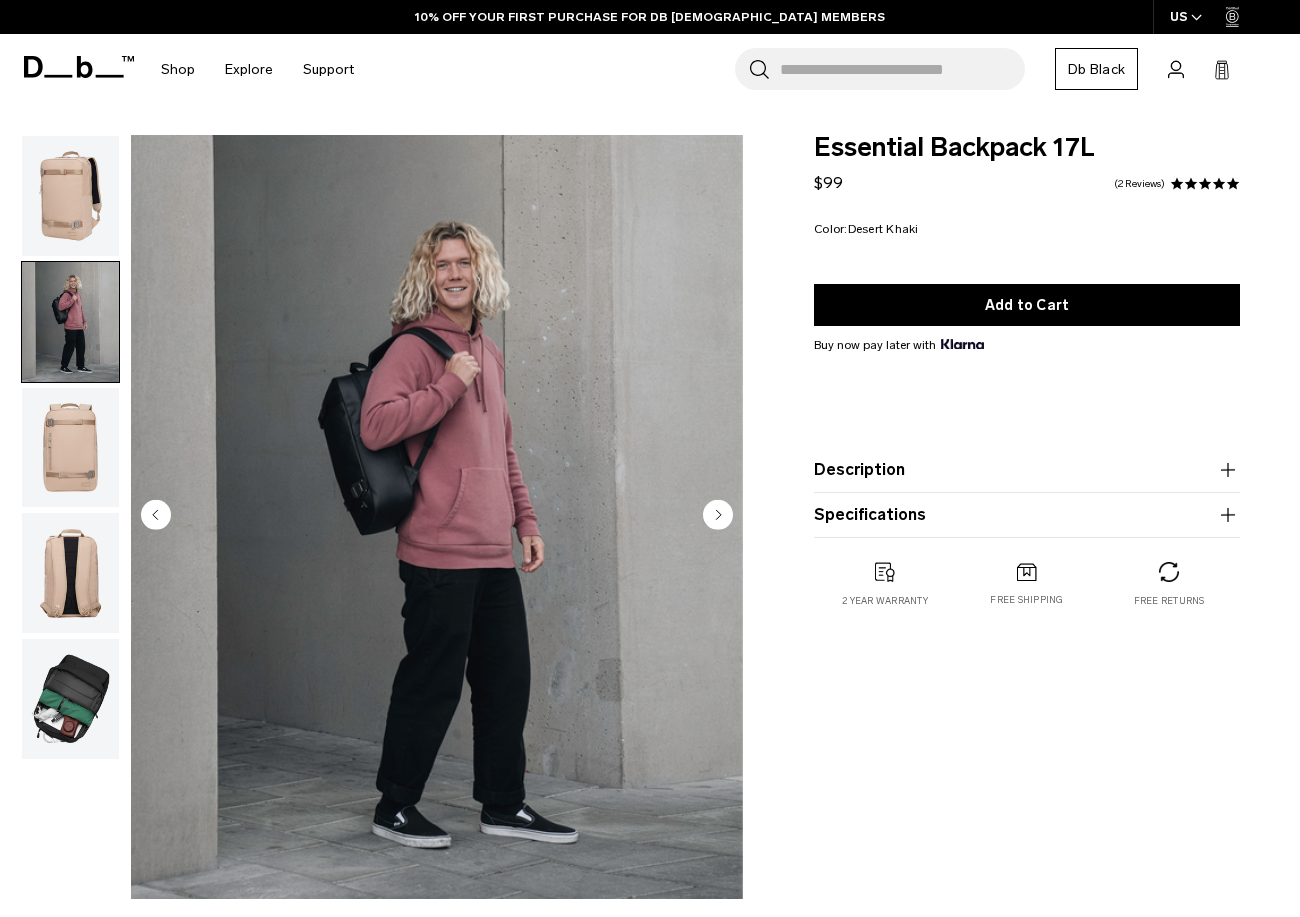 scroll, scrollTop: 0, scrollLeft: 0, axis: both 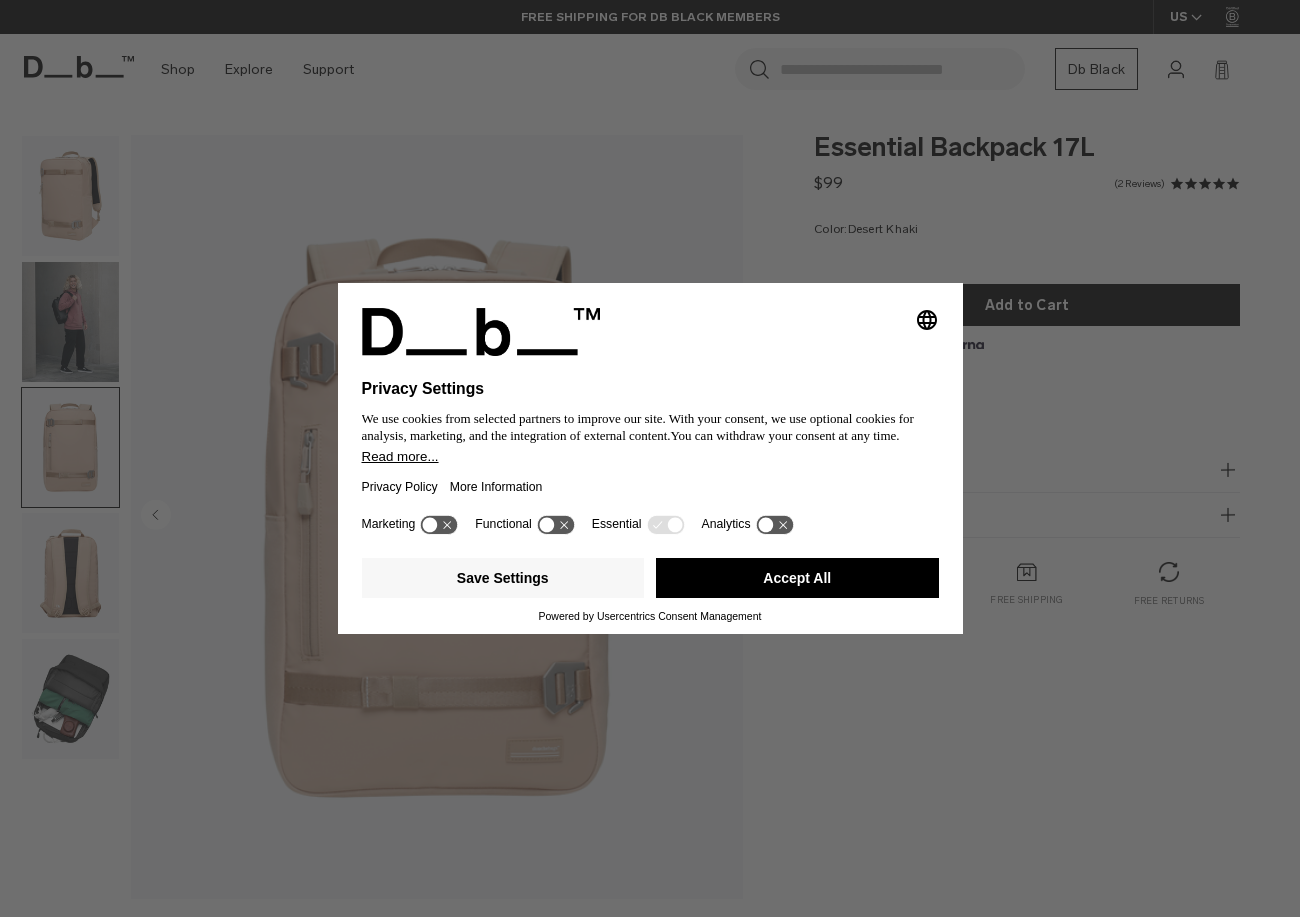 click on "Save Settings Accept All" at bounding box center [650, 580] 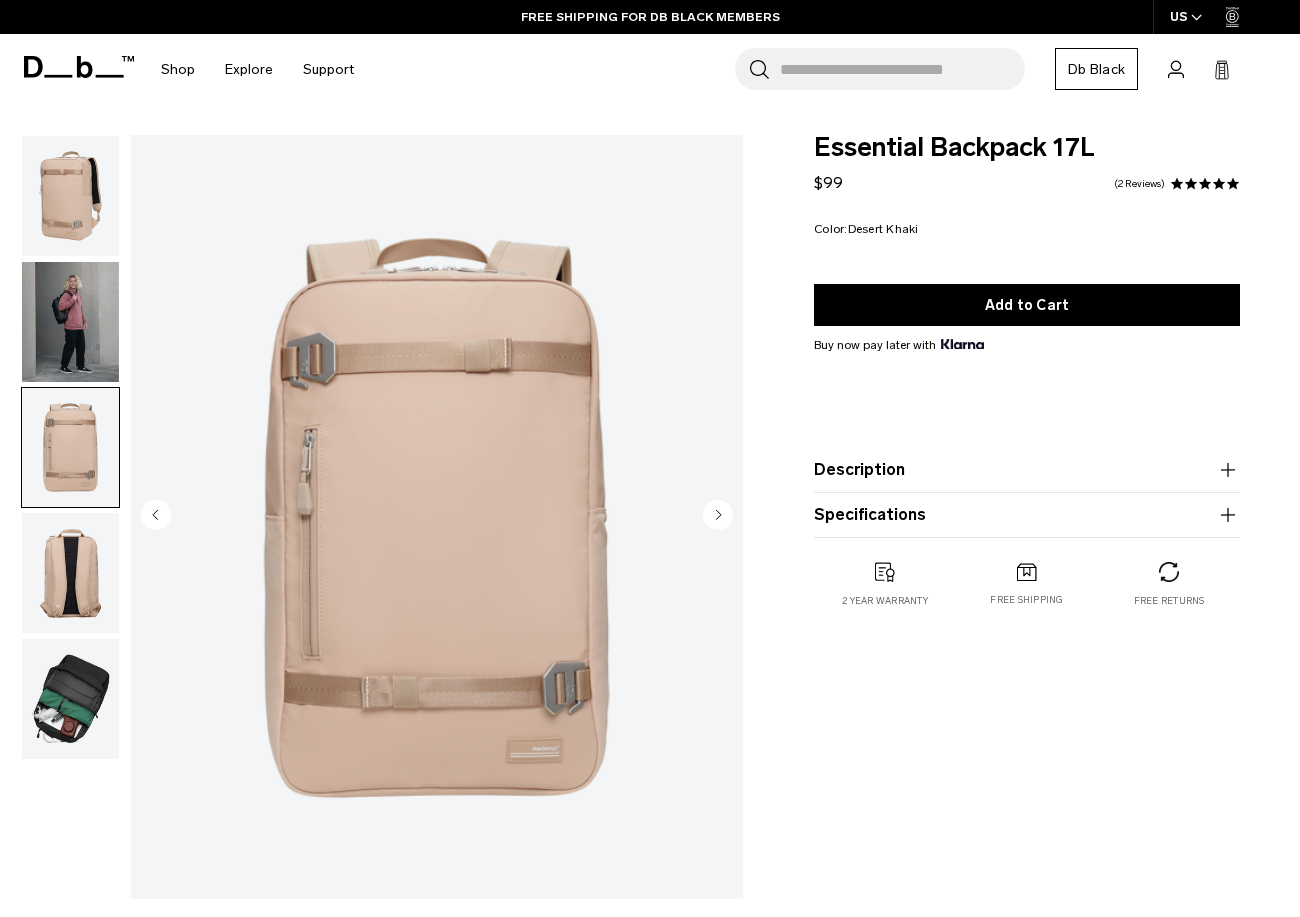 click at bounding box center [70, 573] 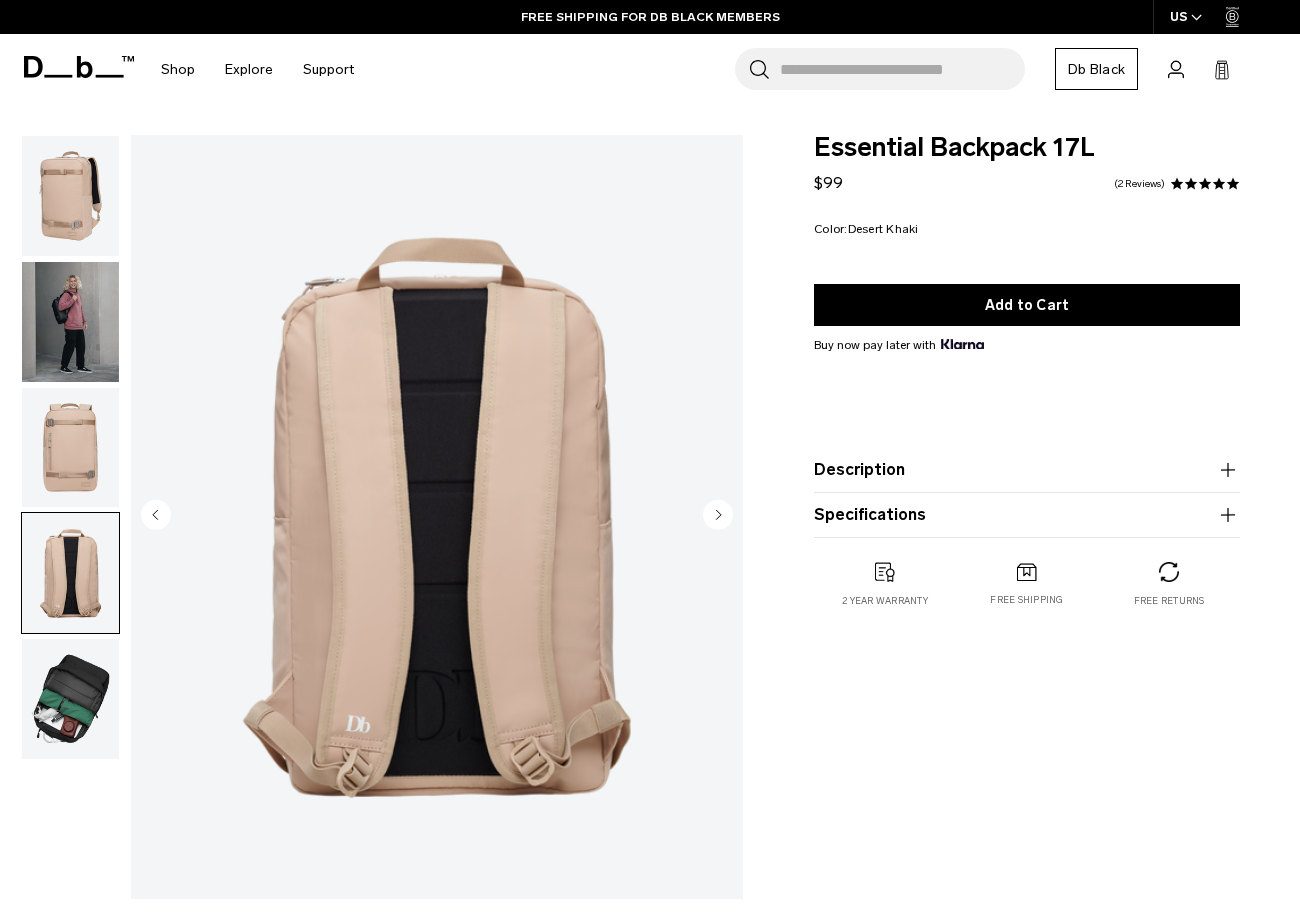 click at bounding box center [70, 448] 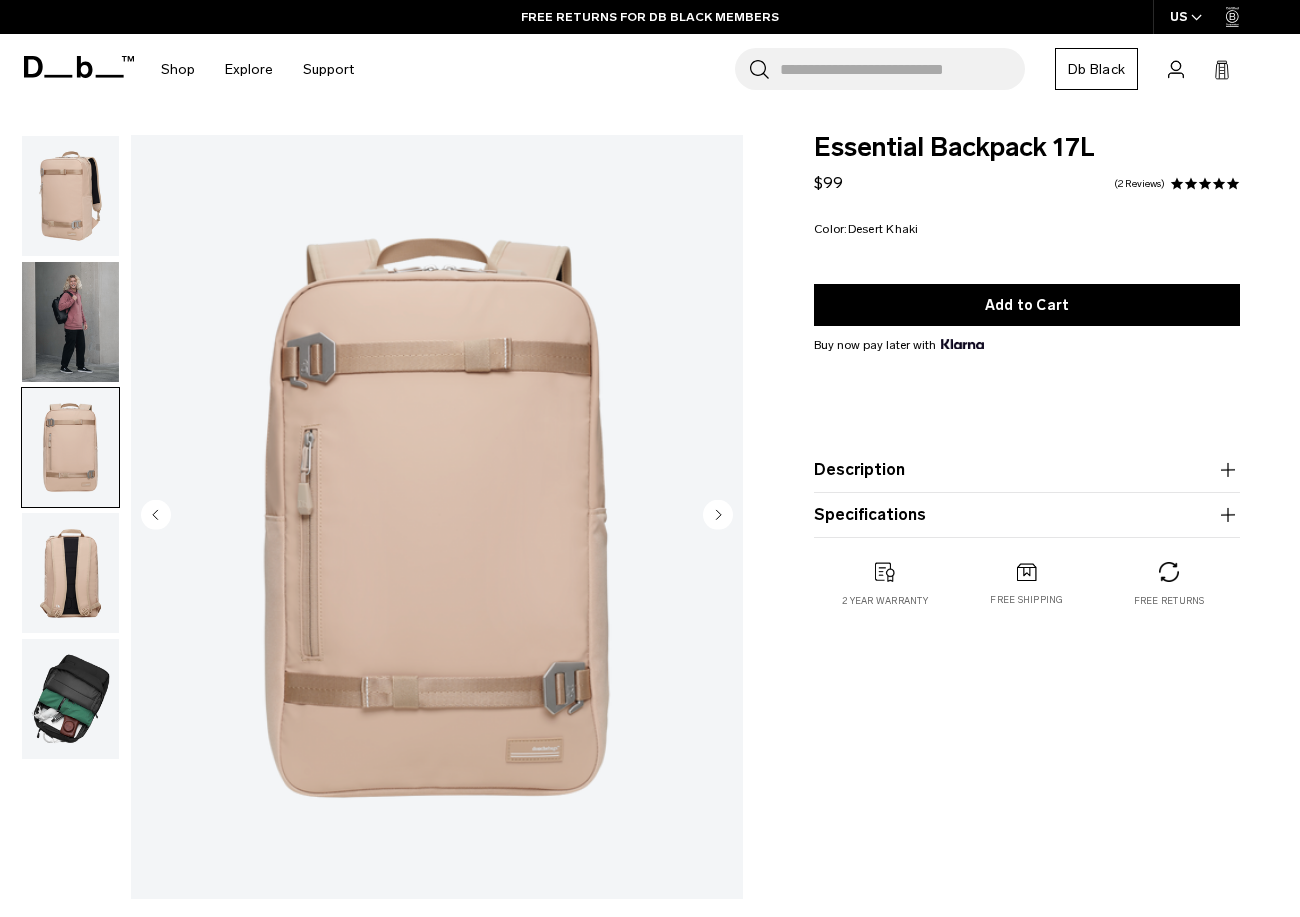 click at bounding box center (70, 699) 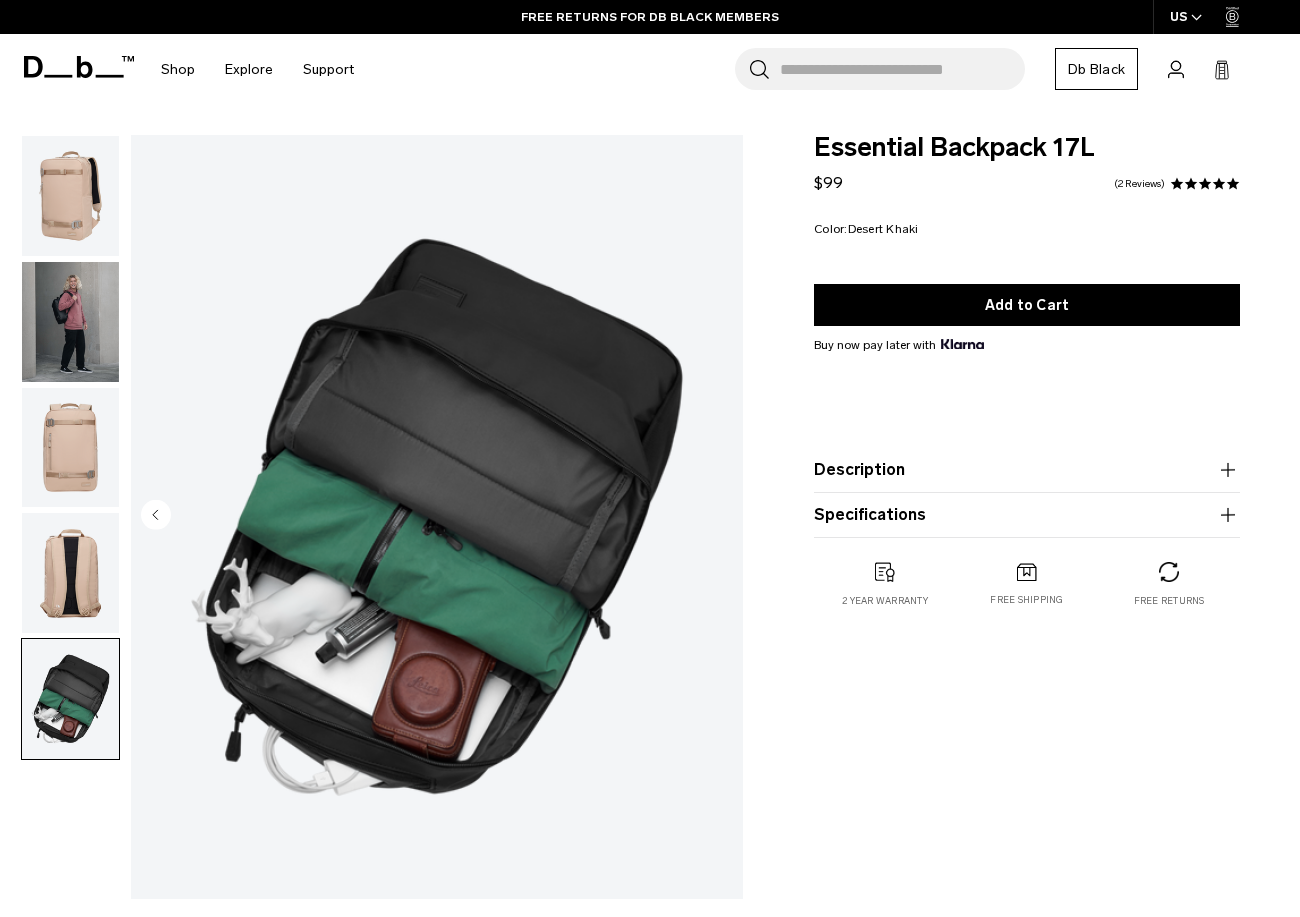 click on "Description" at bounding box center (1027, 470) 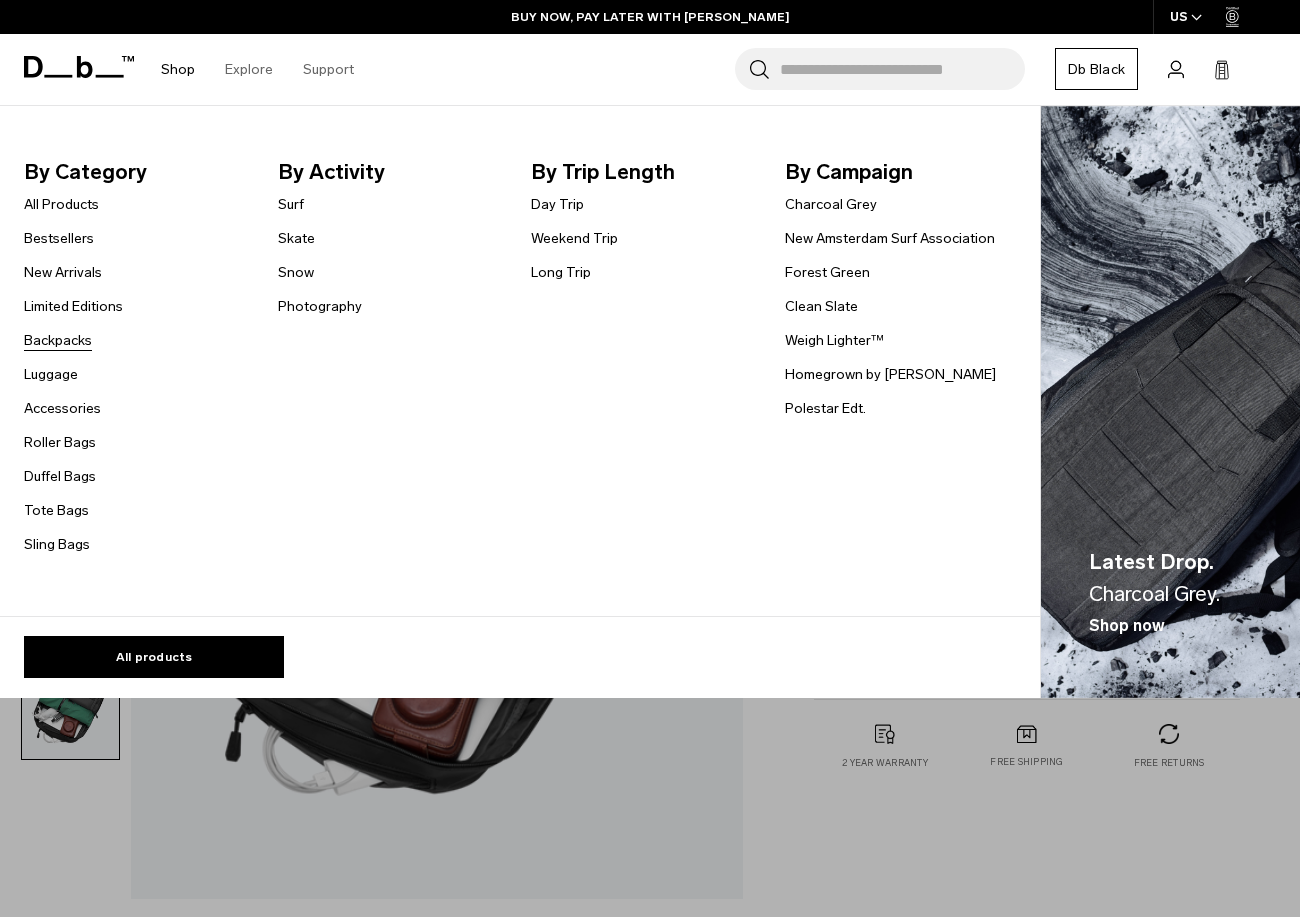 click on "Backpacks" at bounding box center (58, 340) 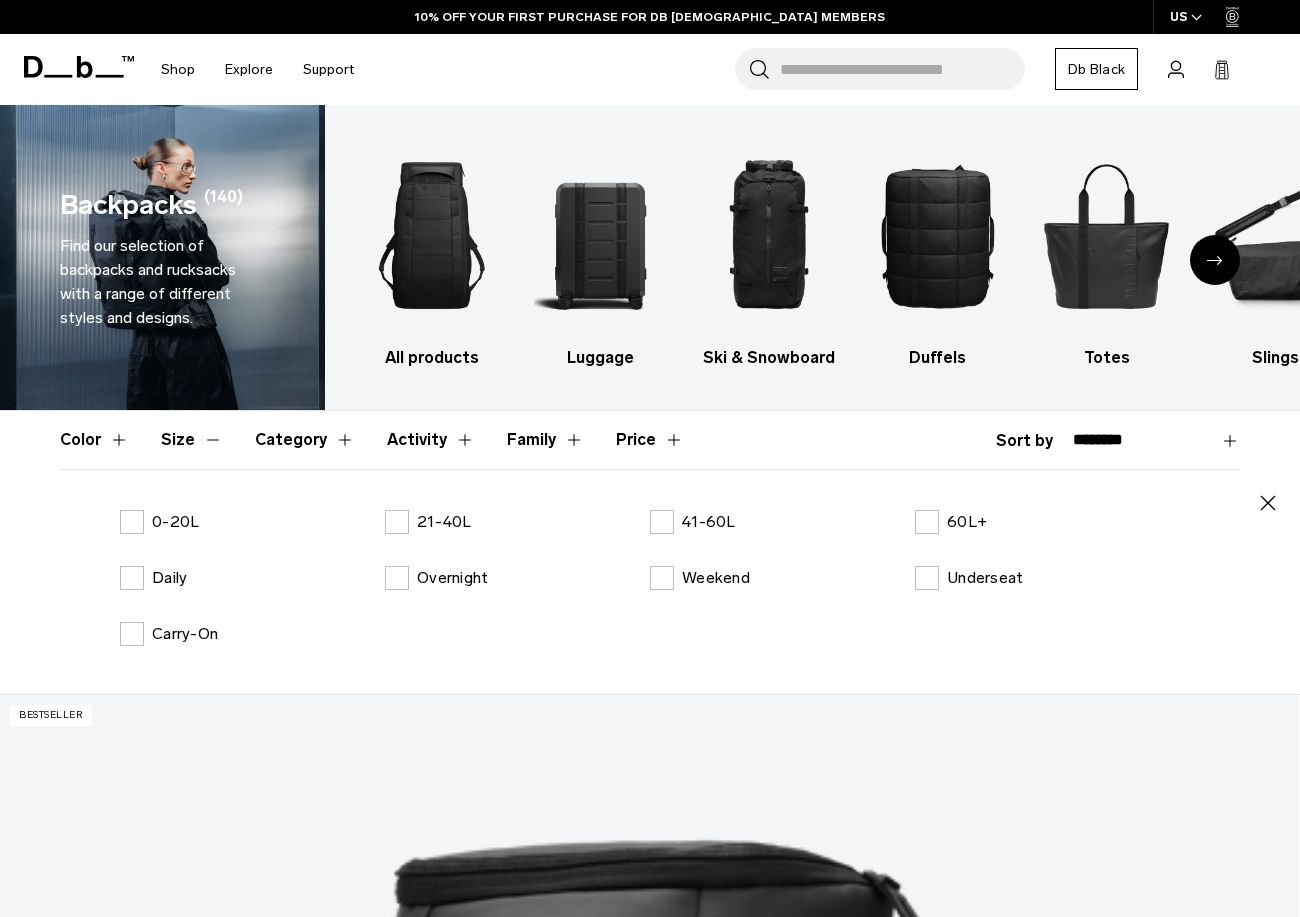 scroll, scrollTop: 0, scrollLeft: 0, axis: both 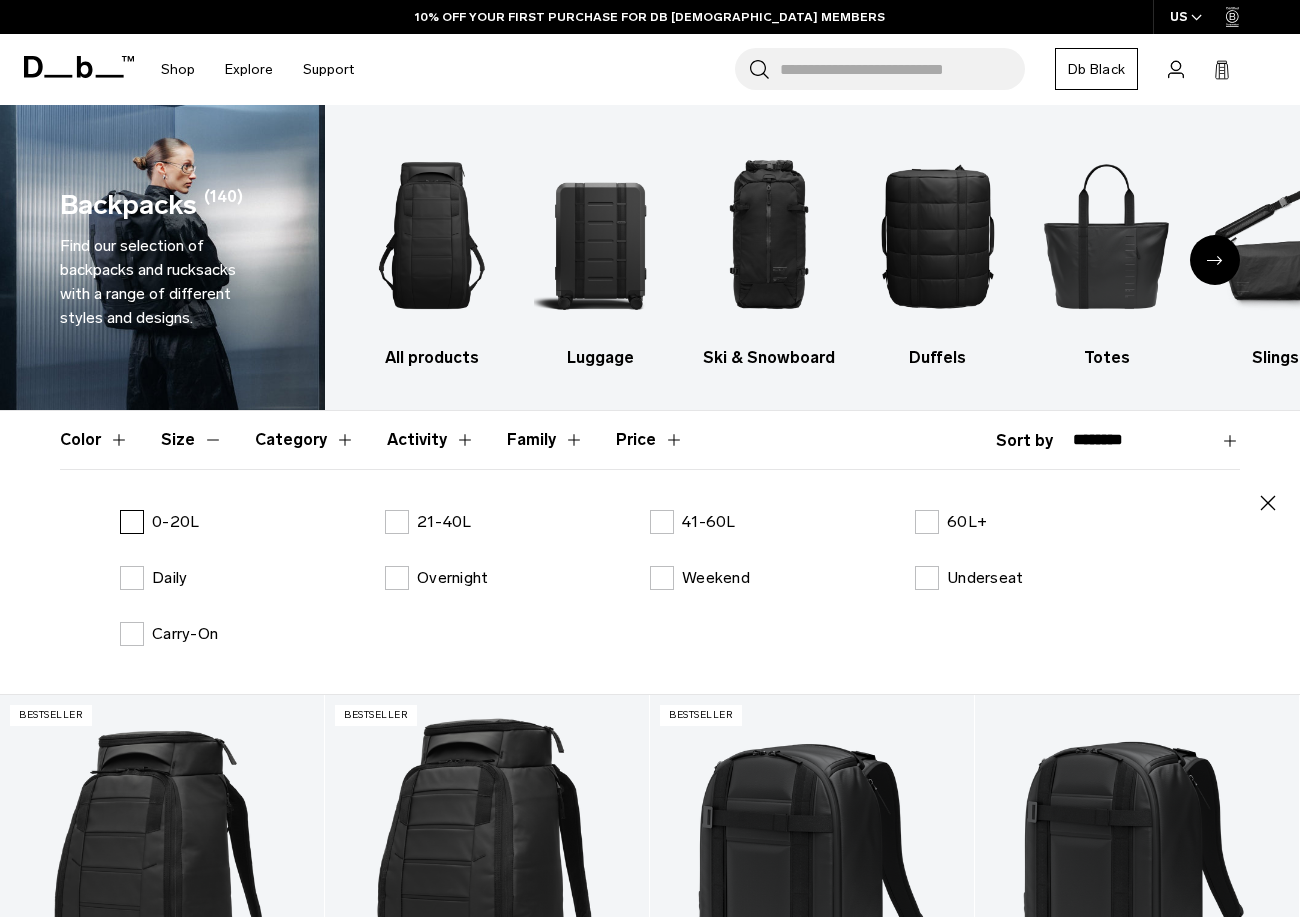 click on "0-20L" at bounding box center (159, 522) 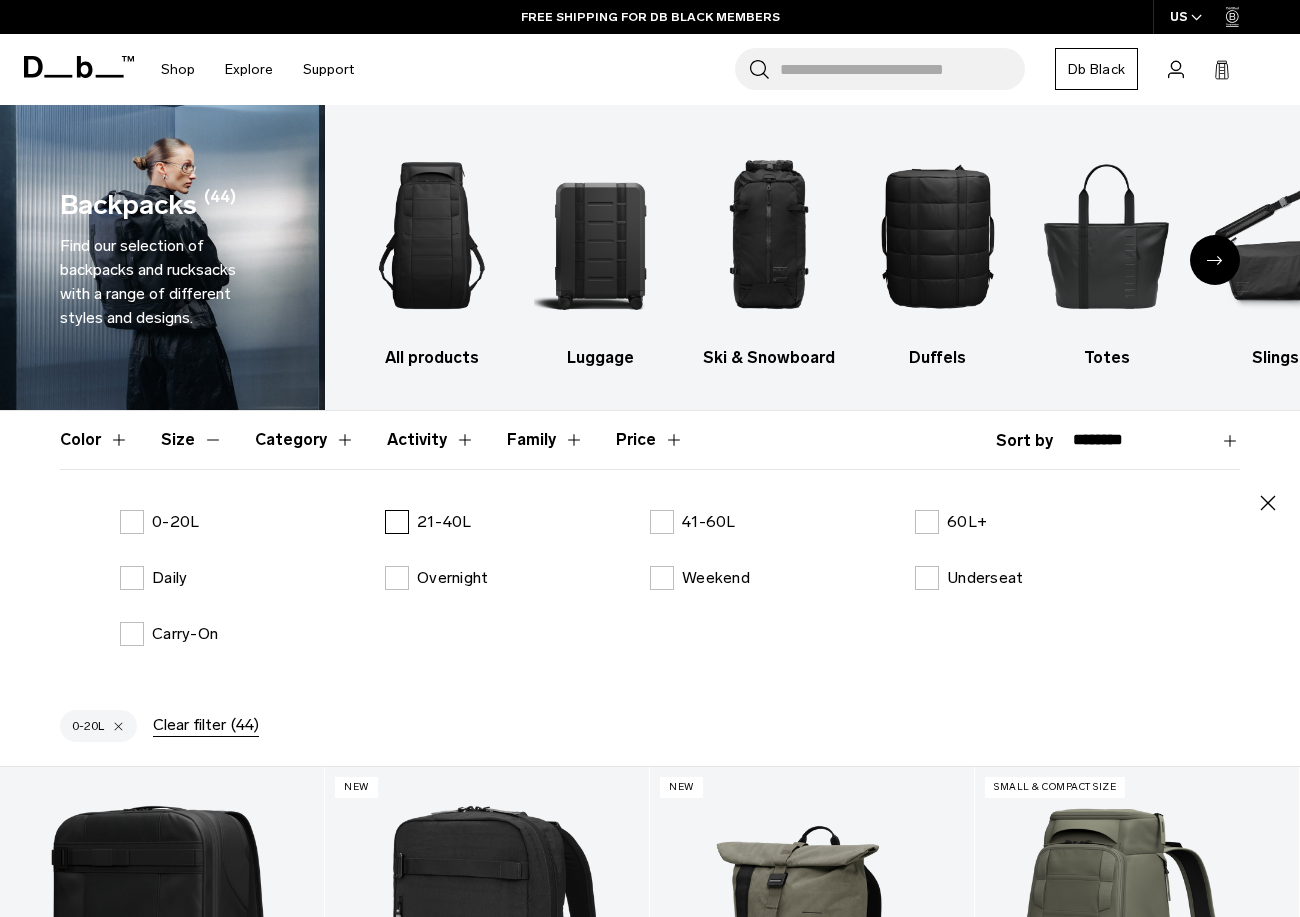 click on "21-40L" at bounding box center [428, 522] 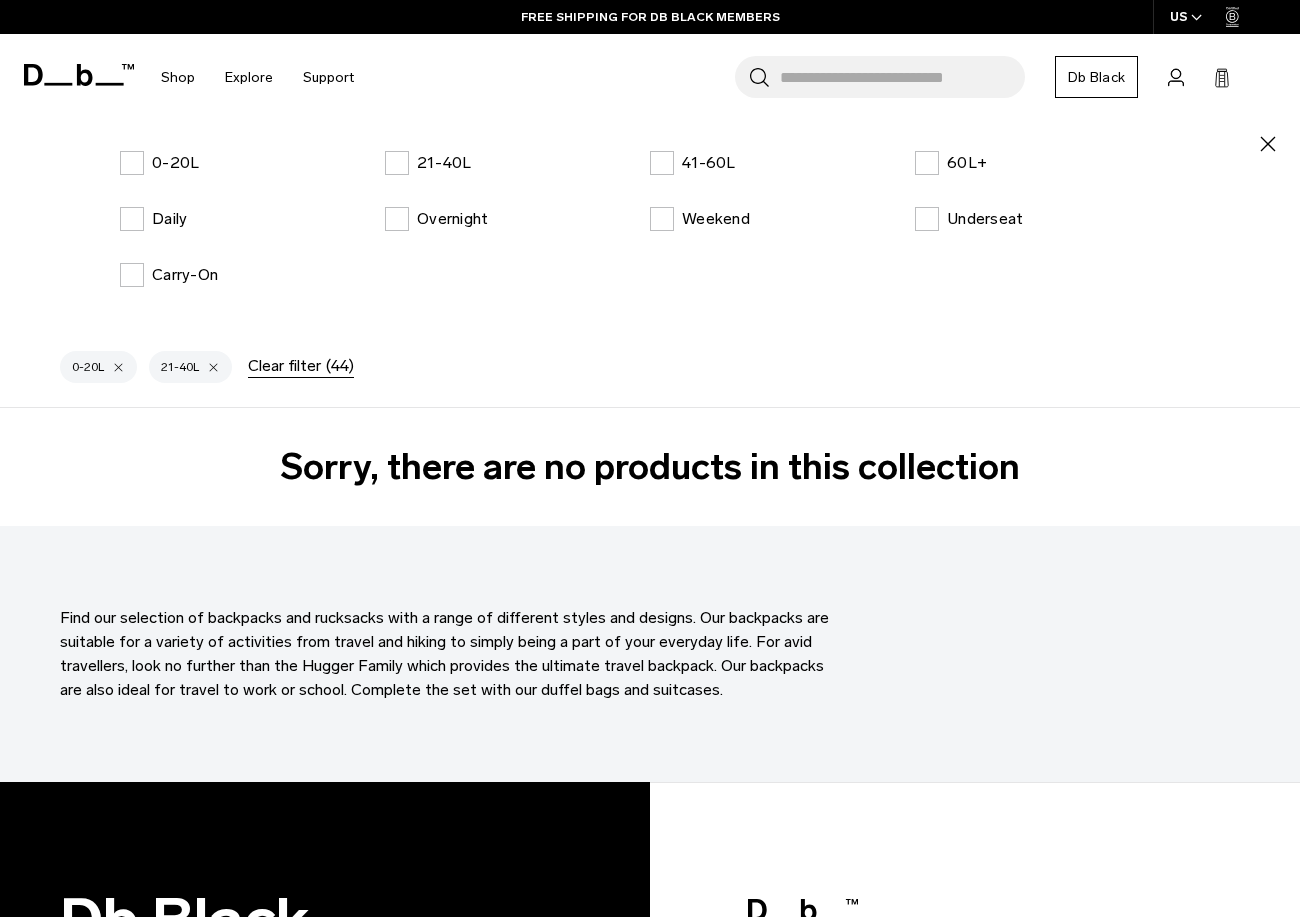 scroll, scrollTop: 361, scrollLeft: 0, axis: vertical 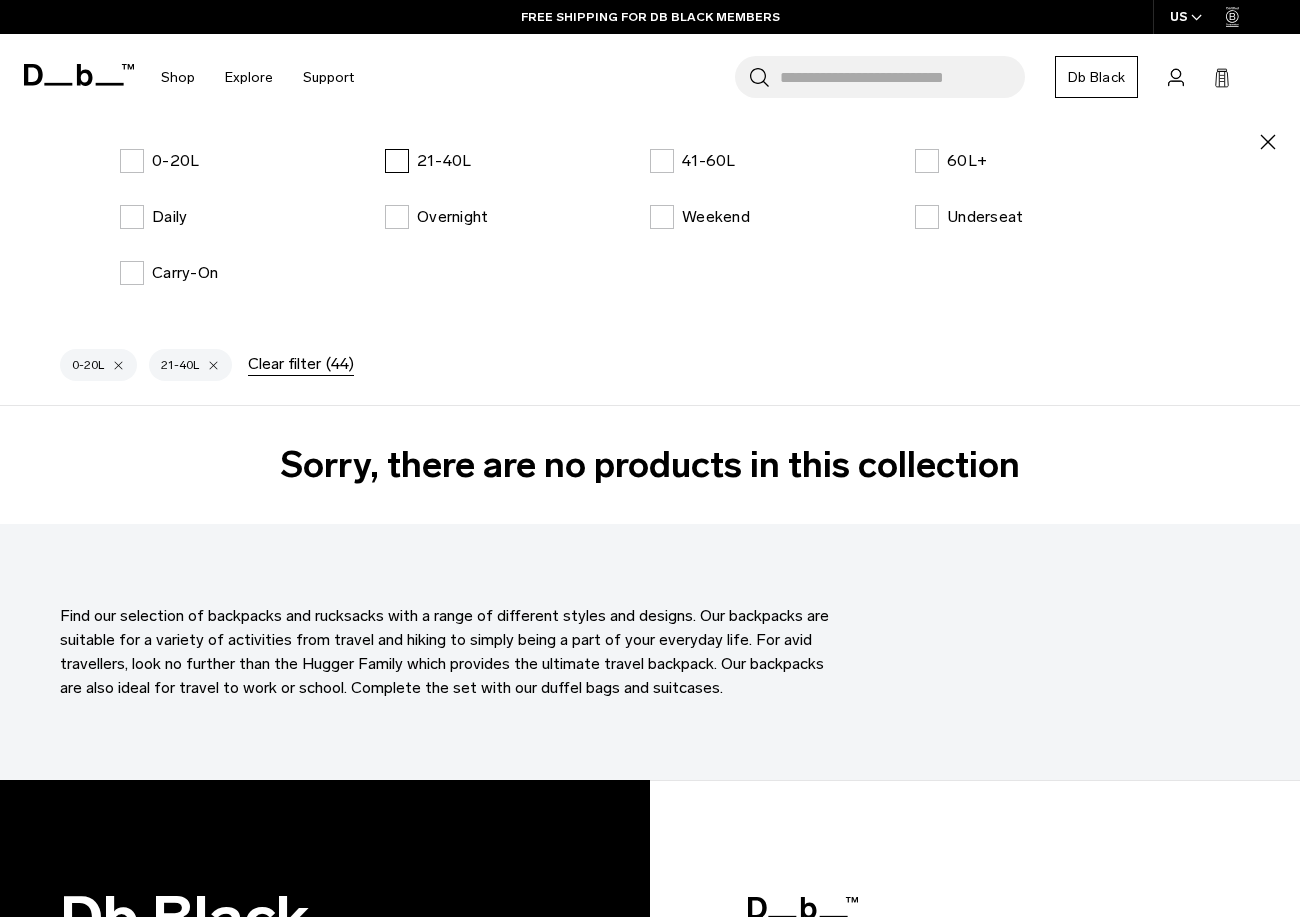 click on "21-40L" at bounding box center [428, 161] 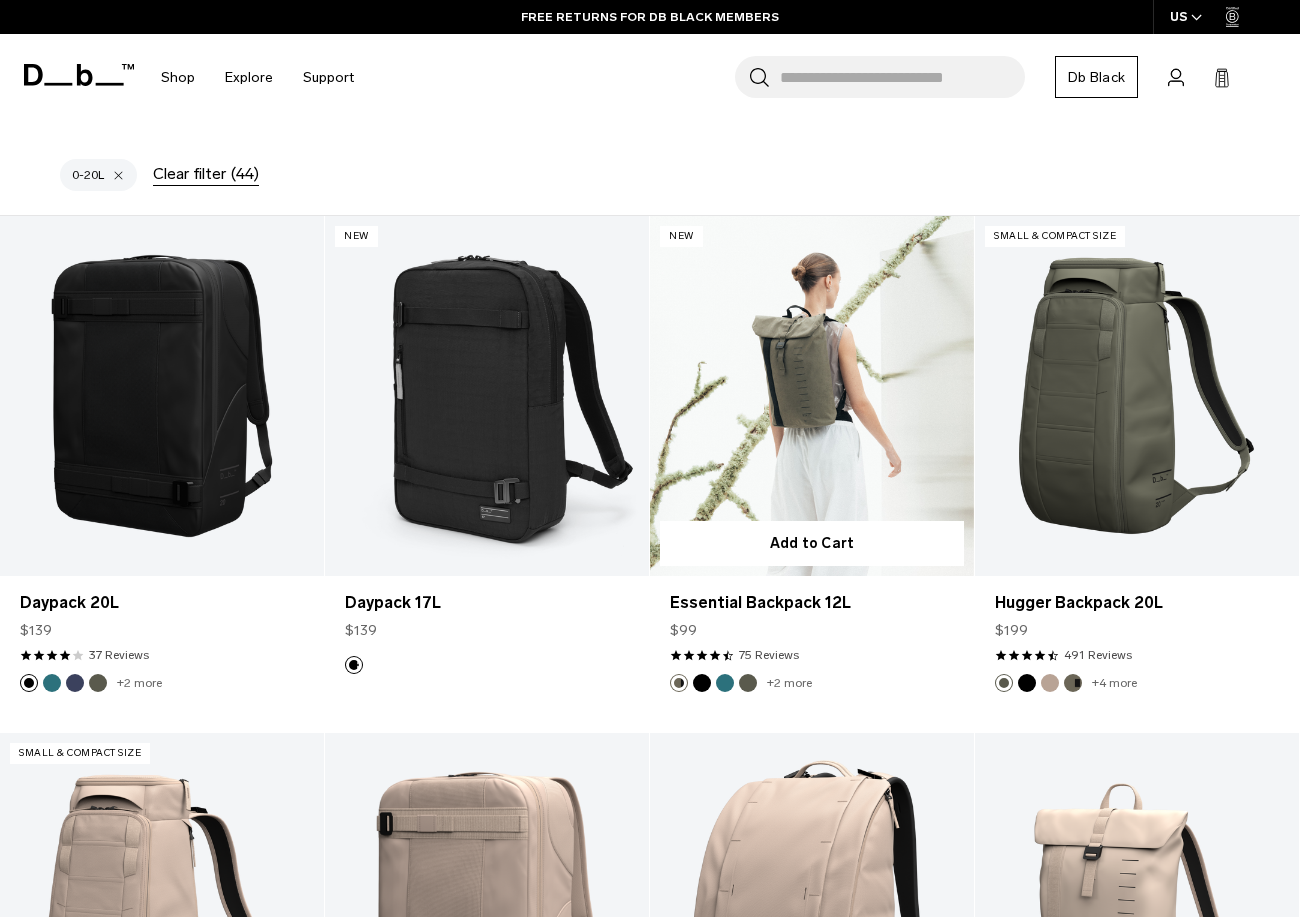 scroll, scrollTop: 560, scrollLeft: 0, axis: vertical 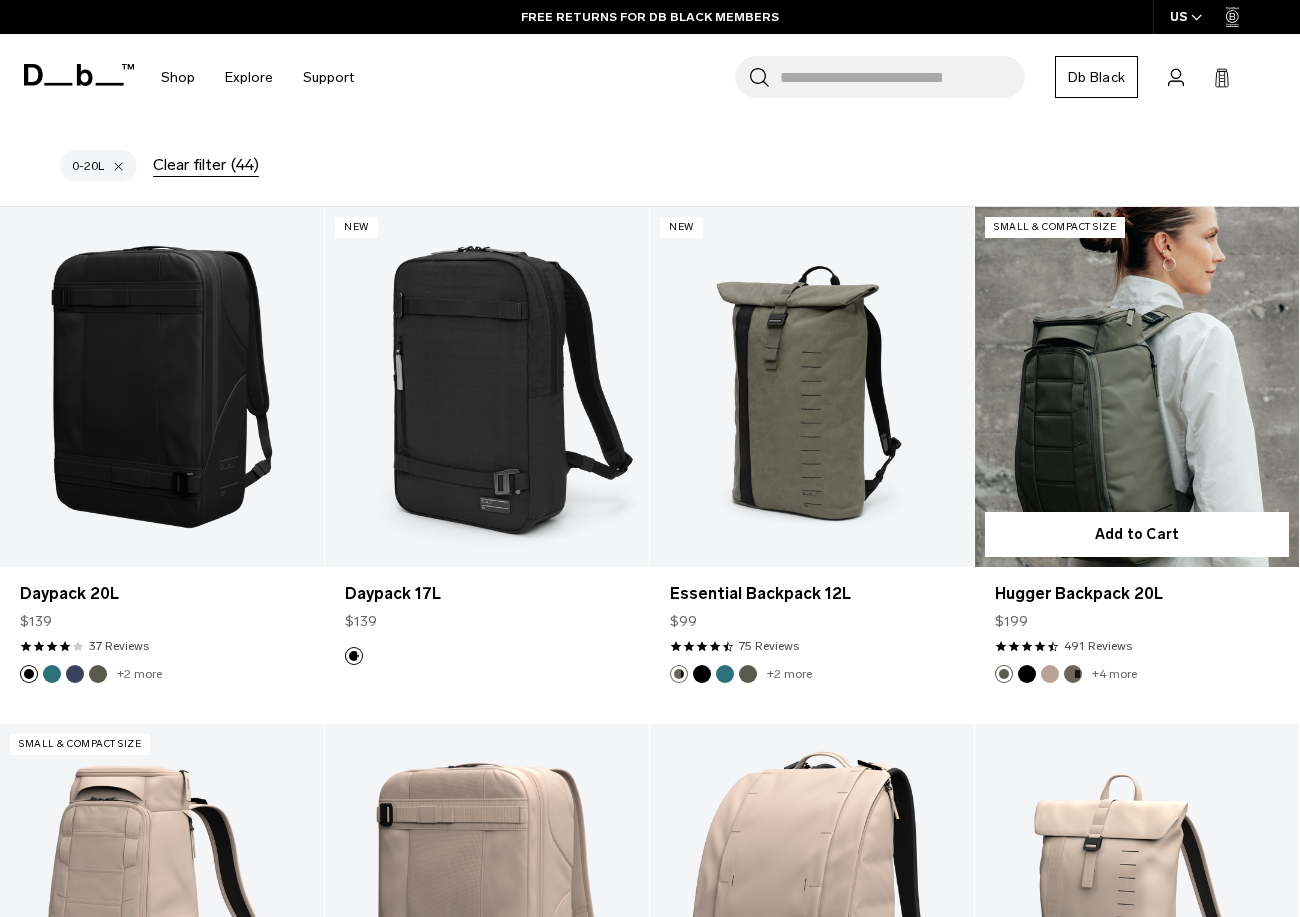click at bounding box center [1050, 674] 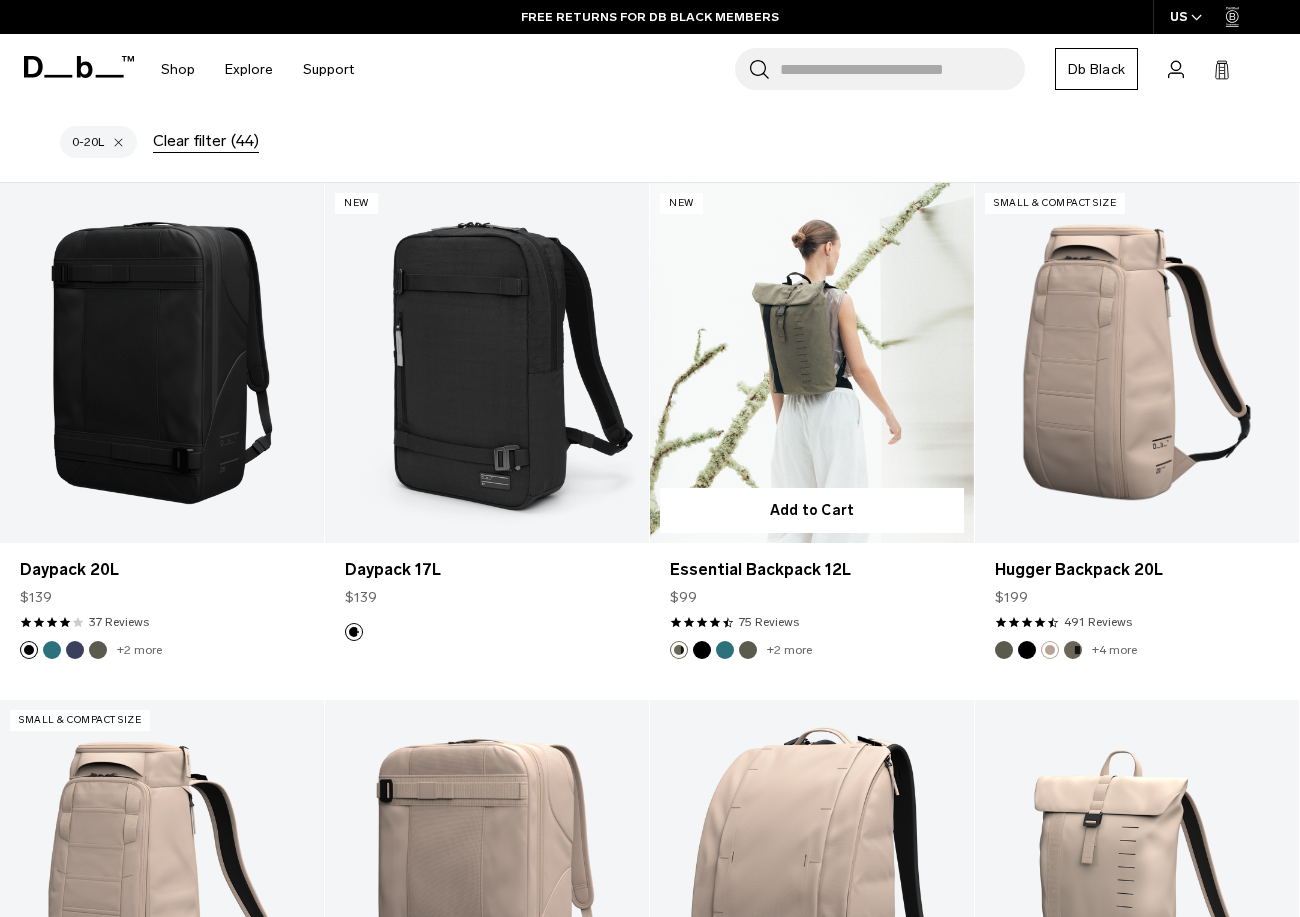 scroll, scrollTop: 350, scrollLeft: 0, axis: vertical 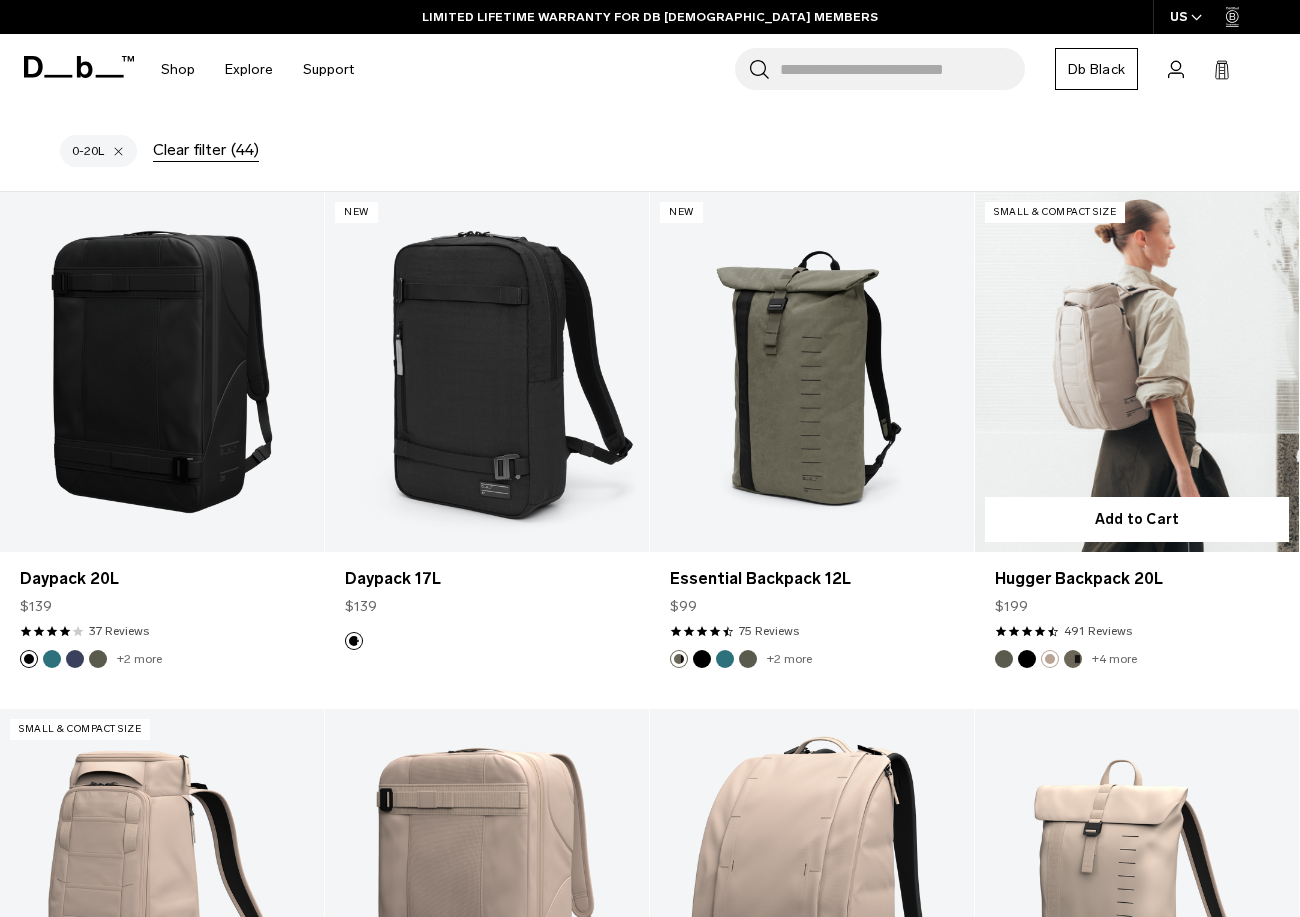 type 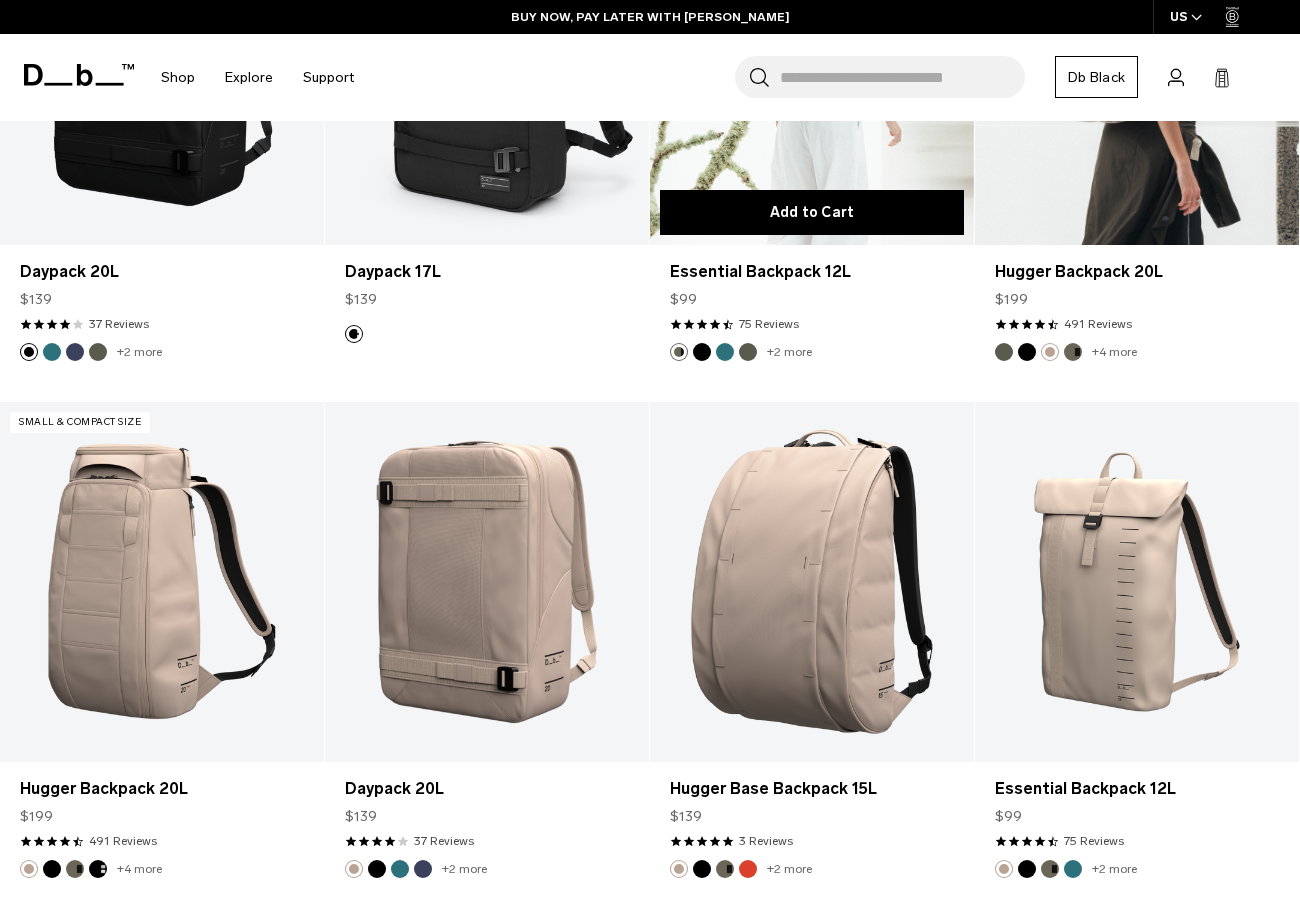 scroll, scrollTop: 673, scrollLeft: 0, axis: vertical 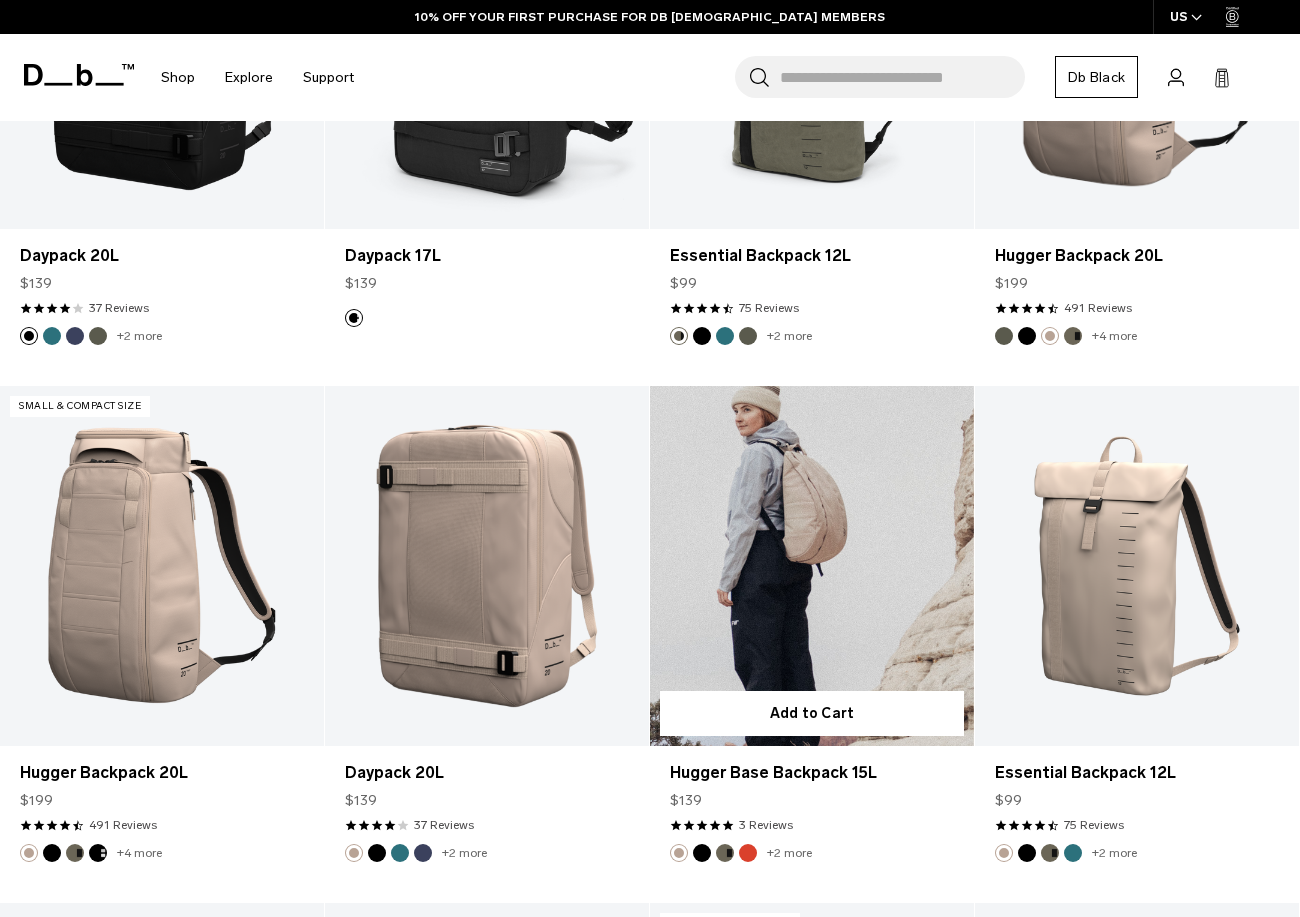 click at bounding box center [812, 566] 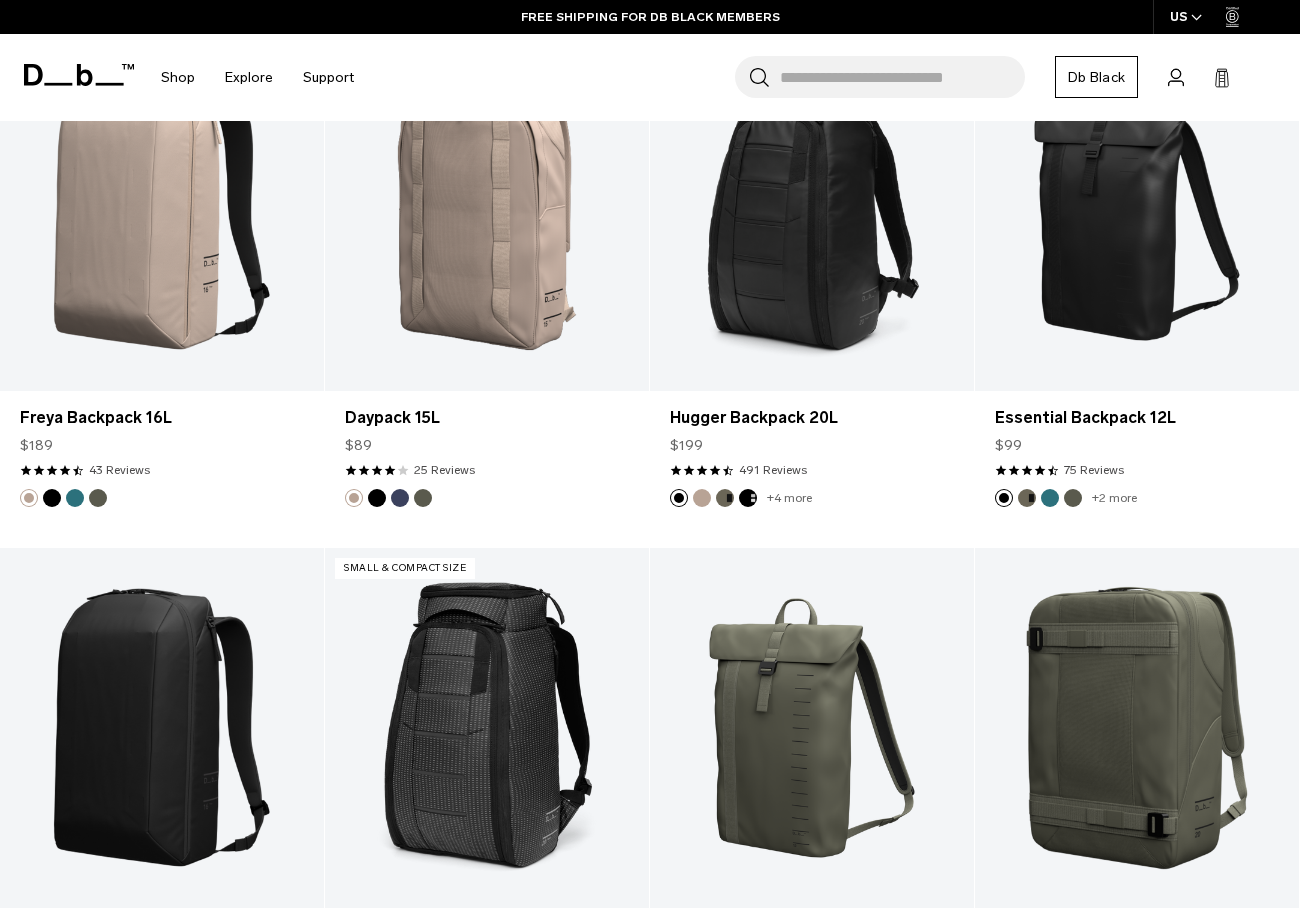 scroll, scrollTop: 1549, scrollLeft: 0, axis: vertical 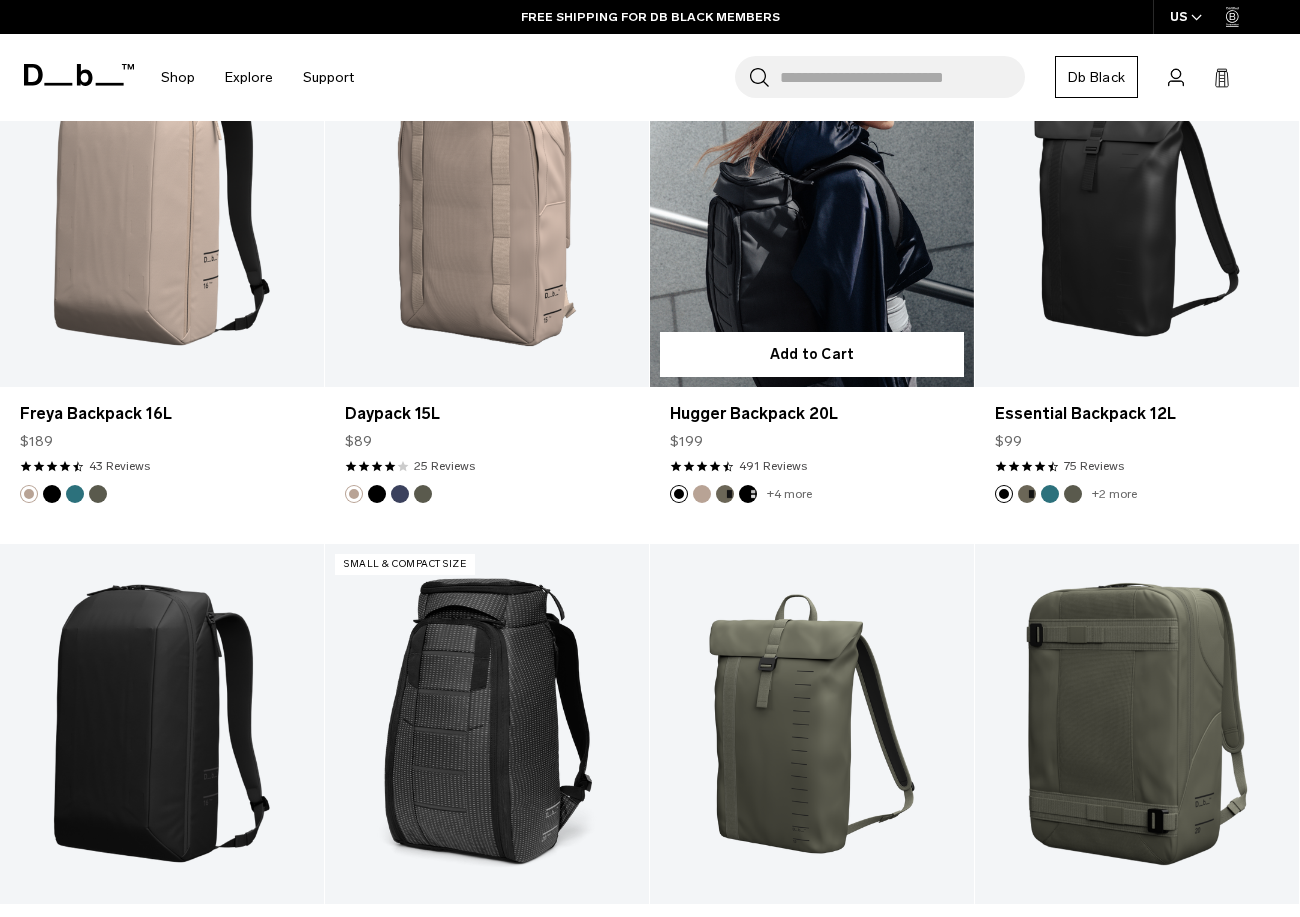 click at bounding box center [702, 494] 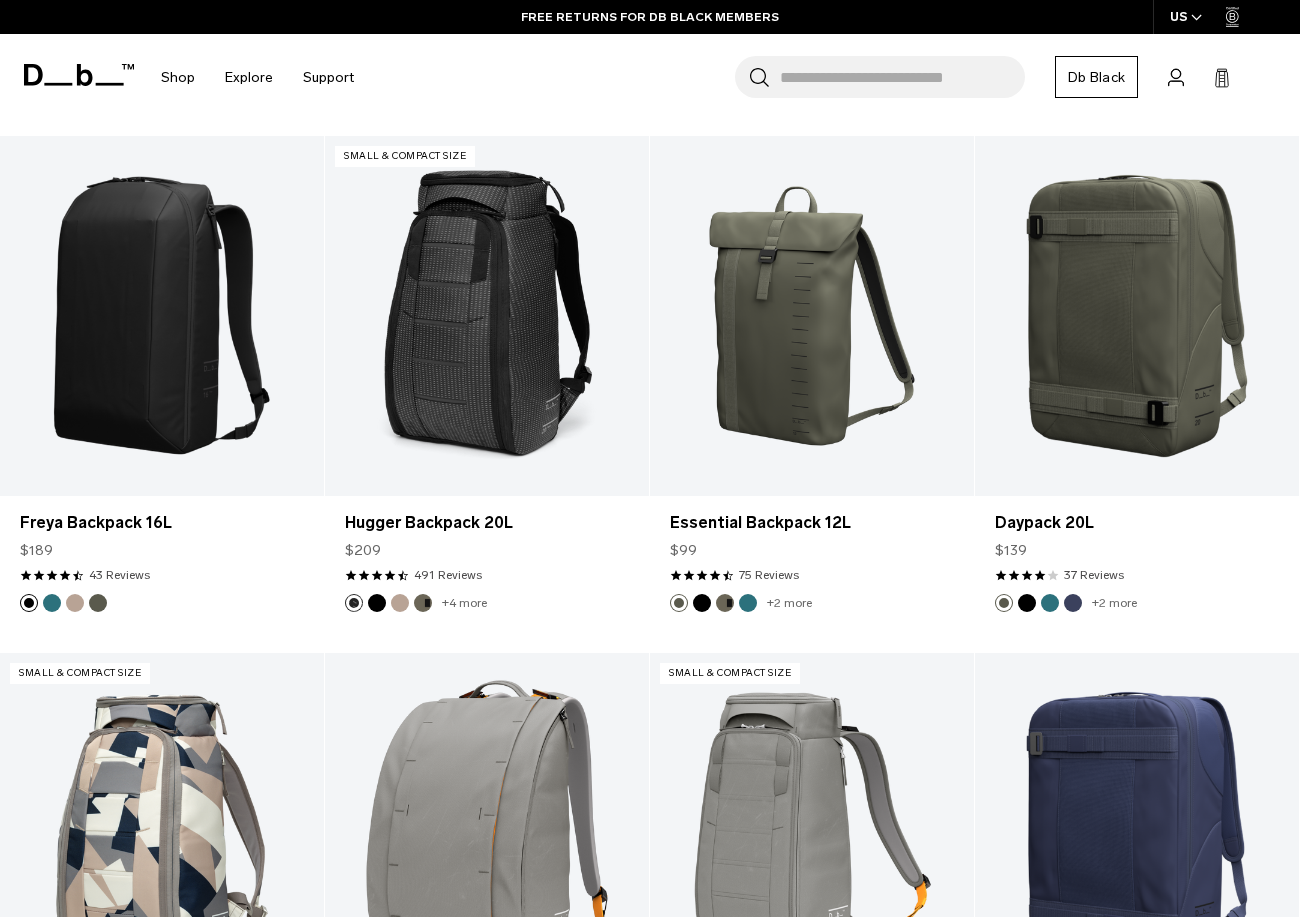 scroll, scrollTop: 1958, scrollLeft: 0, axis: vertical 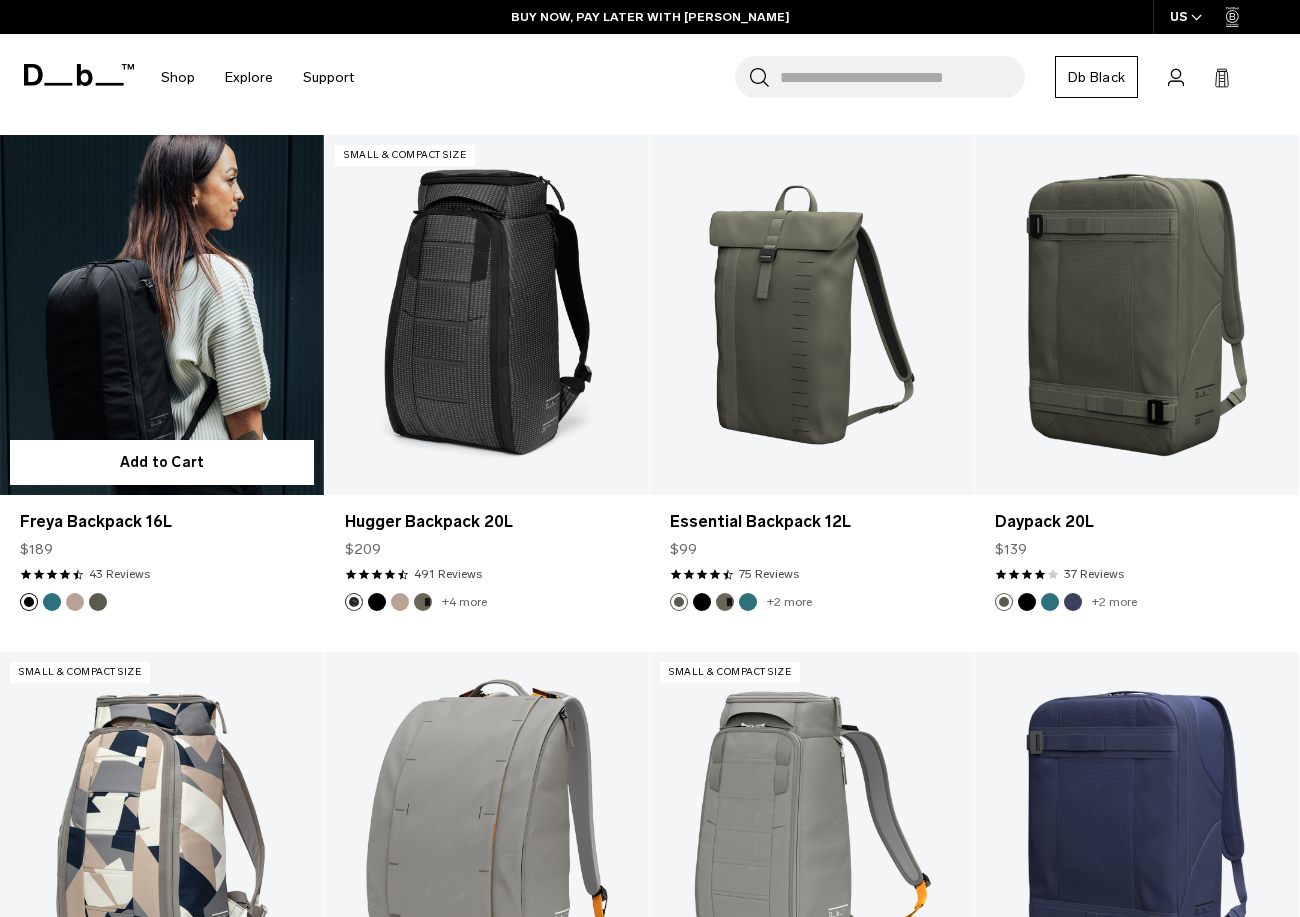 type 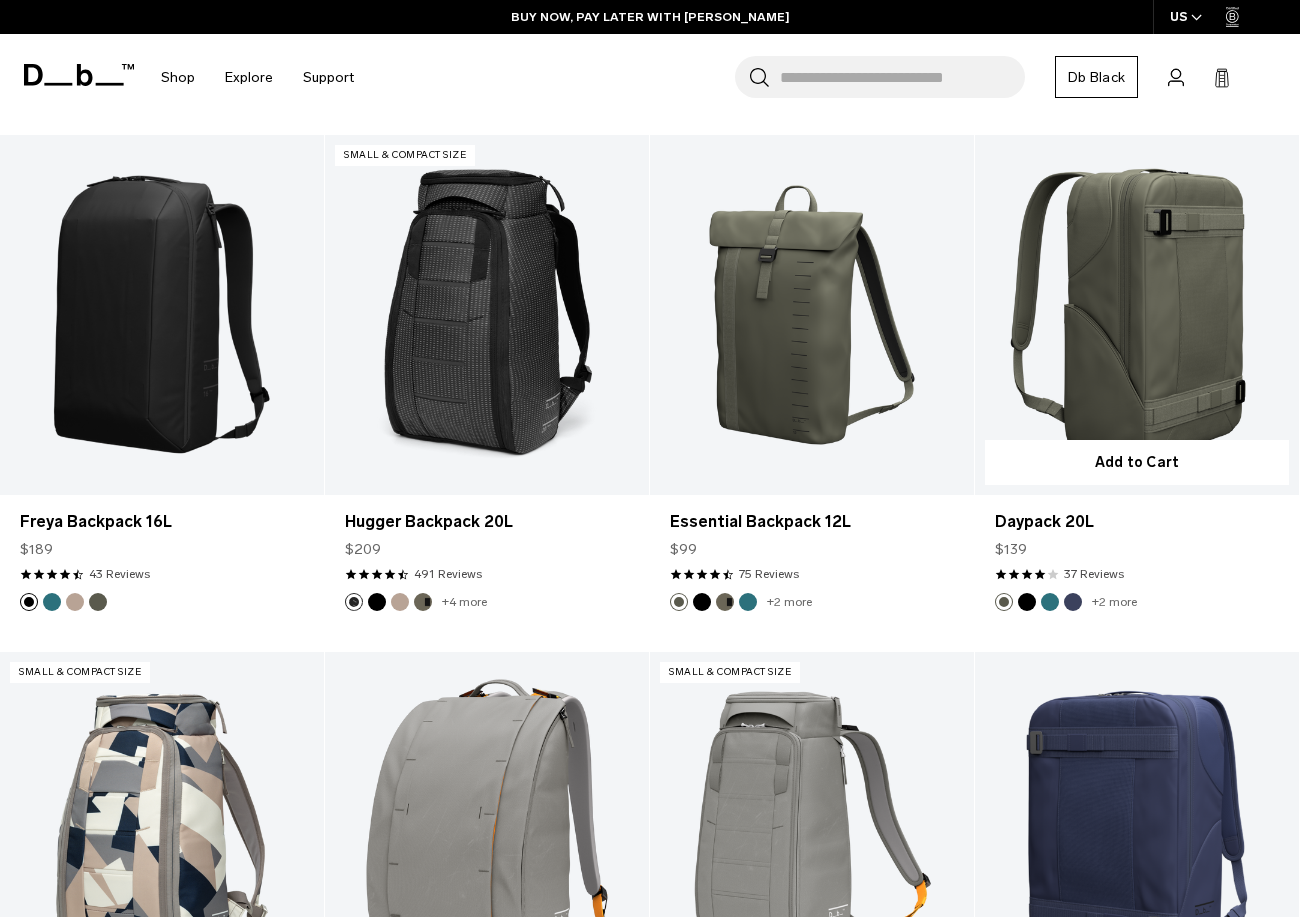 click at bounding box center (1137, 315) 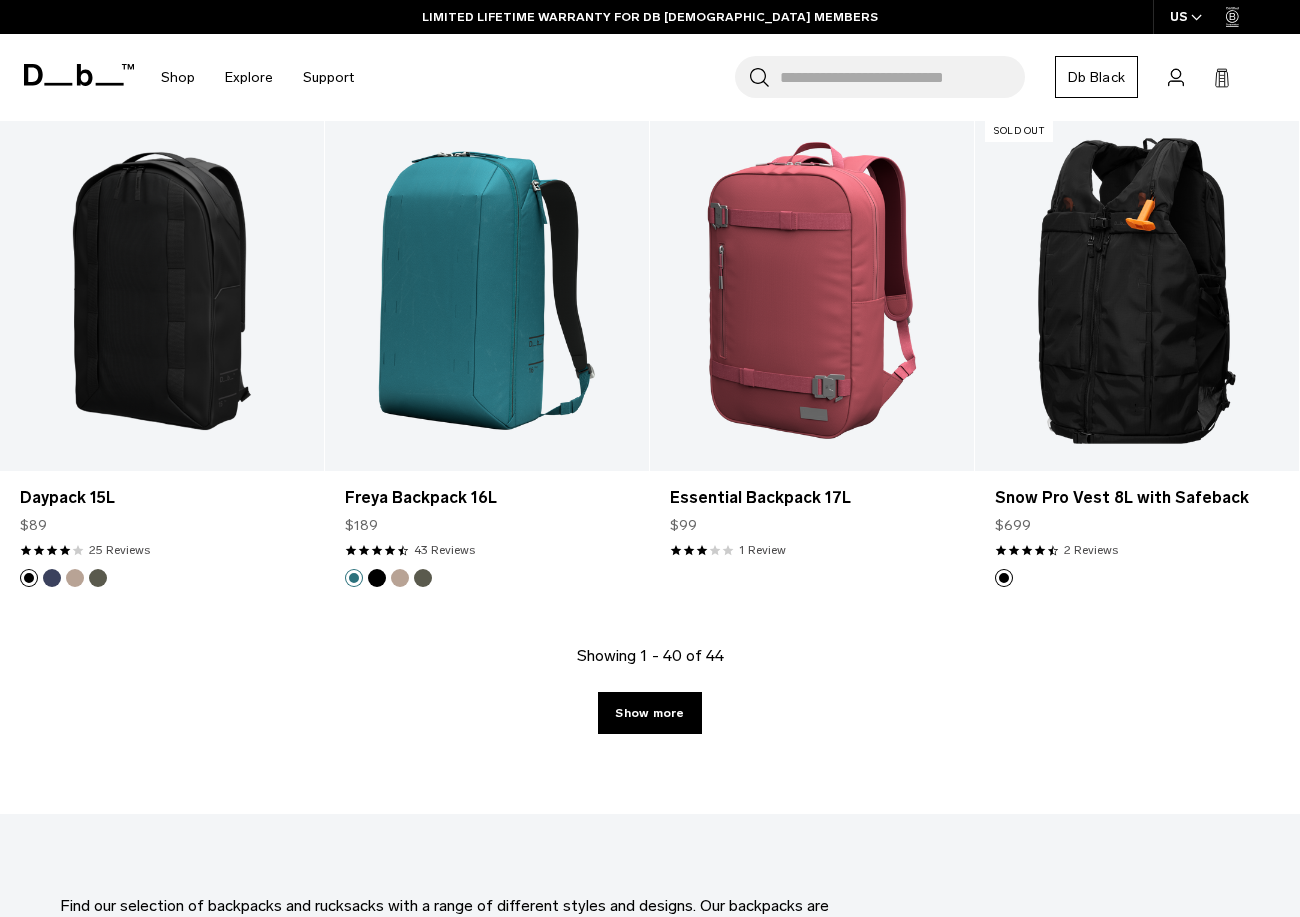 scroll, scrollTop: 5211, scrollLeft: 0, axis: vertical 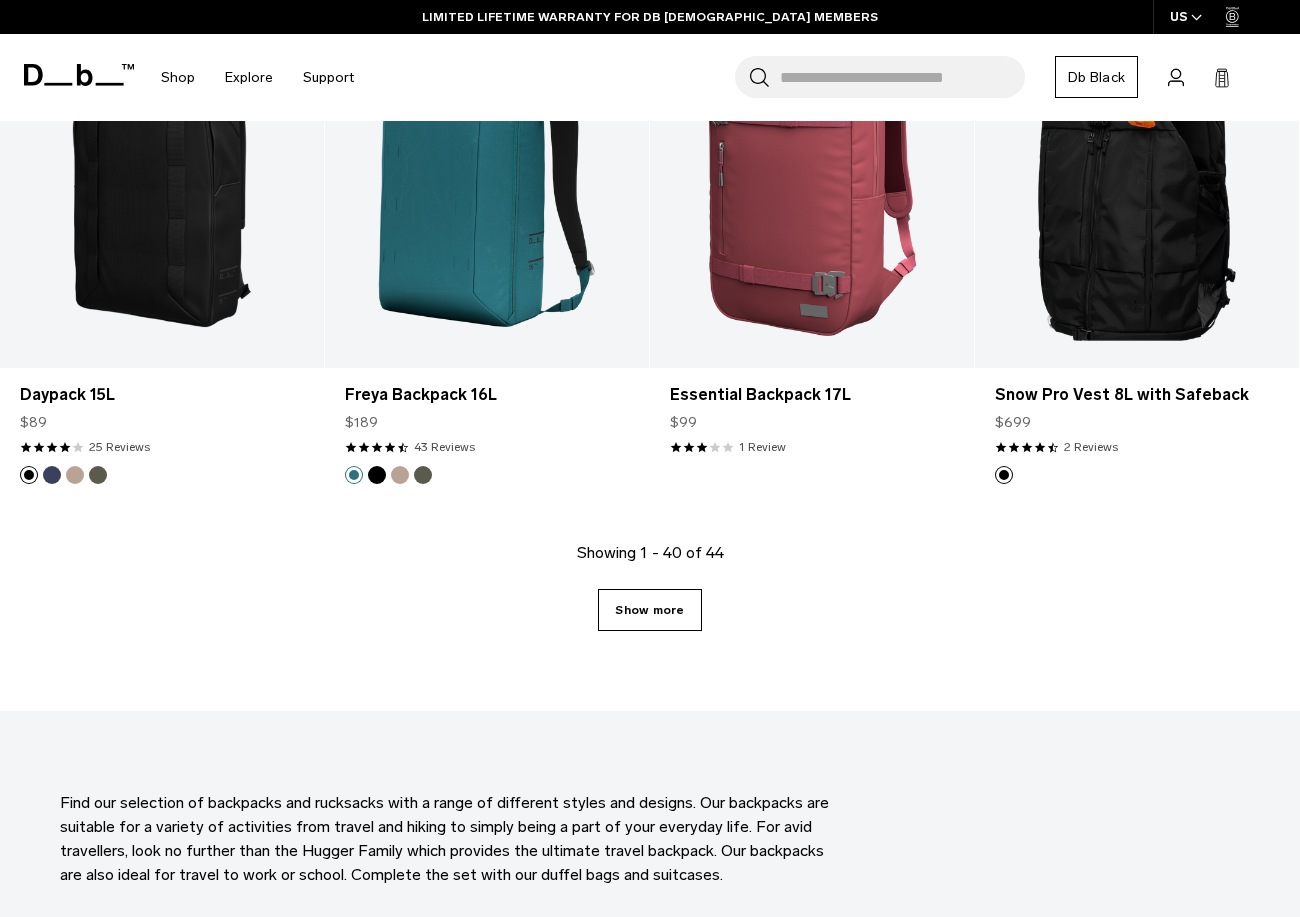 click on "Show more" at bounding box center (649, 610) 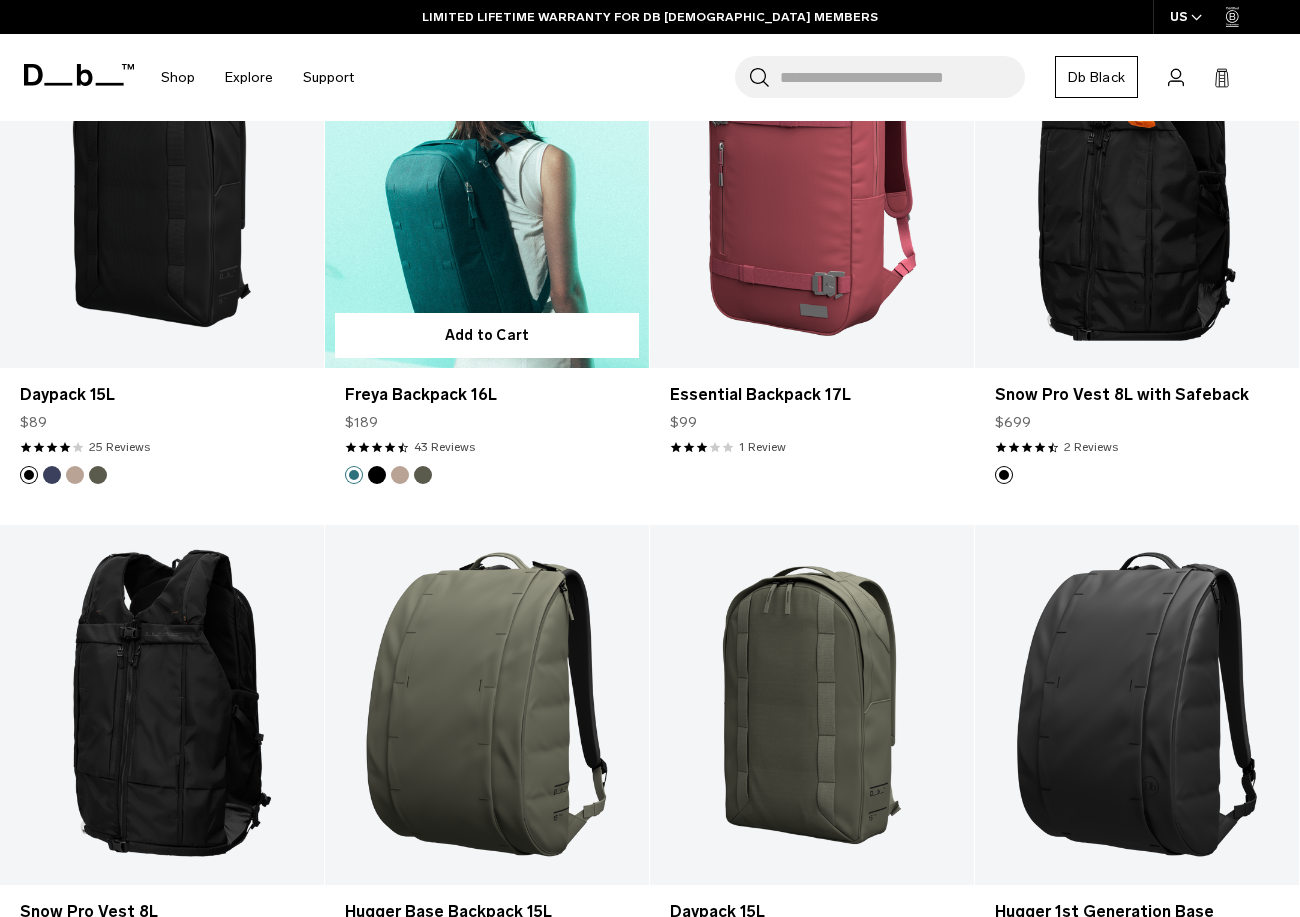 click at bounding box center [400, 475] 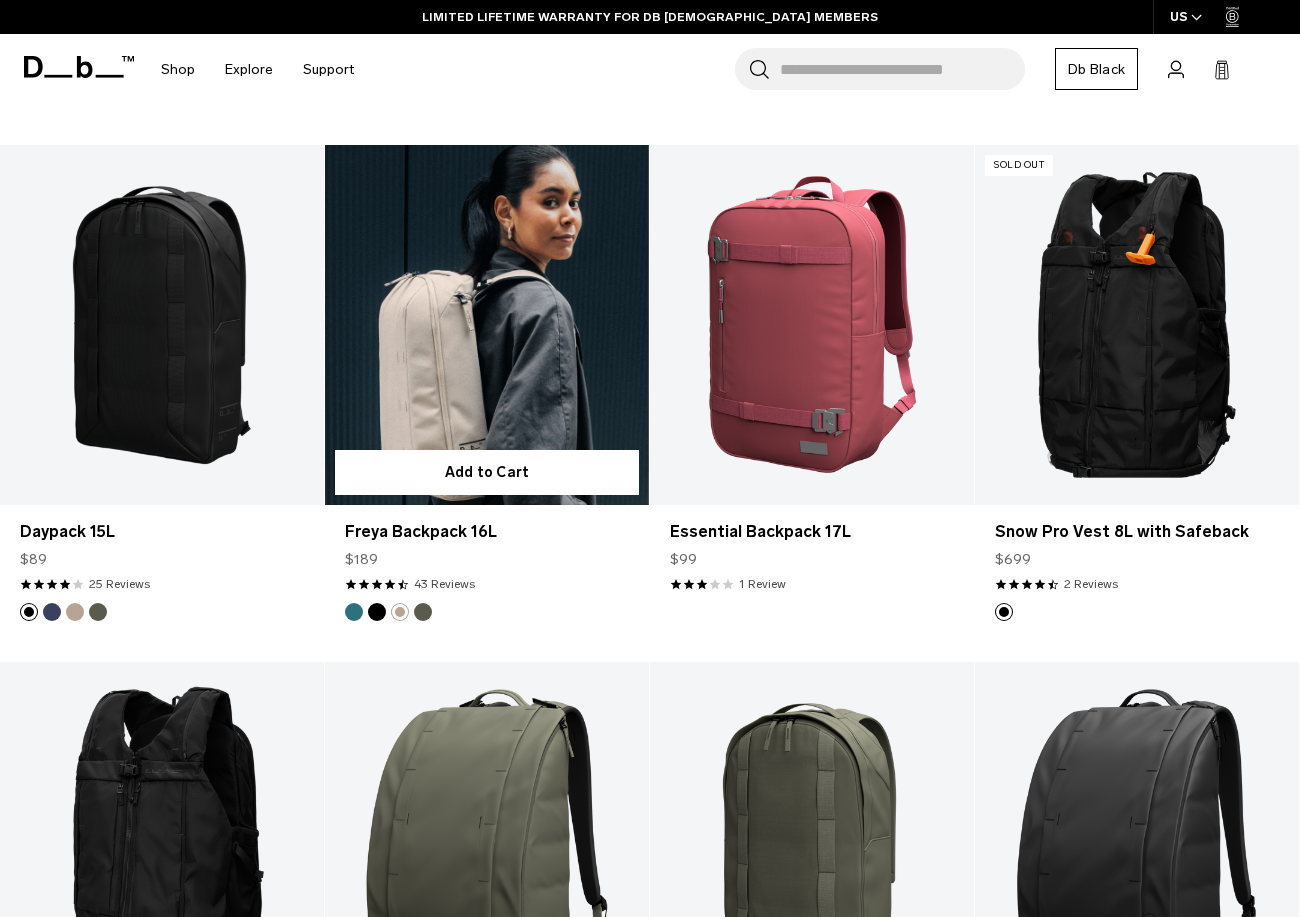 scroll, scrollTop: 5058, scrollLeft: 0, axis: vertical 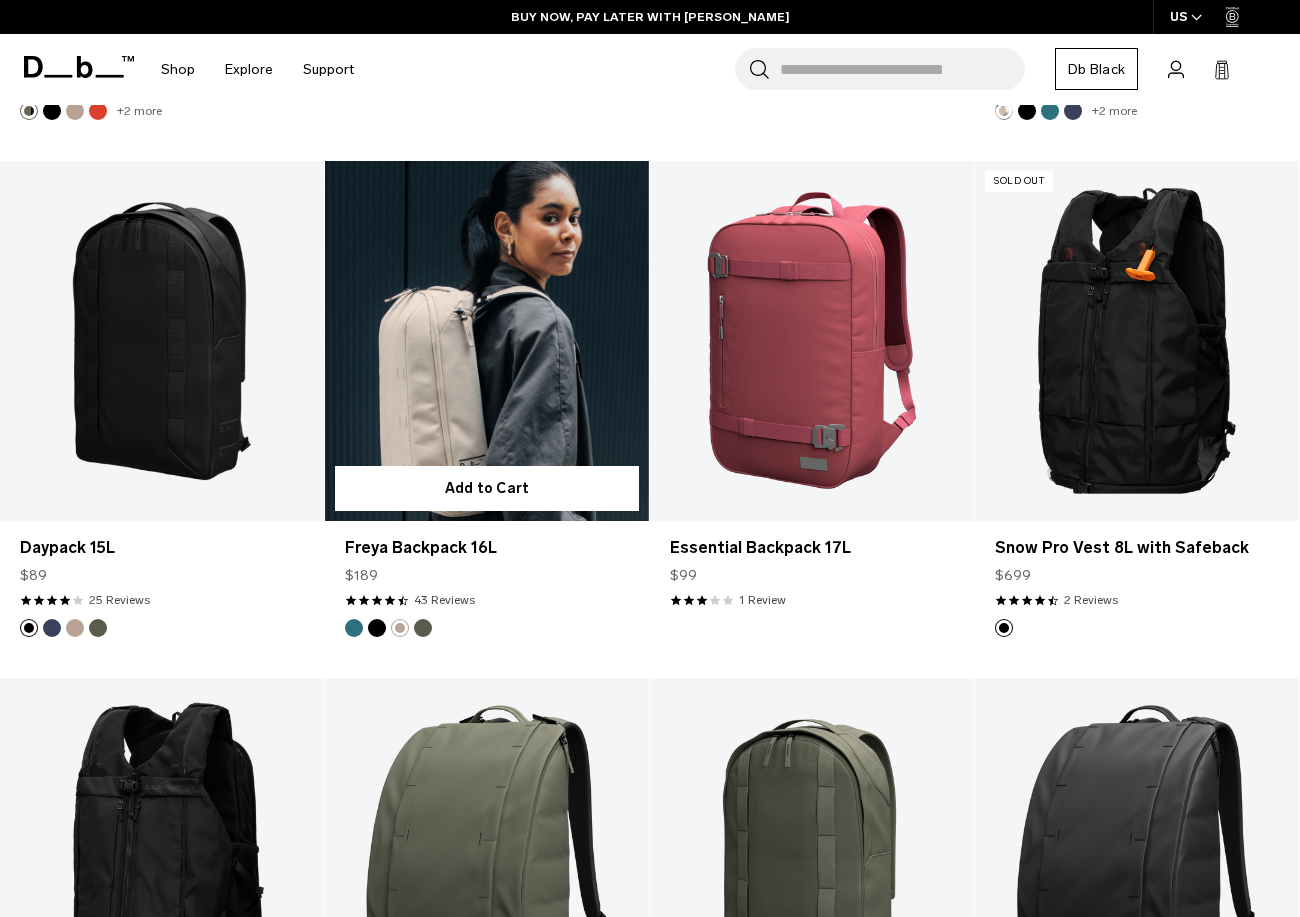 type 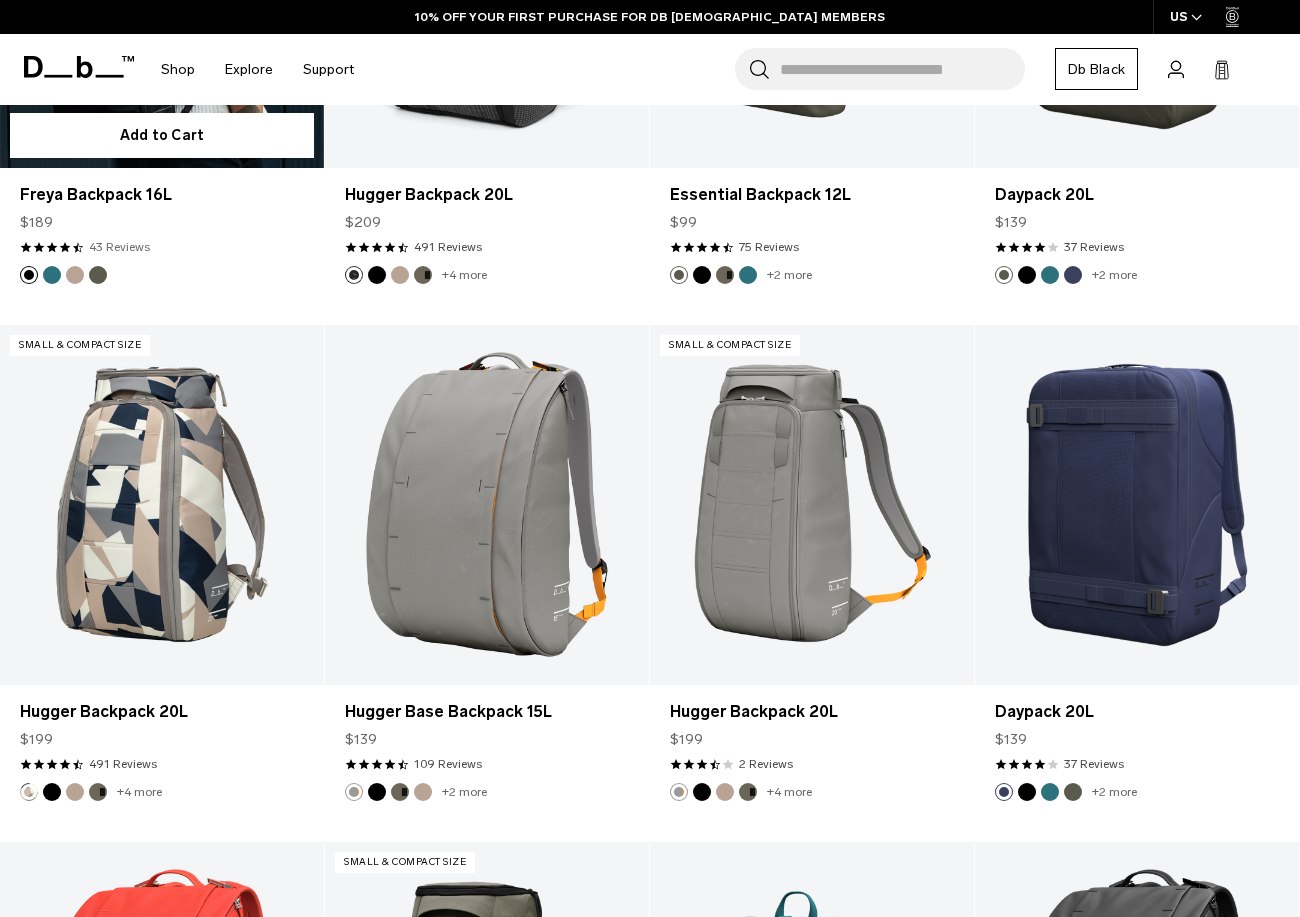 scroll, scrollTop: 0, scrollLeft: 0, axis: both 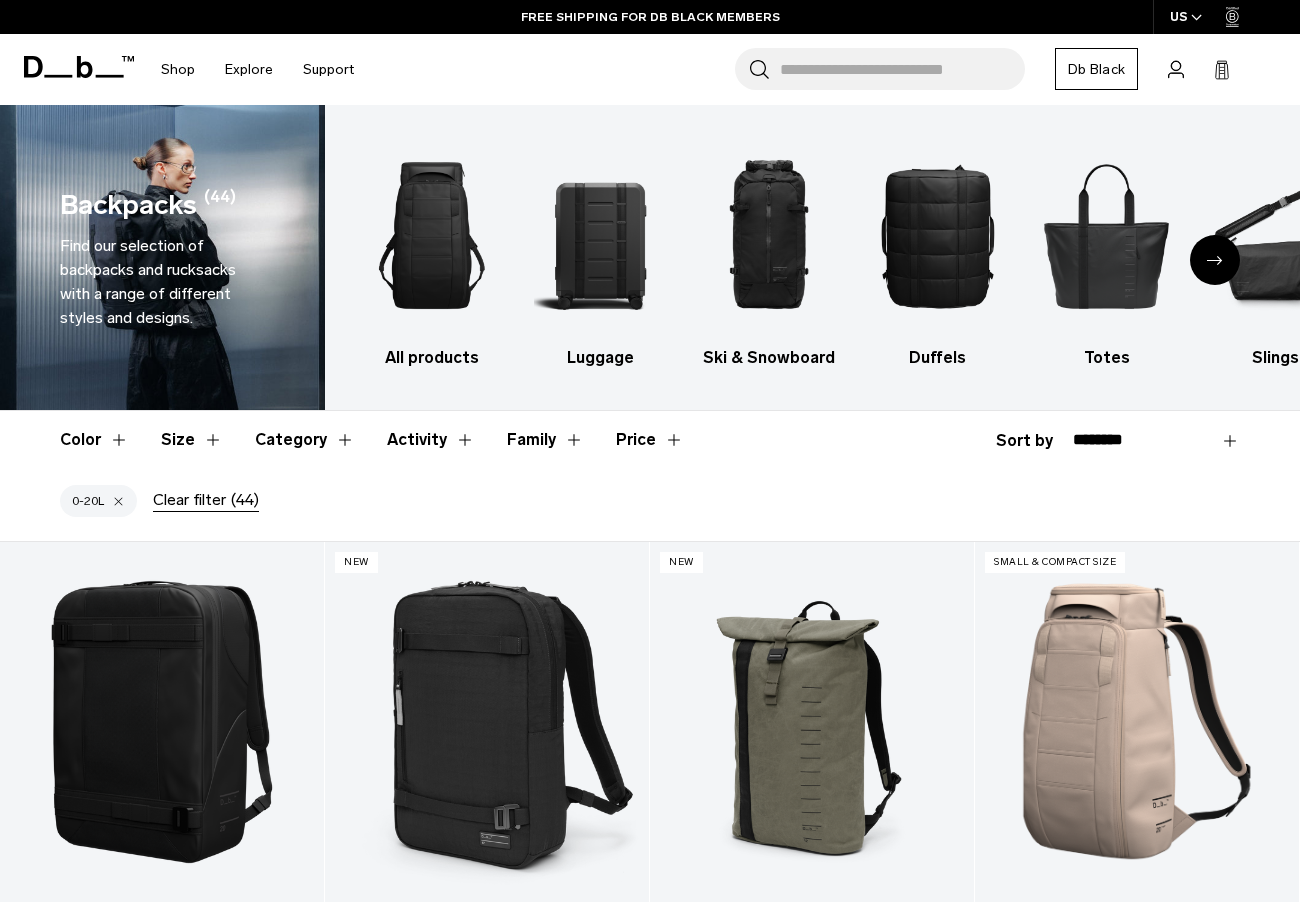 click at bounding box center [118, 501] 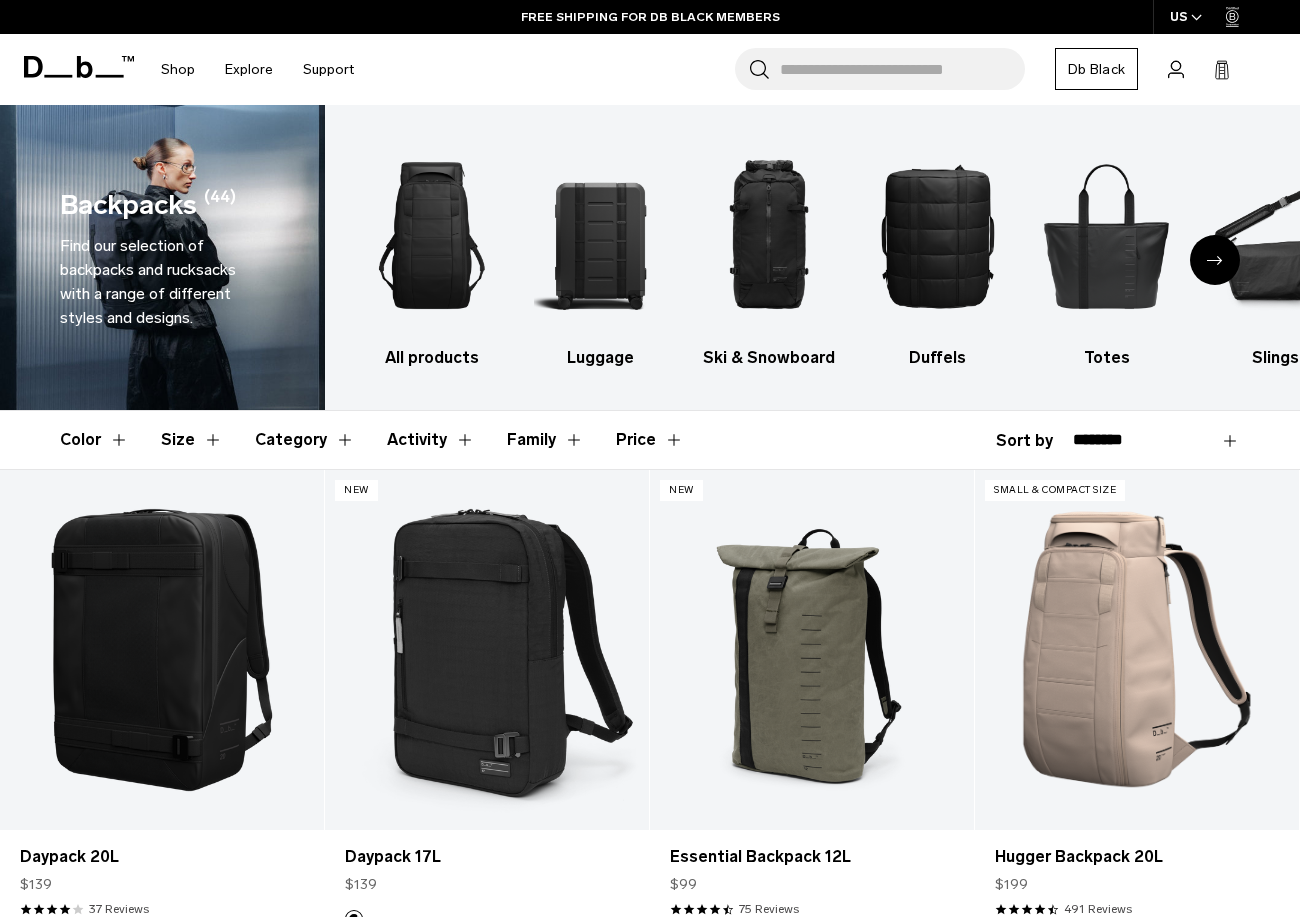 click on "Size" at bounding box center (192, 440) 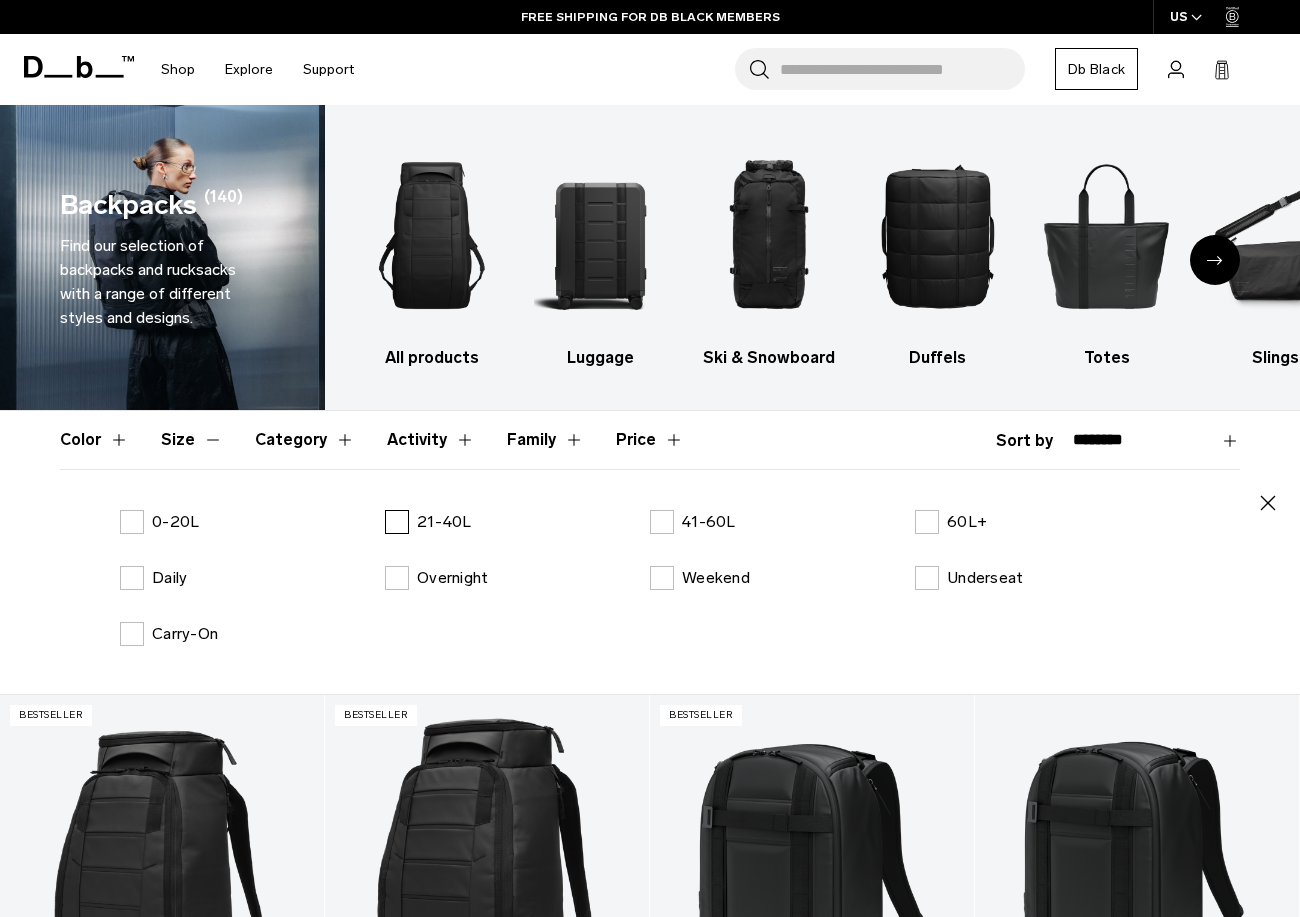 click on "21-40L" at bounding box center [444, 522] 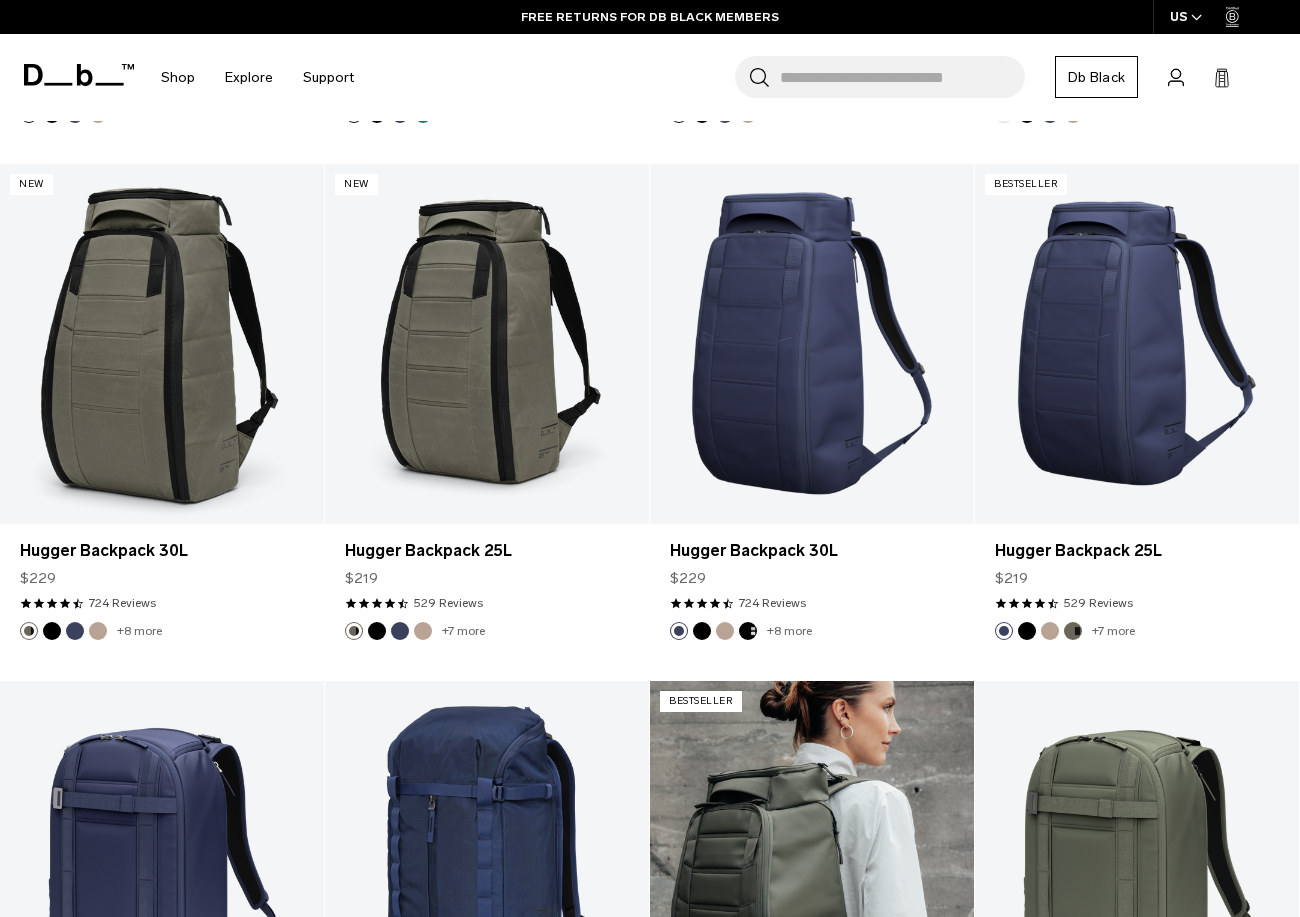 scroll, scrollTop: 2211, scrollLeft: 0, axis: vertical 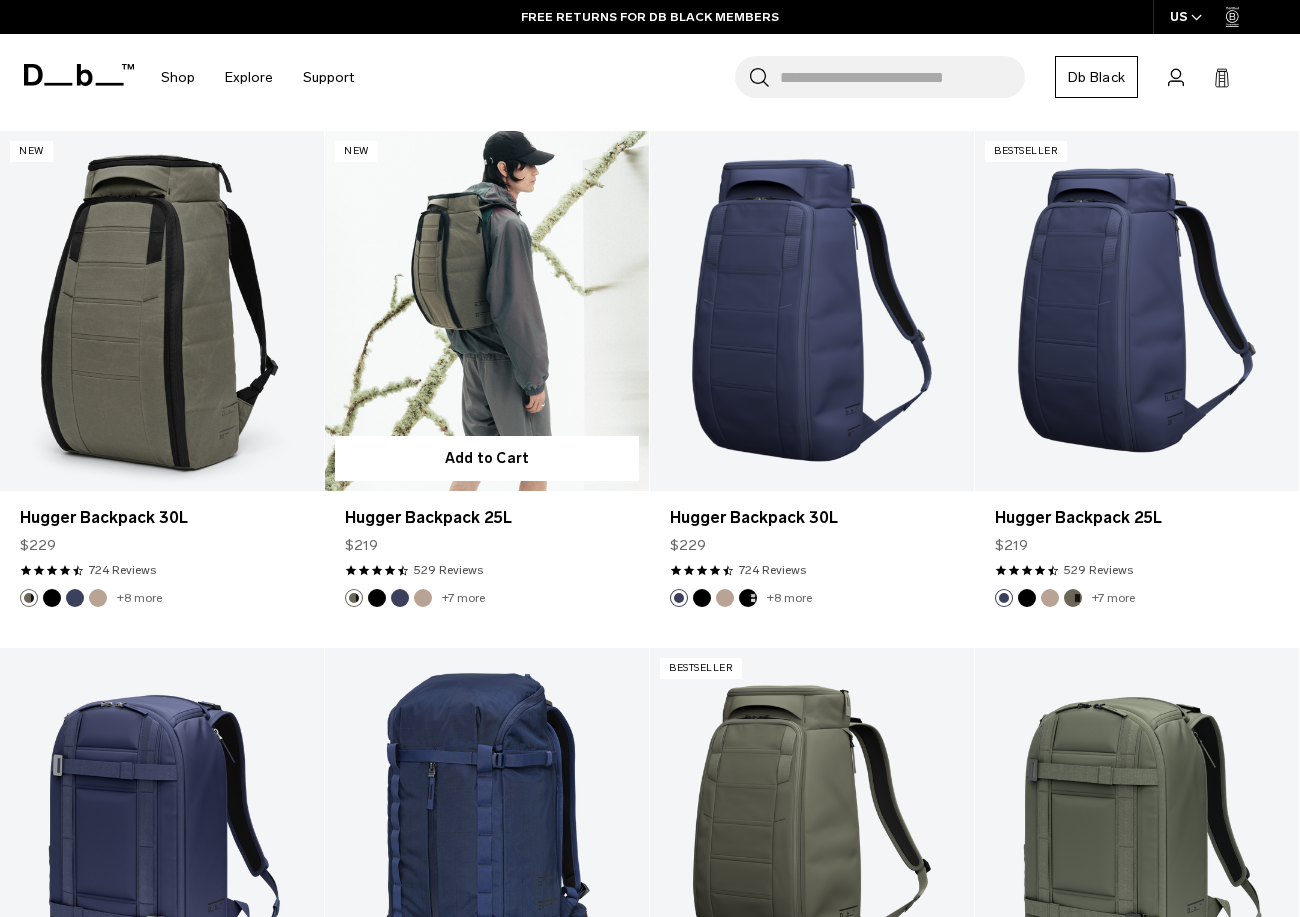 click at bounding box center (423, 598) 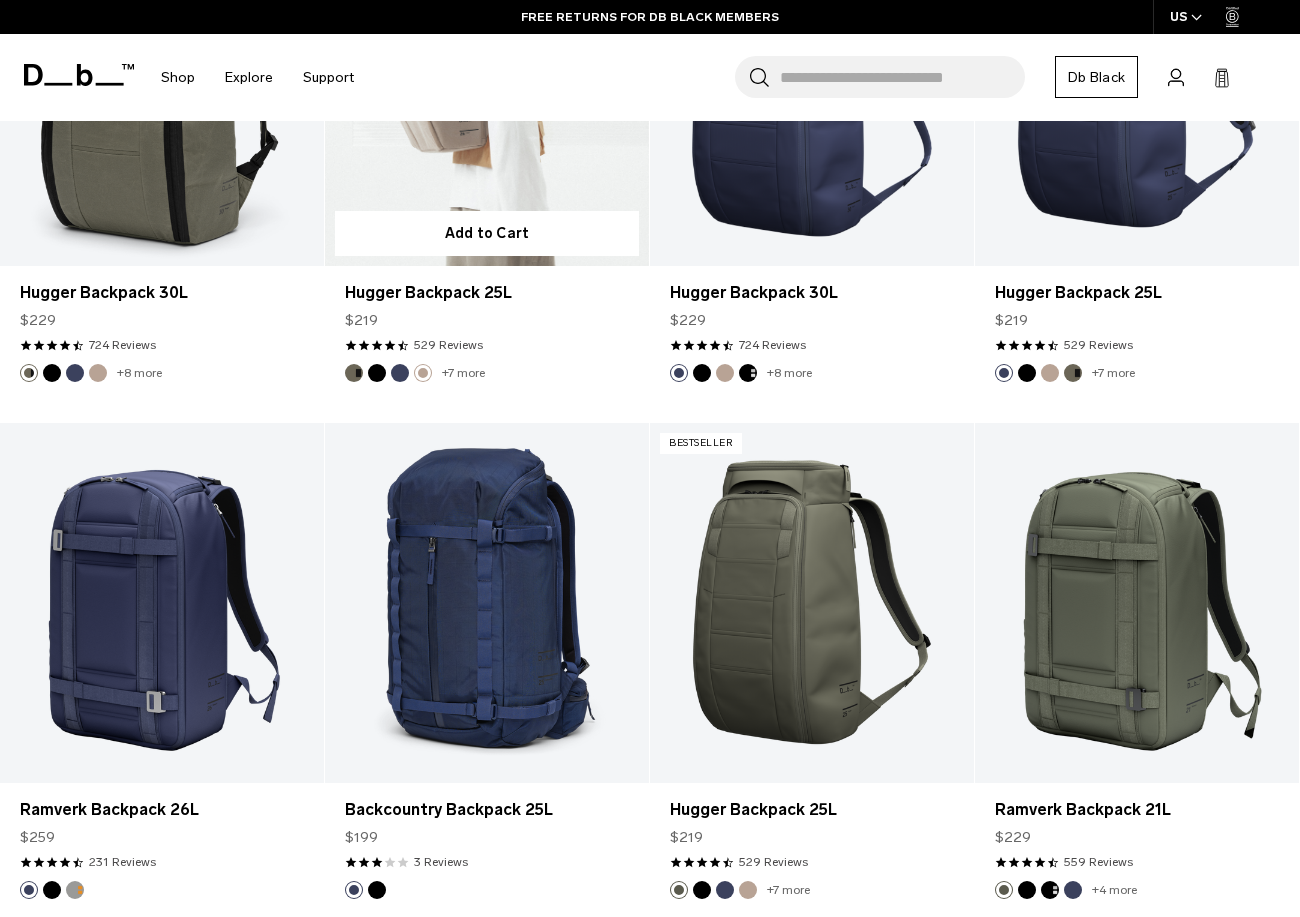 scroll, scrollTop: 1986, scrollLeft: 0, axis: vertical 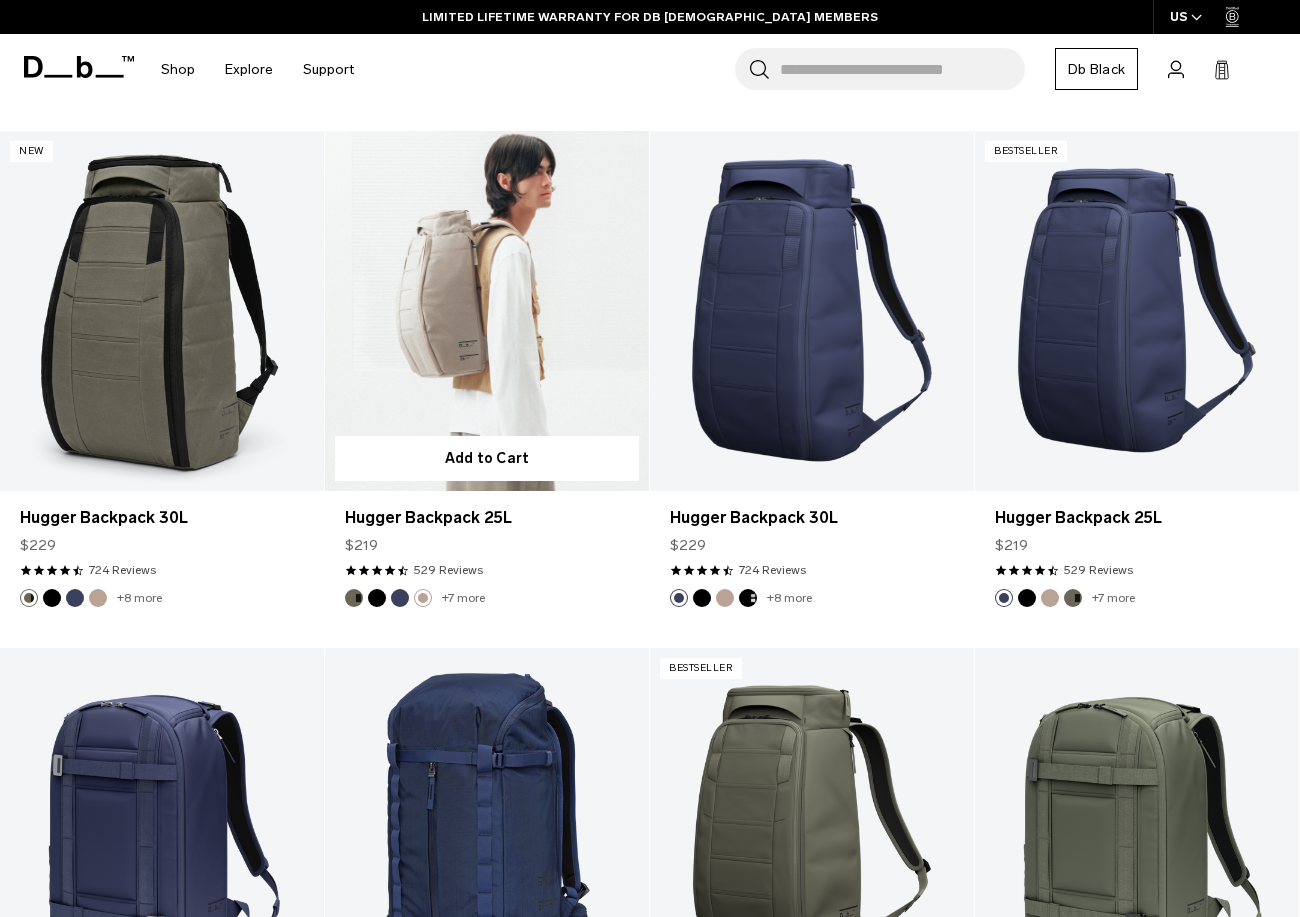type 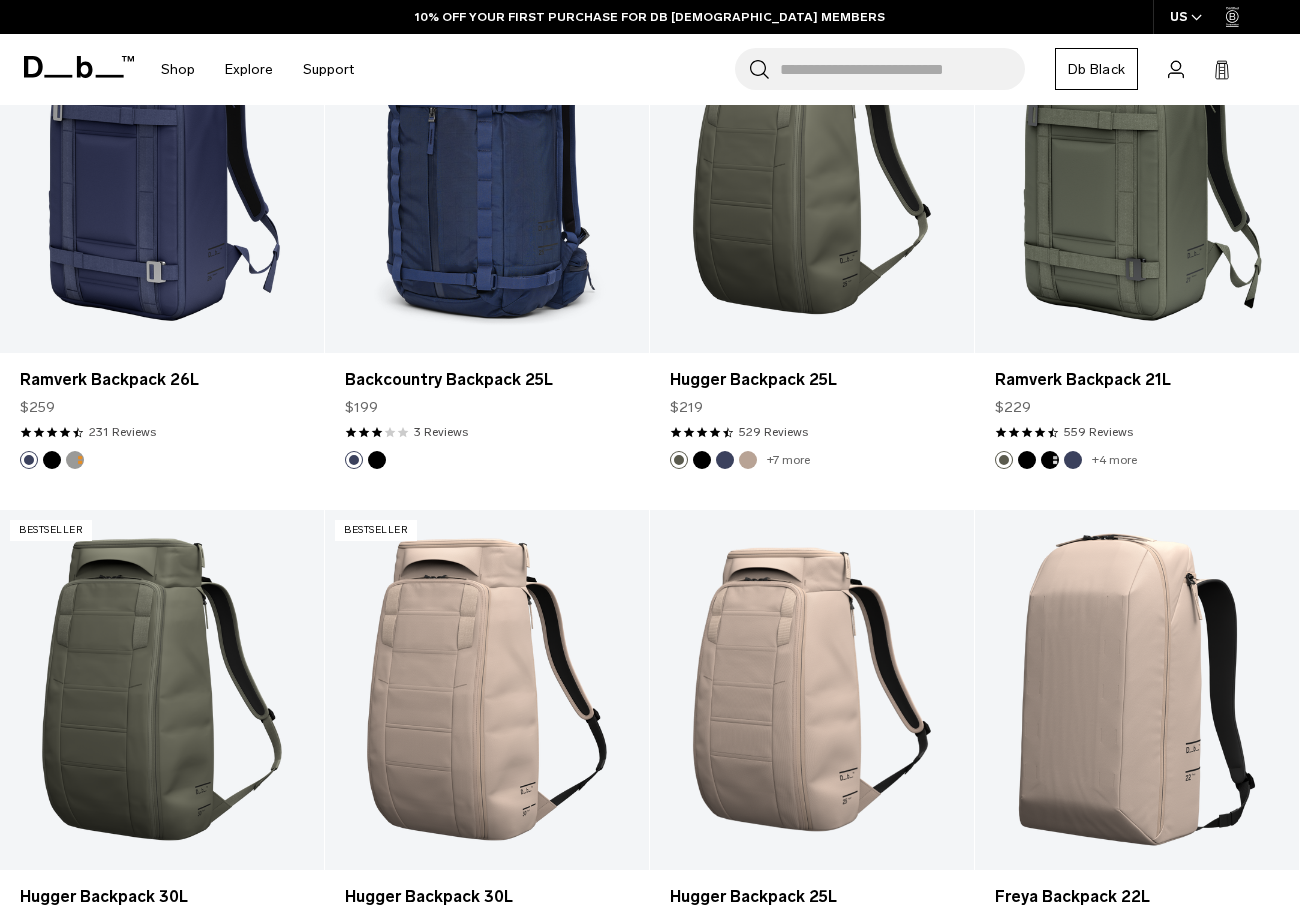 scroll, scrollTop: 2007, scrollLeft: 0, axis: vertical 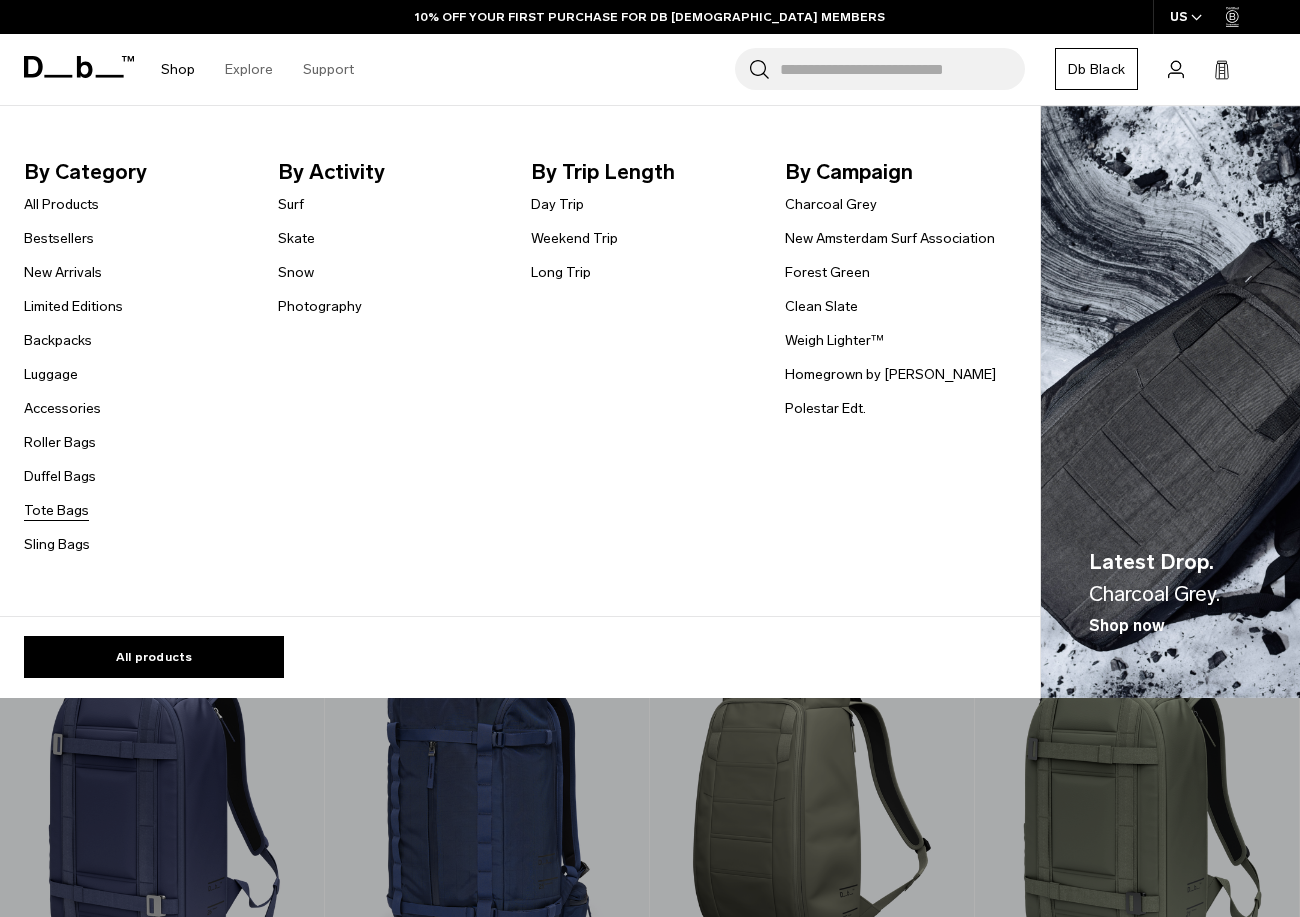 click on "Tote Bags" at bounding box center (56, 510) 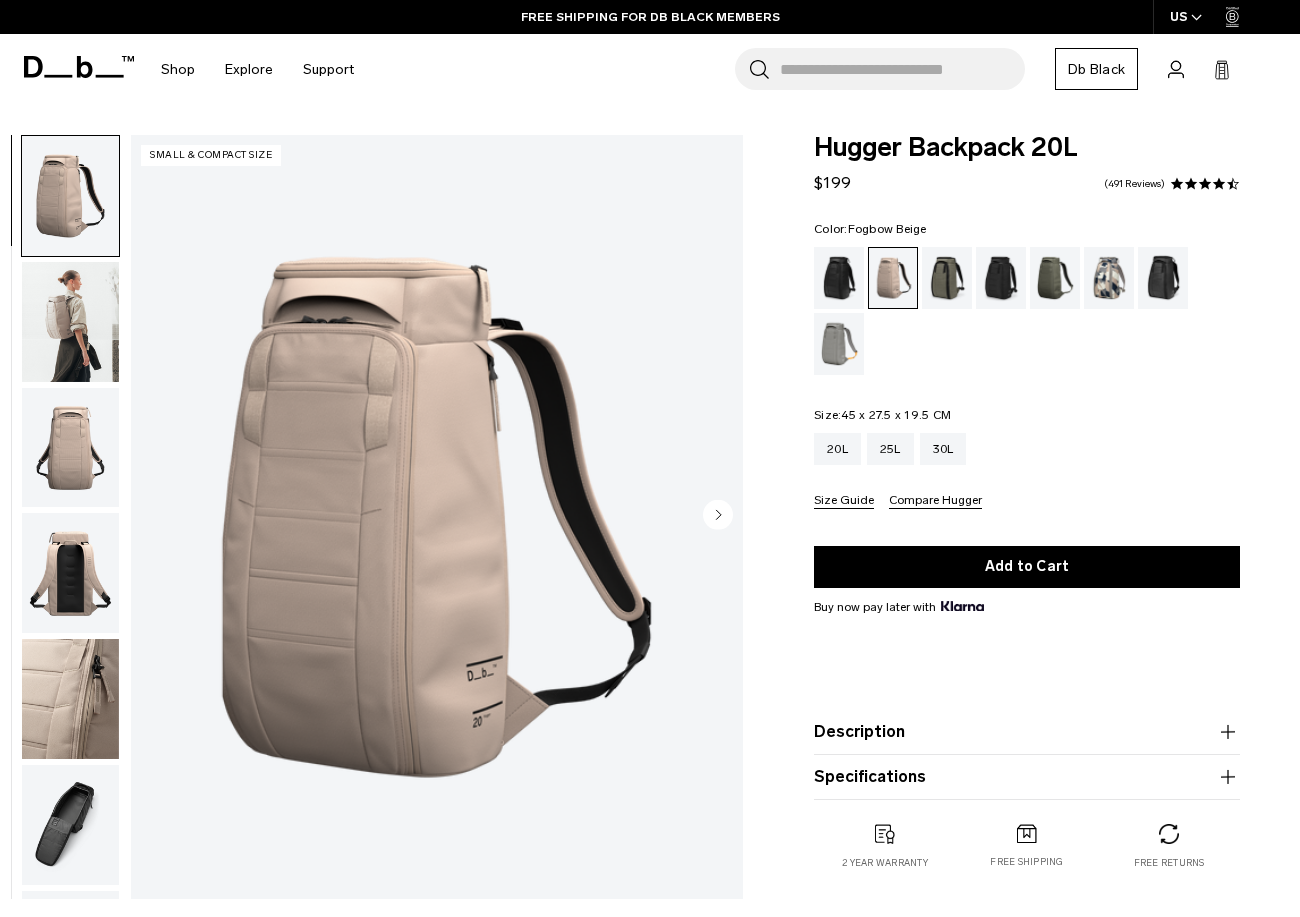 scroll, scrollTop: 0, scrollLeft: 0, axis: both 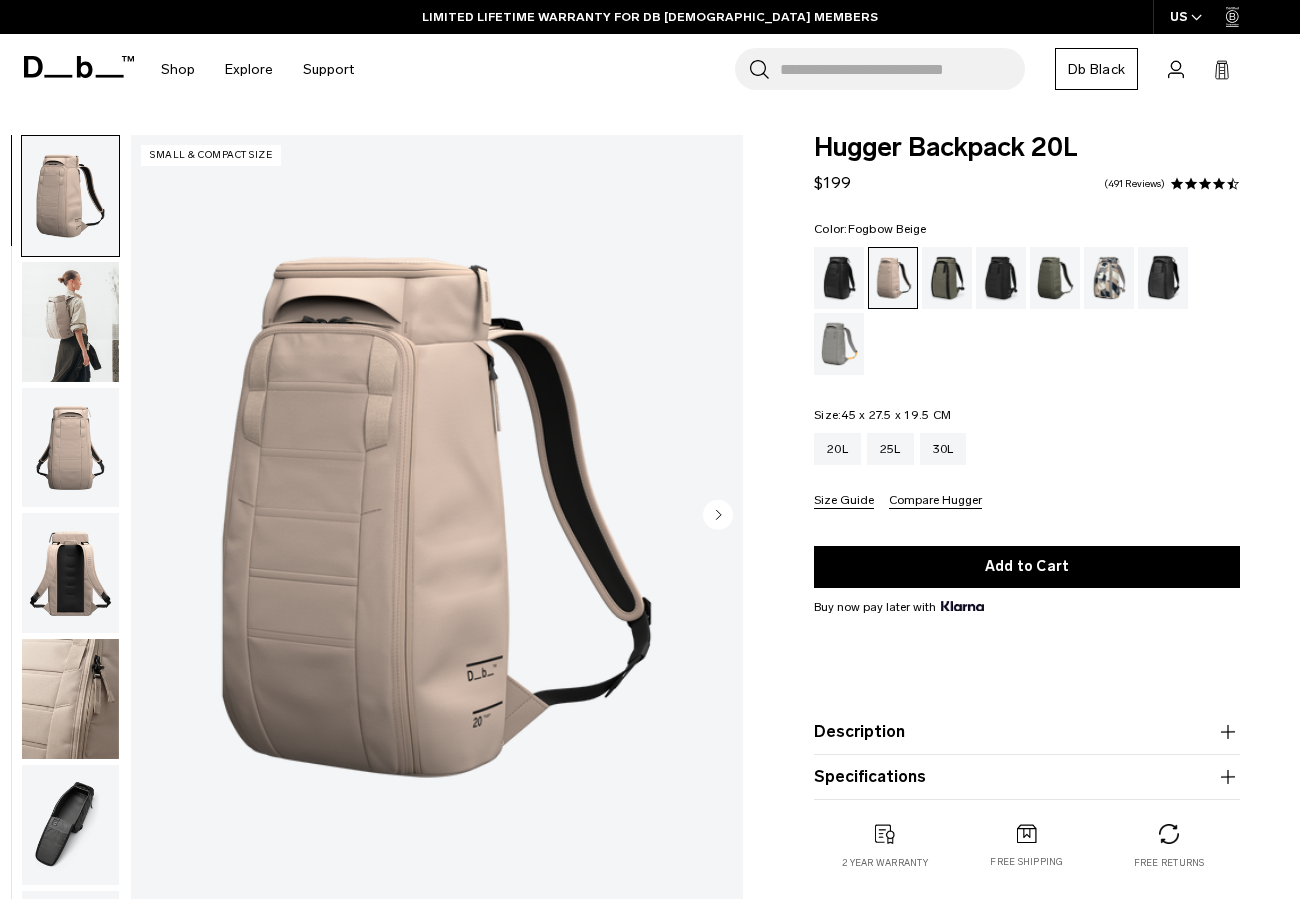 click on "Size Guide" at bounding box center [844, 501] 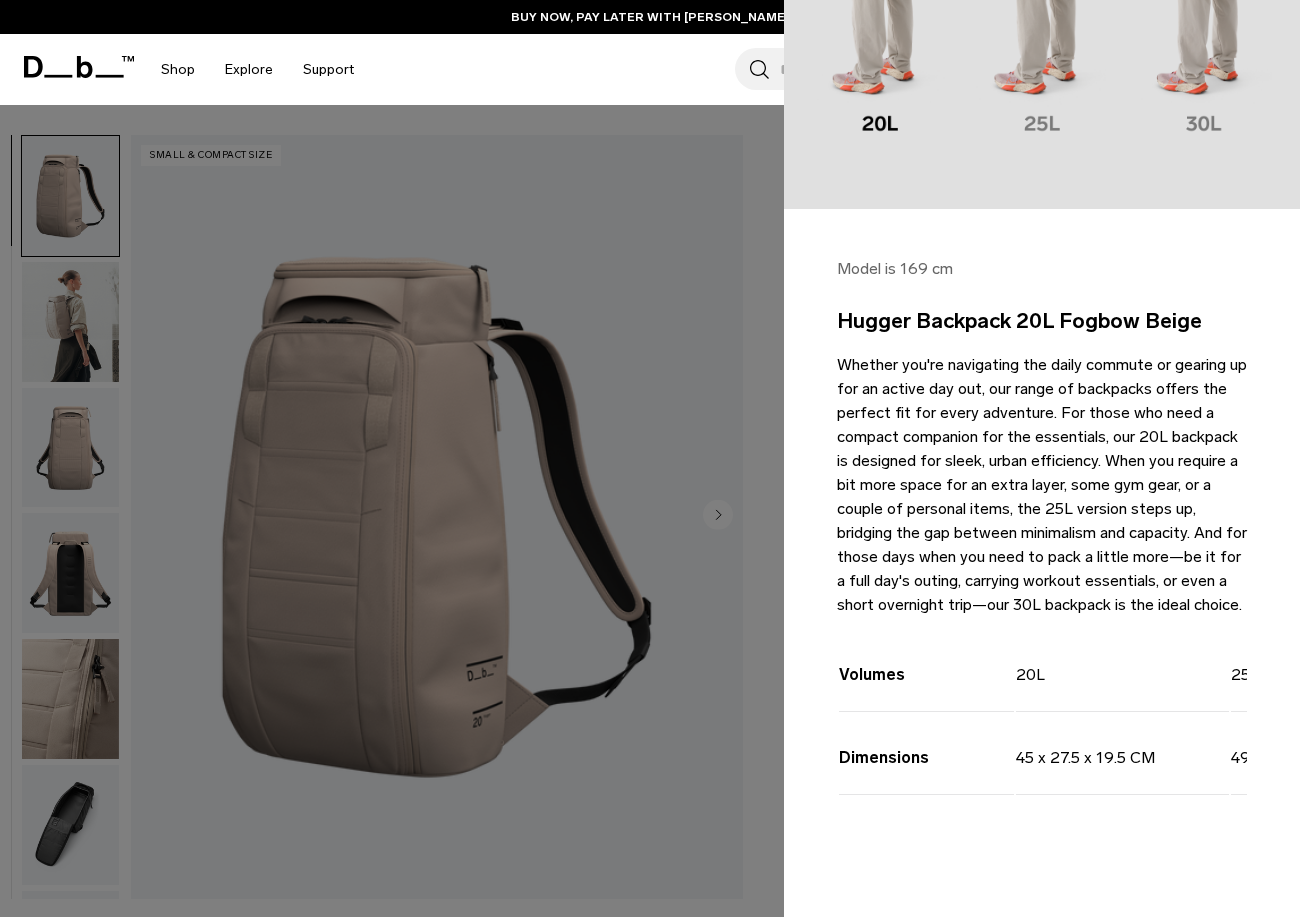 scroll, scrollTop: 333, scrollLeft: 0, axis: vertical 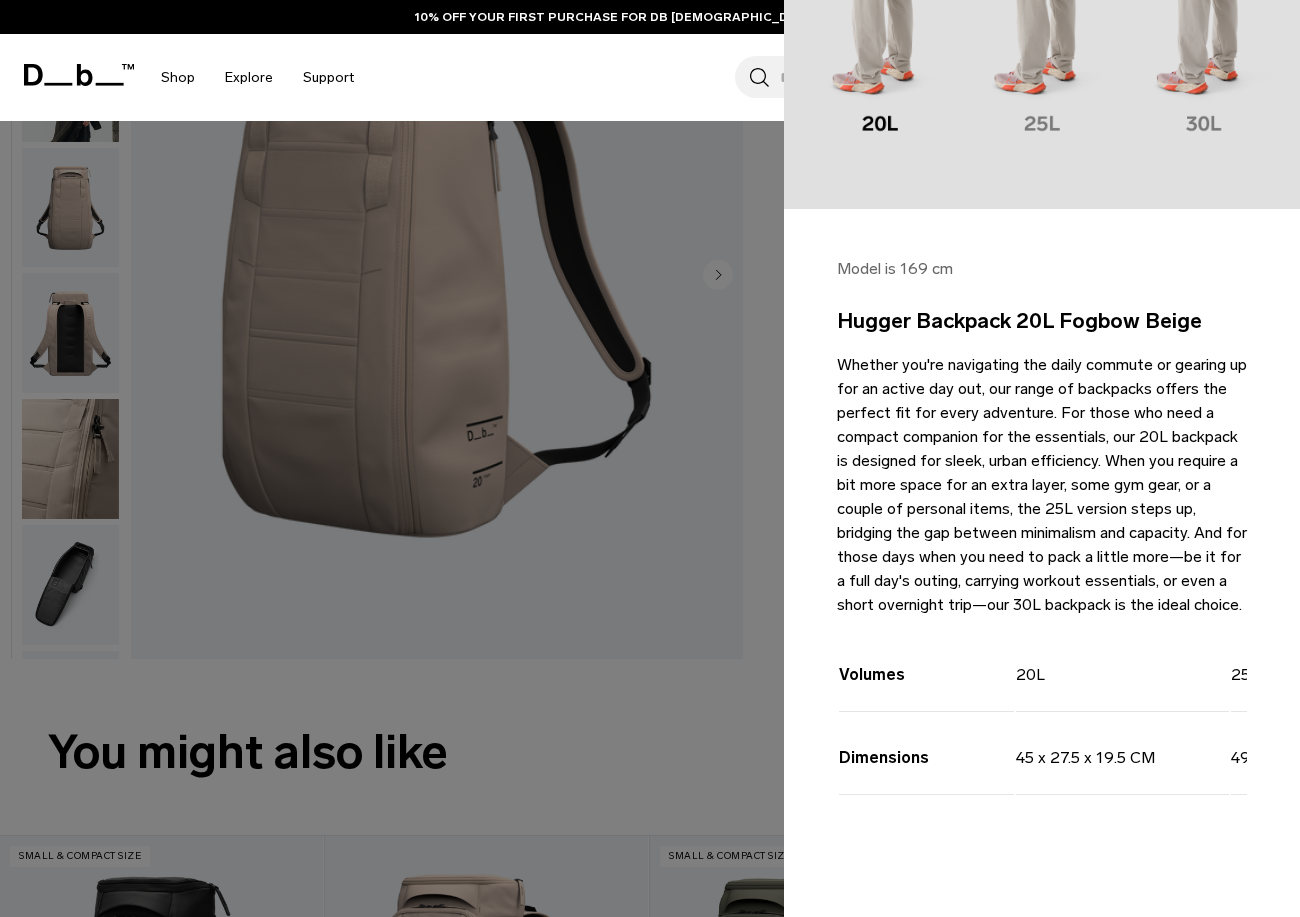 click at bounding box center (650, 458) 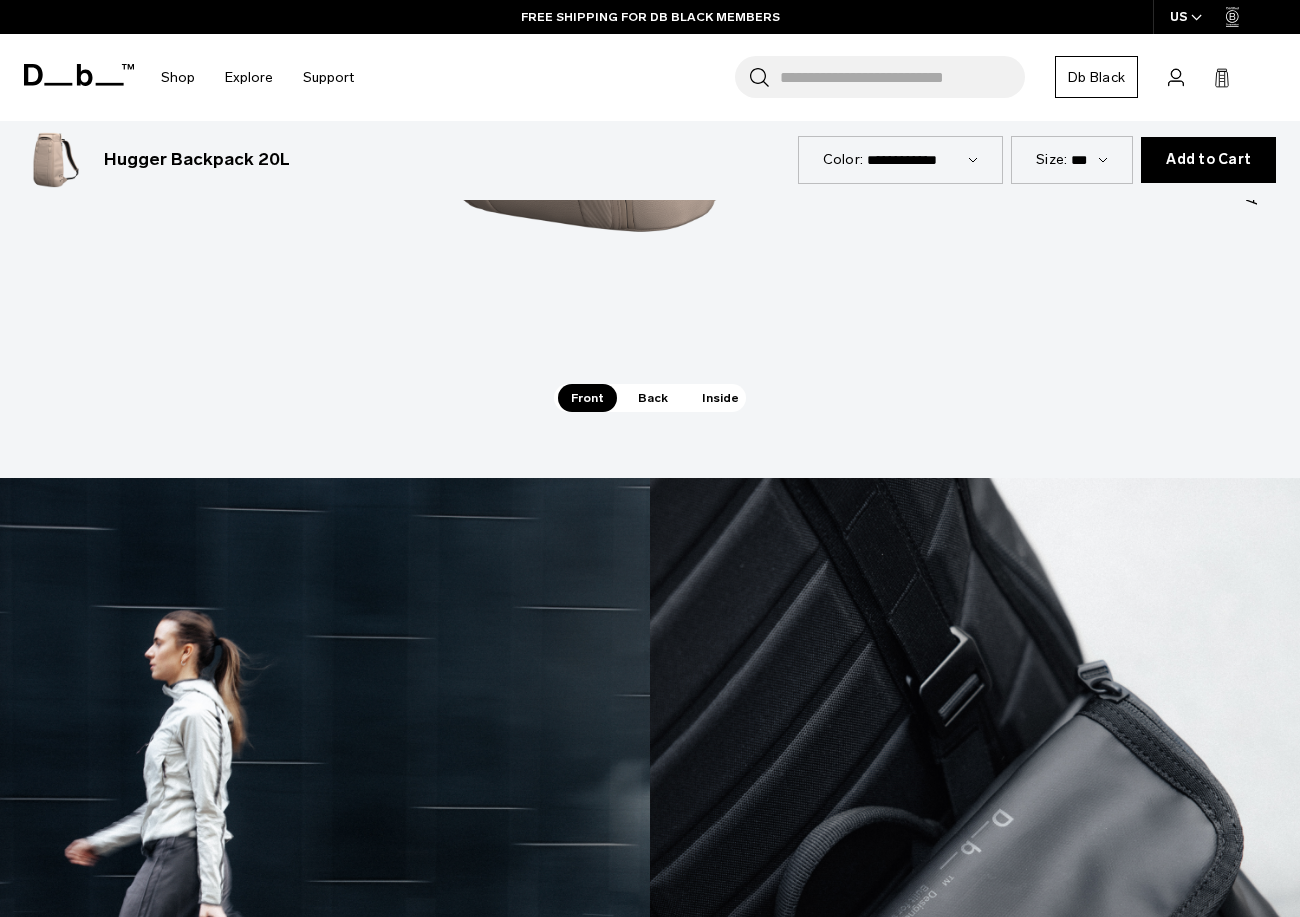 scroll, scrollTop: 2799, scrollLeft: 0, axis: vertical 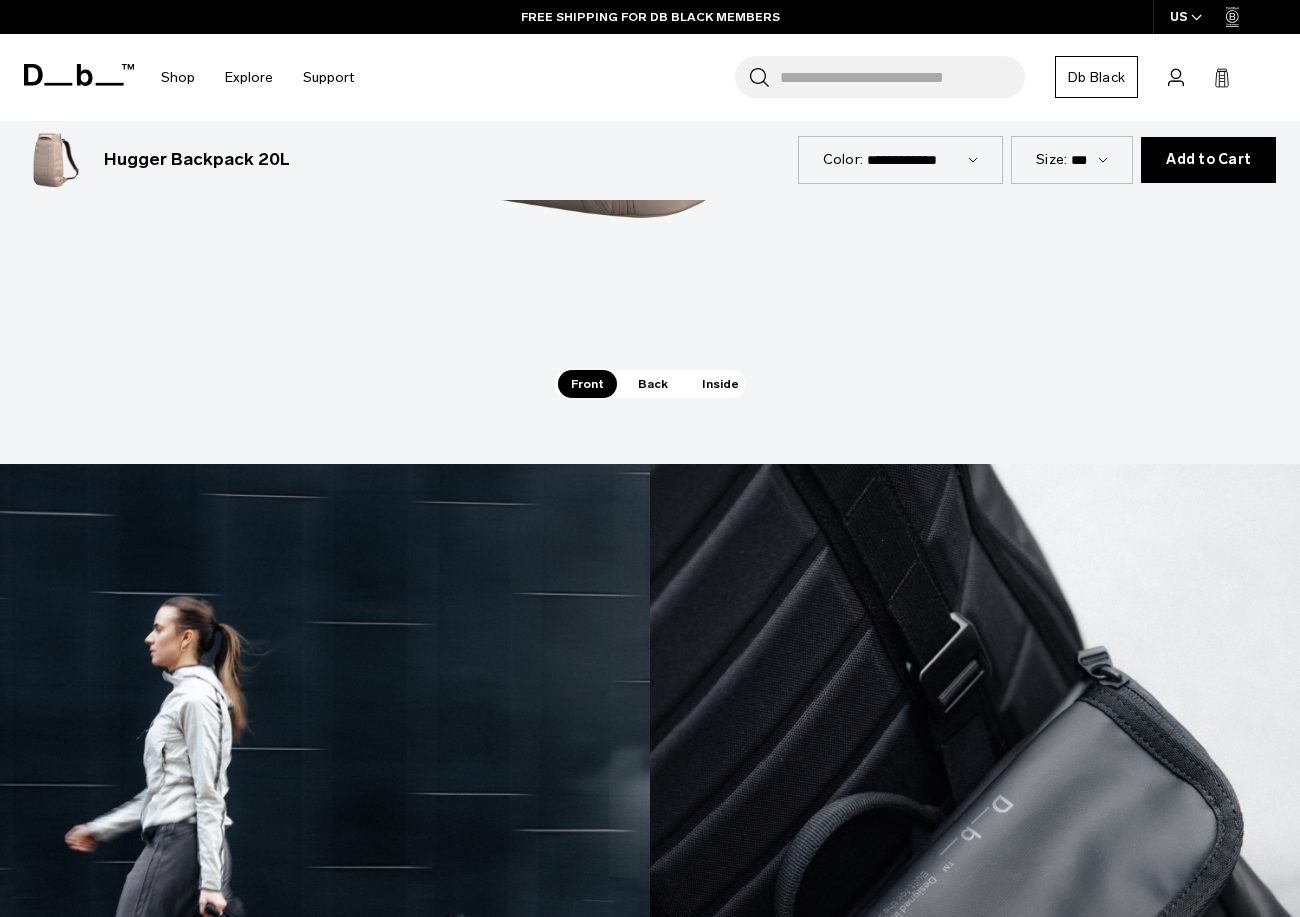 click on "Inside" at bounding box center [720, 384] 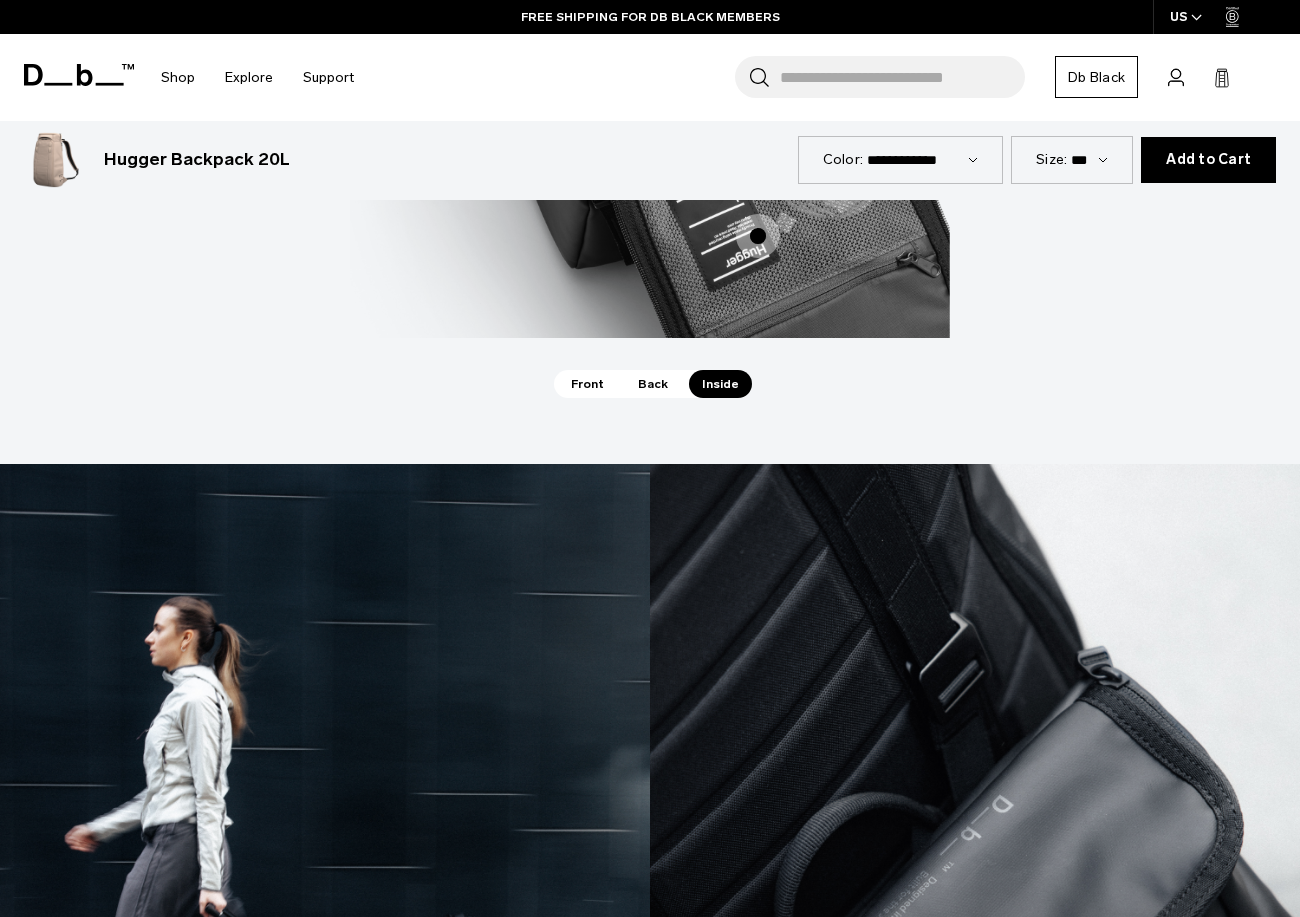 scroll, scrollTop: 0, scrollLeft: 0, axis: both 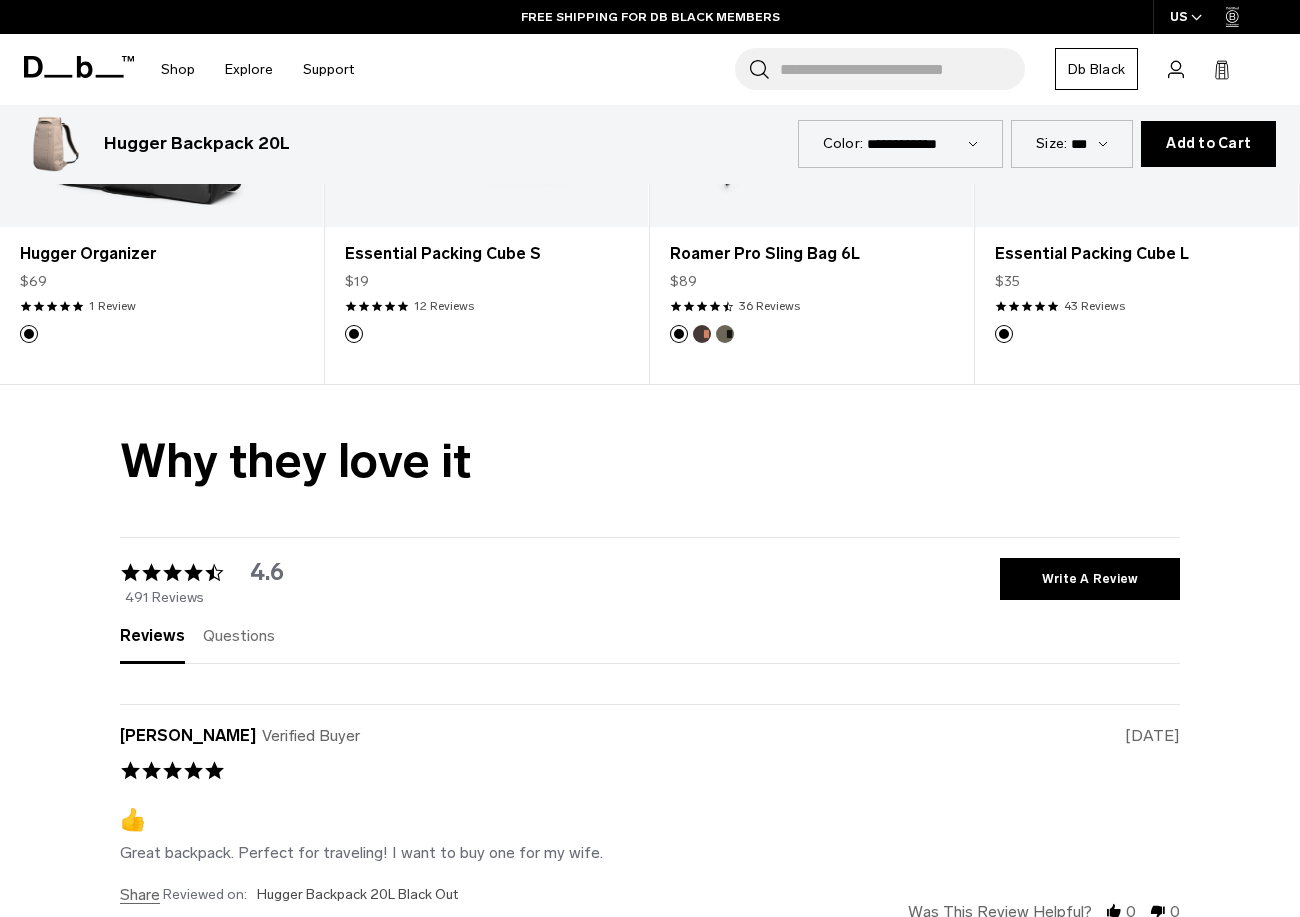 click on "Questions" at bounding box center (239, 635) 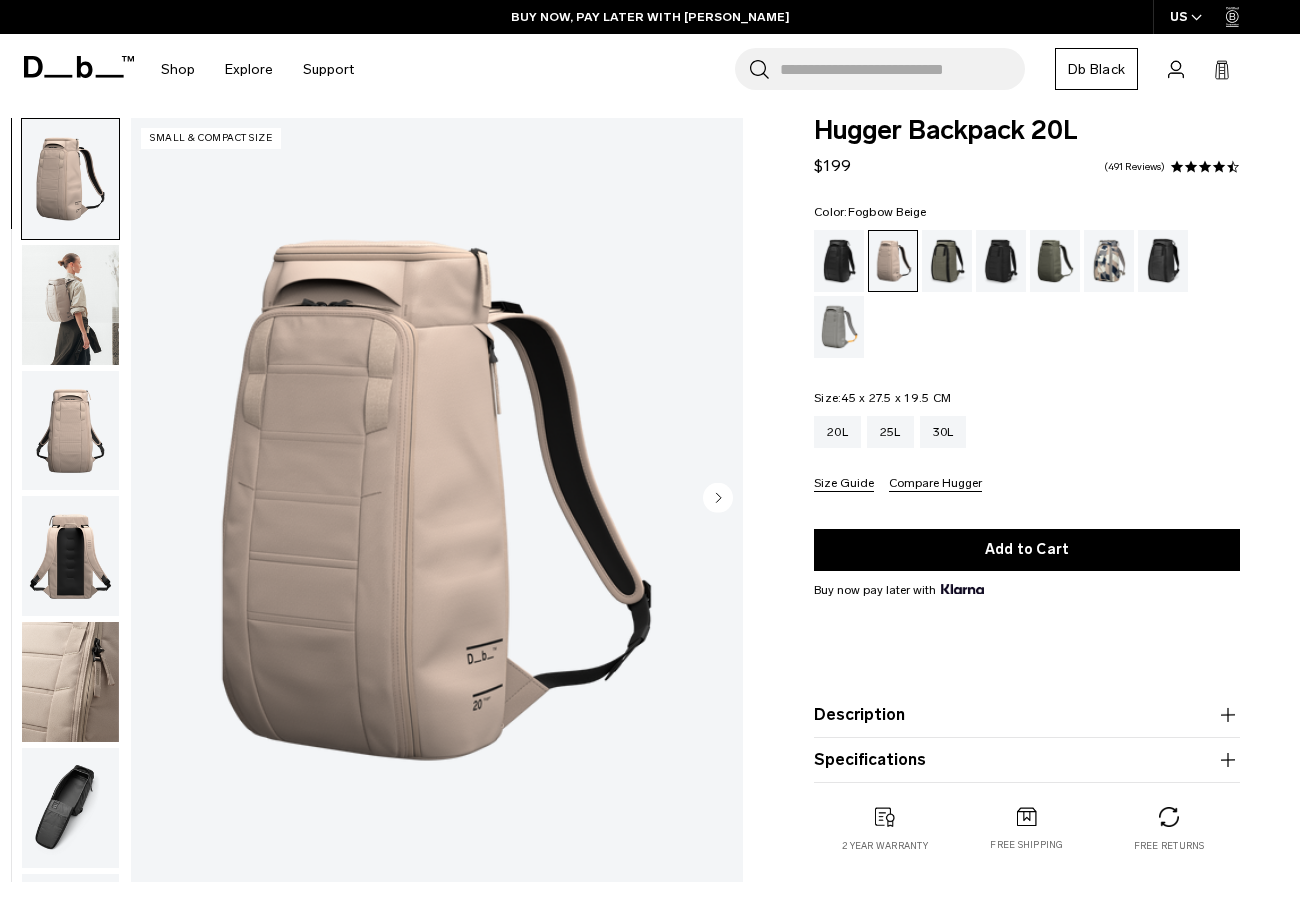 scroll, scrollTop: 11, scrollLeft: 0, axis: vertical 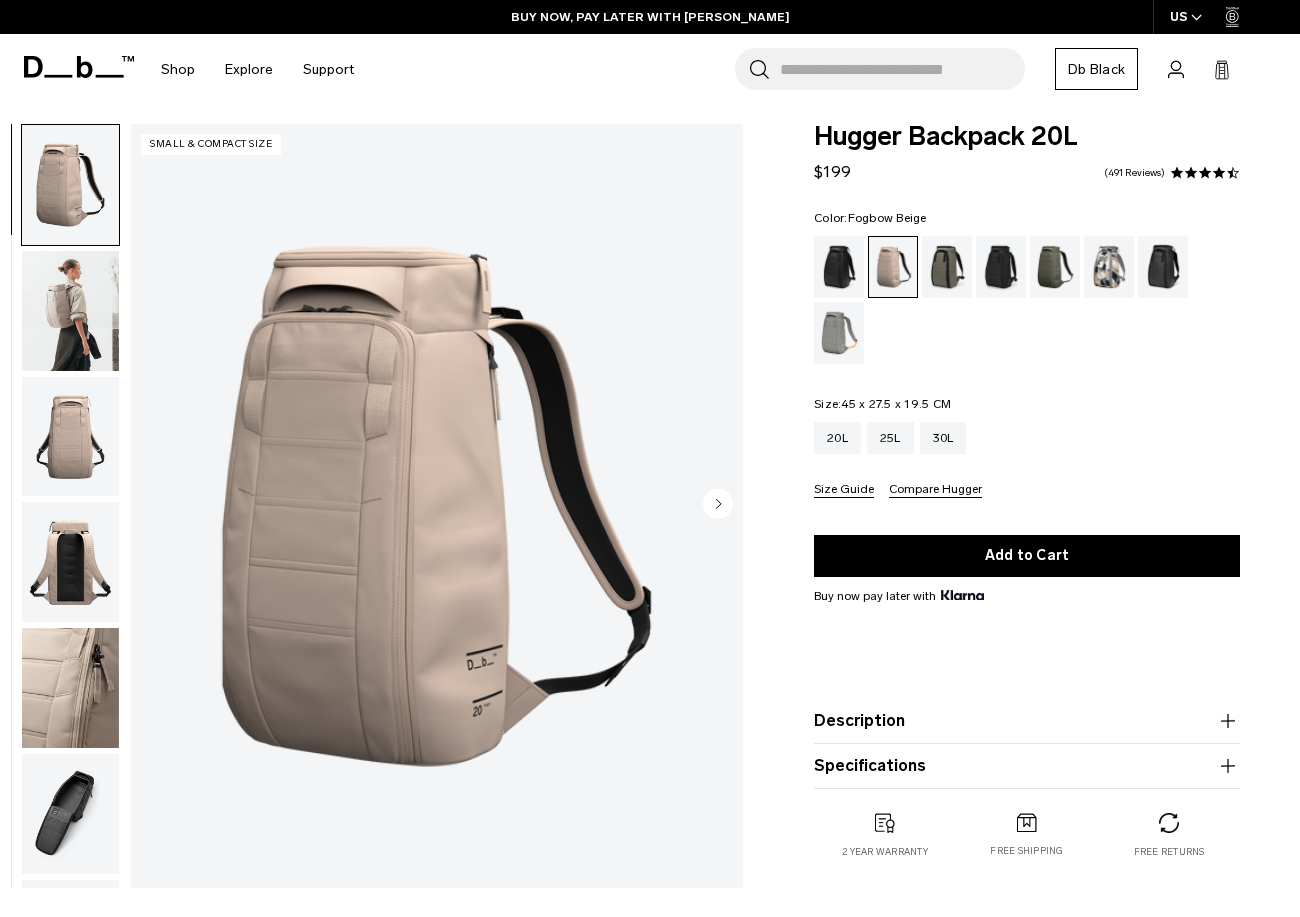 click on "Specifications" at bounding box center (1027, 766) 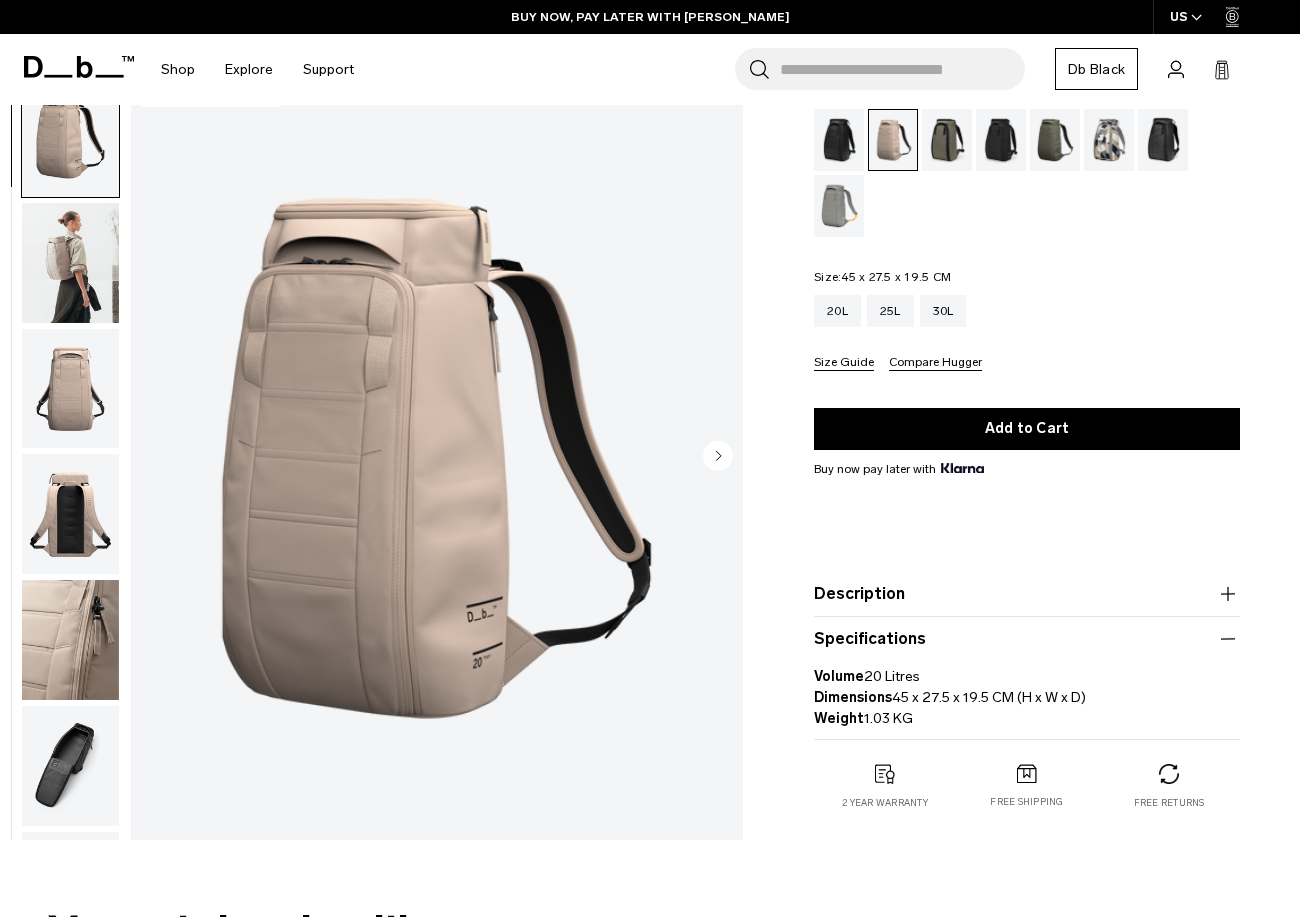 scroll, scrollTop: 163, scrollLeft: 0, axis: vertical 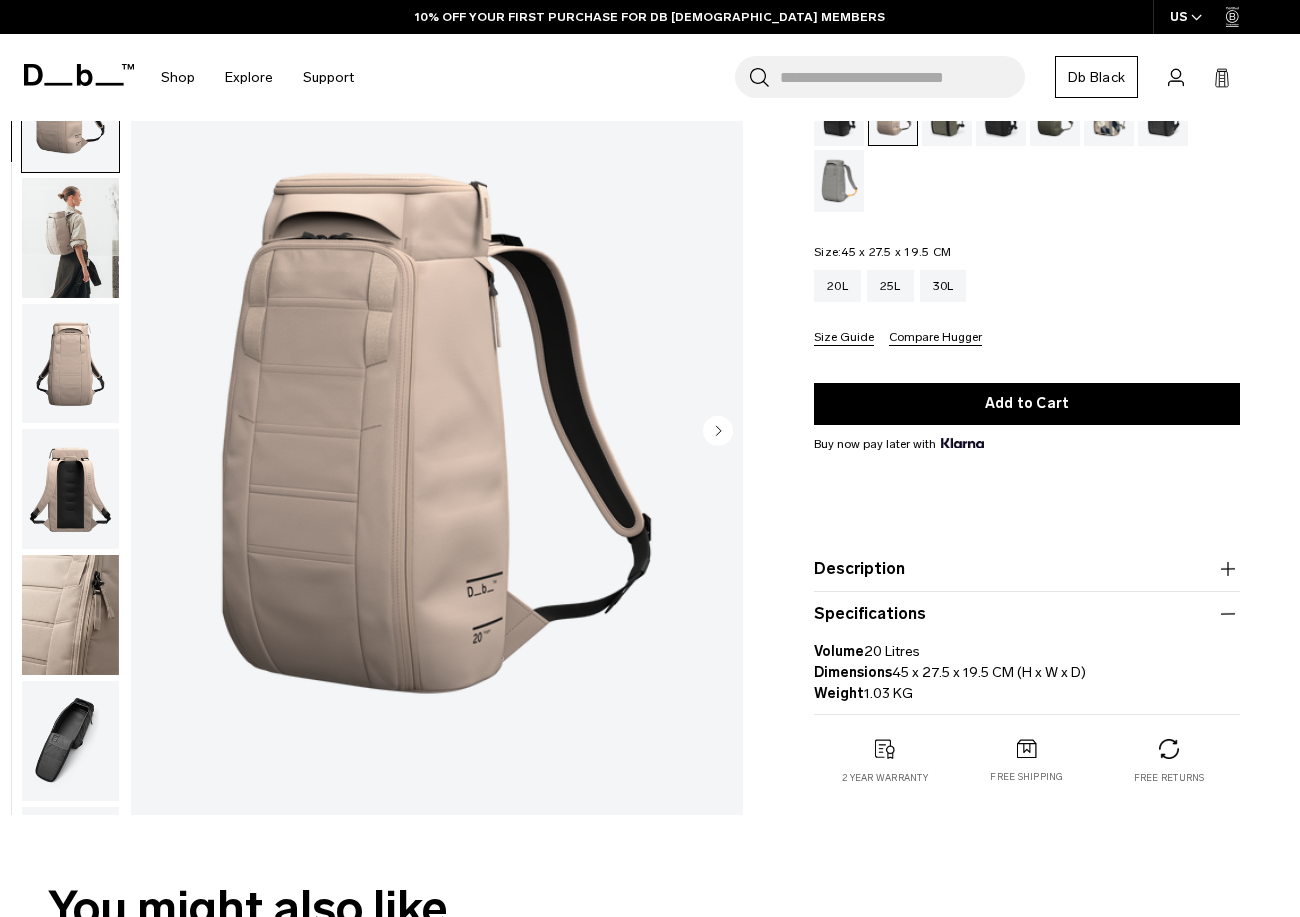 click on "Description" at bounding box center (1027, 569) 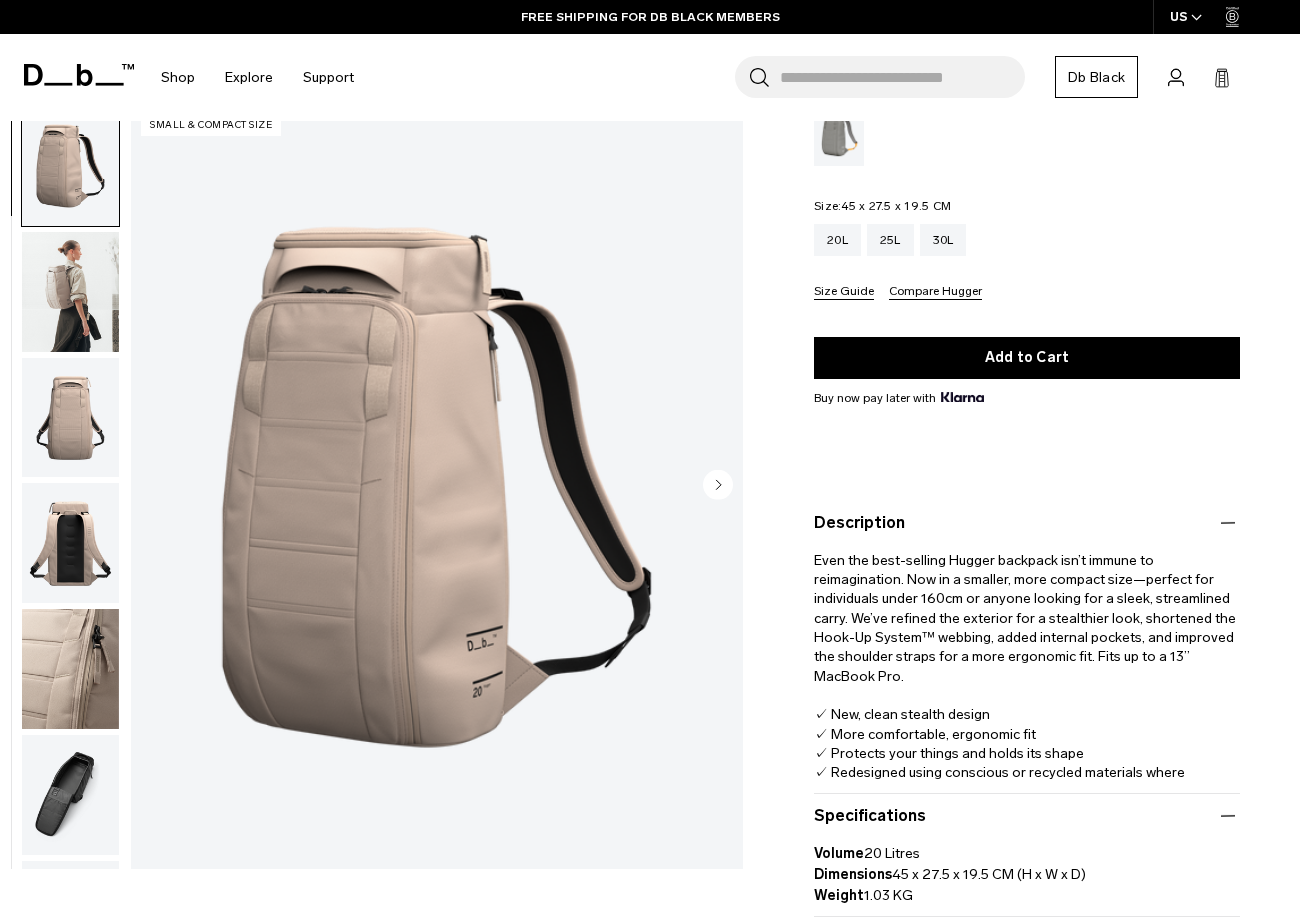 scroll, scrollTop: 216, scrollLeft: 0, axis: vertical 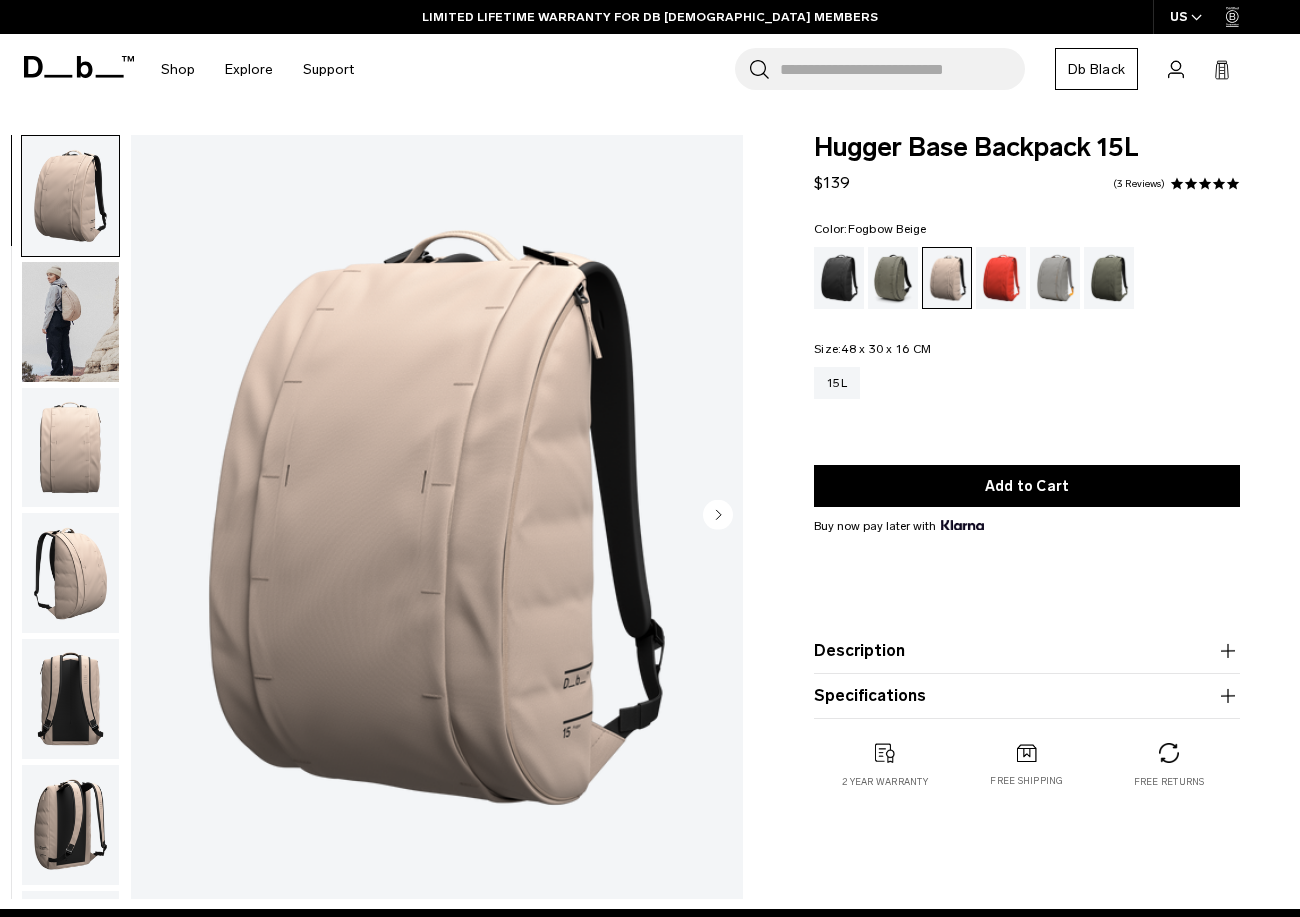 click at bounding box center (70, 573) 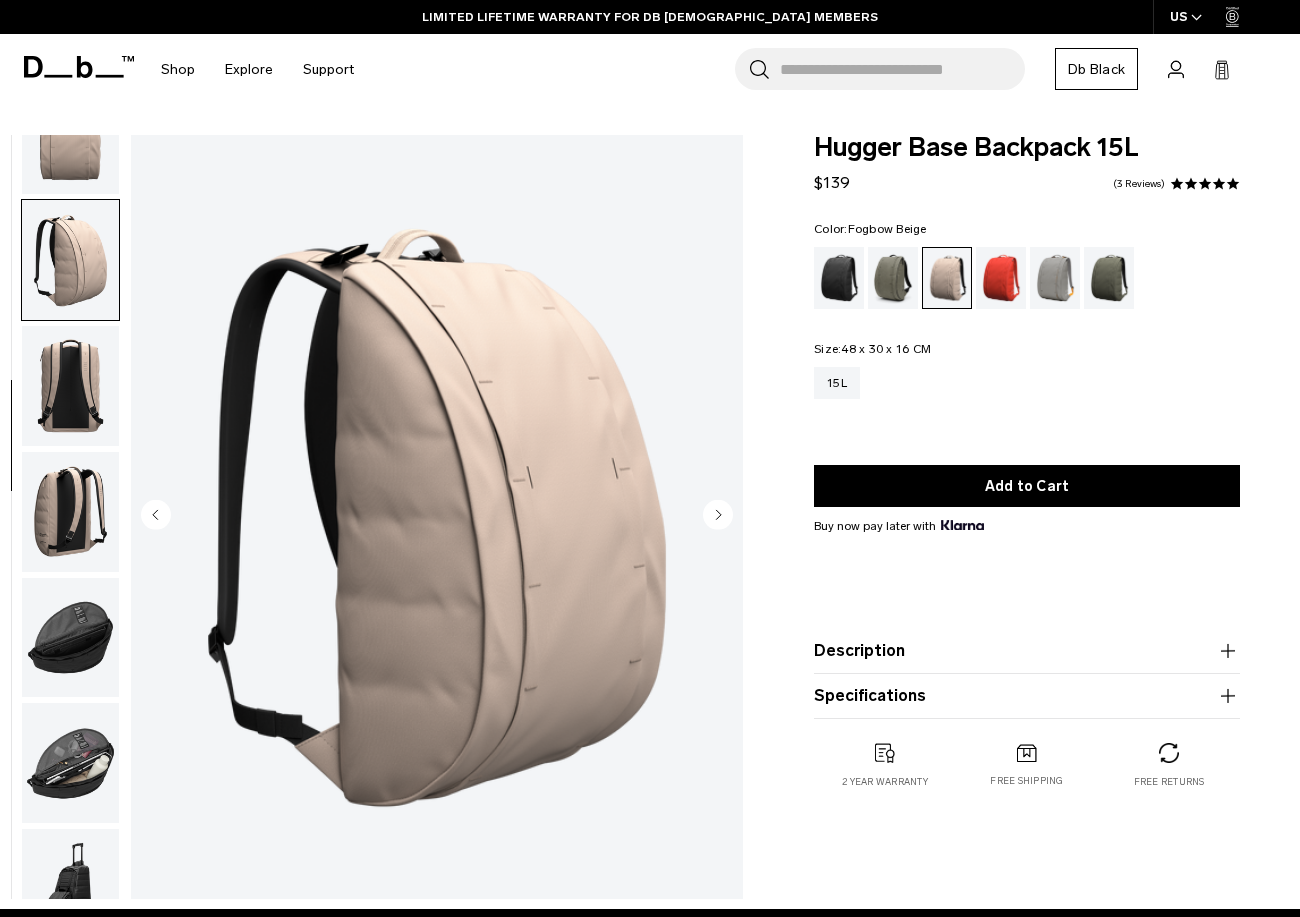 scroll, scrollTop: 364, scrollLeft: 0, axis: vertical 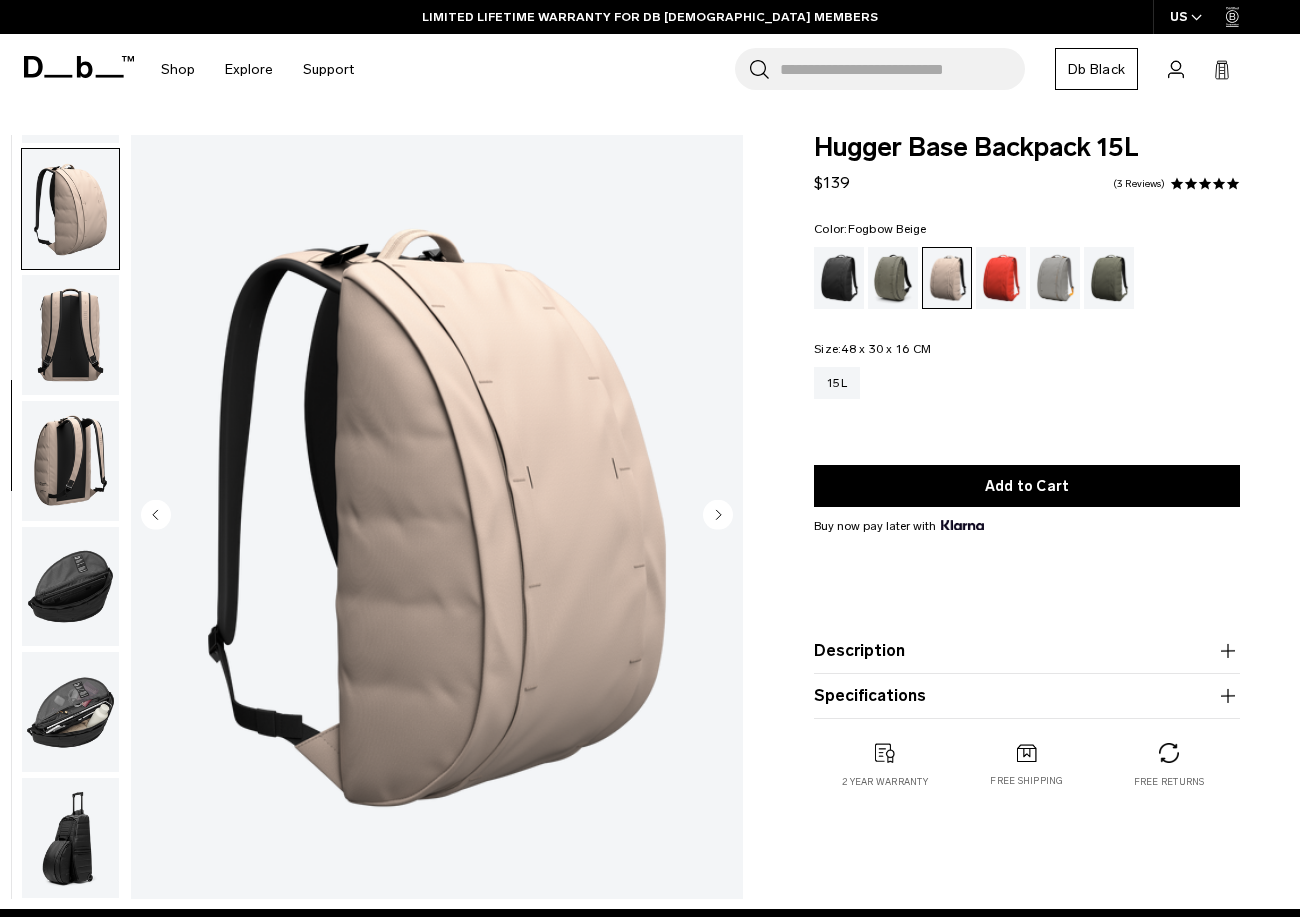 type 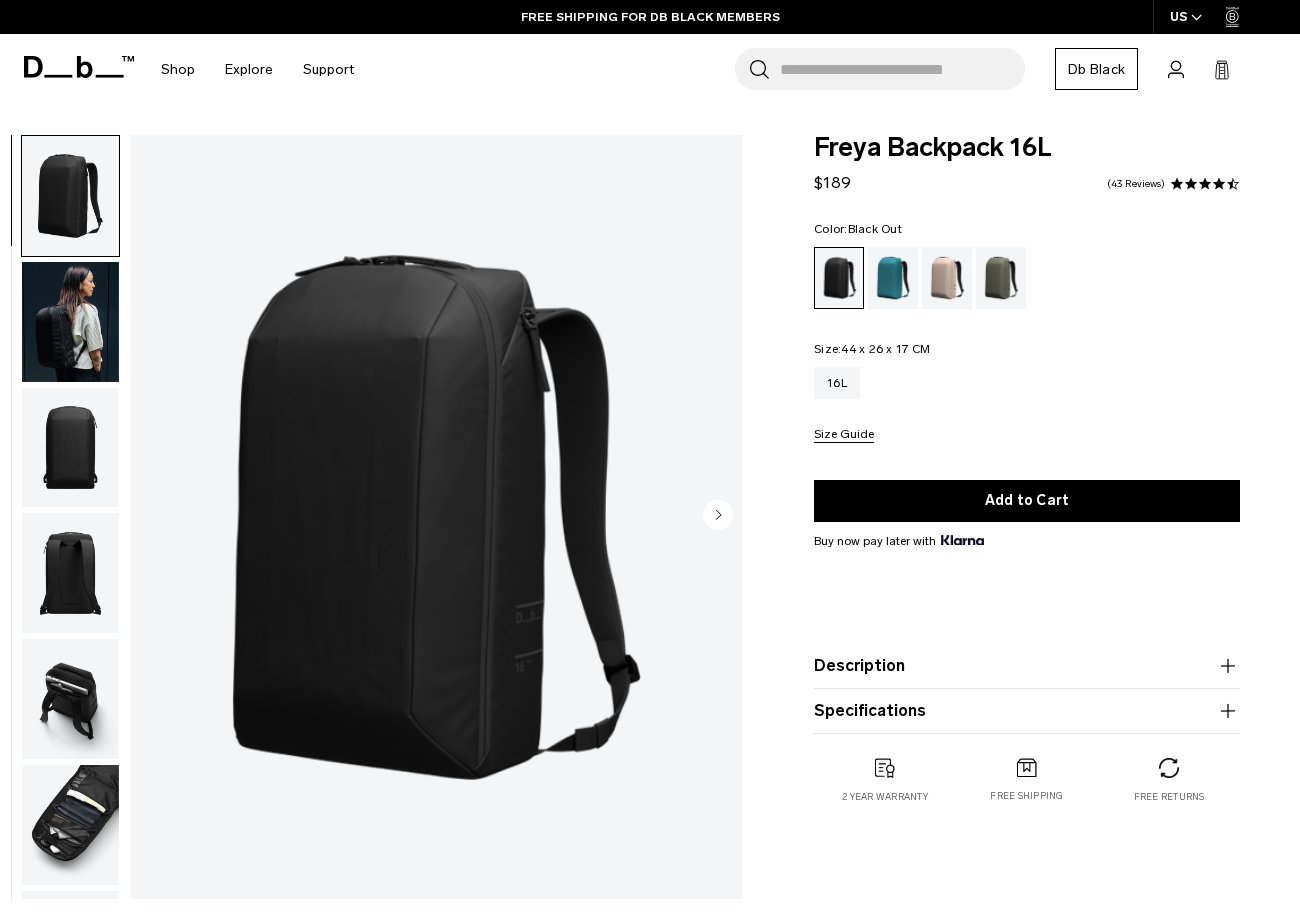 scroll, scrollTop: 0, scrollLeft: 0, axis: both 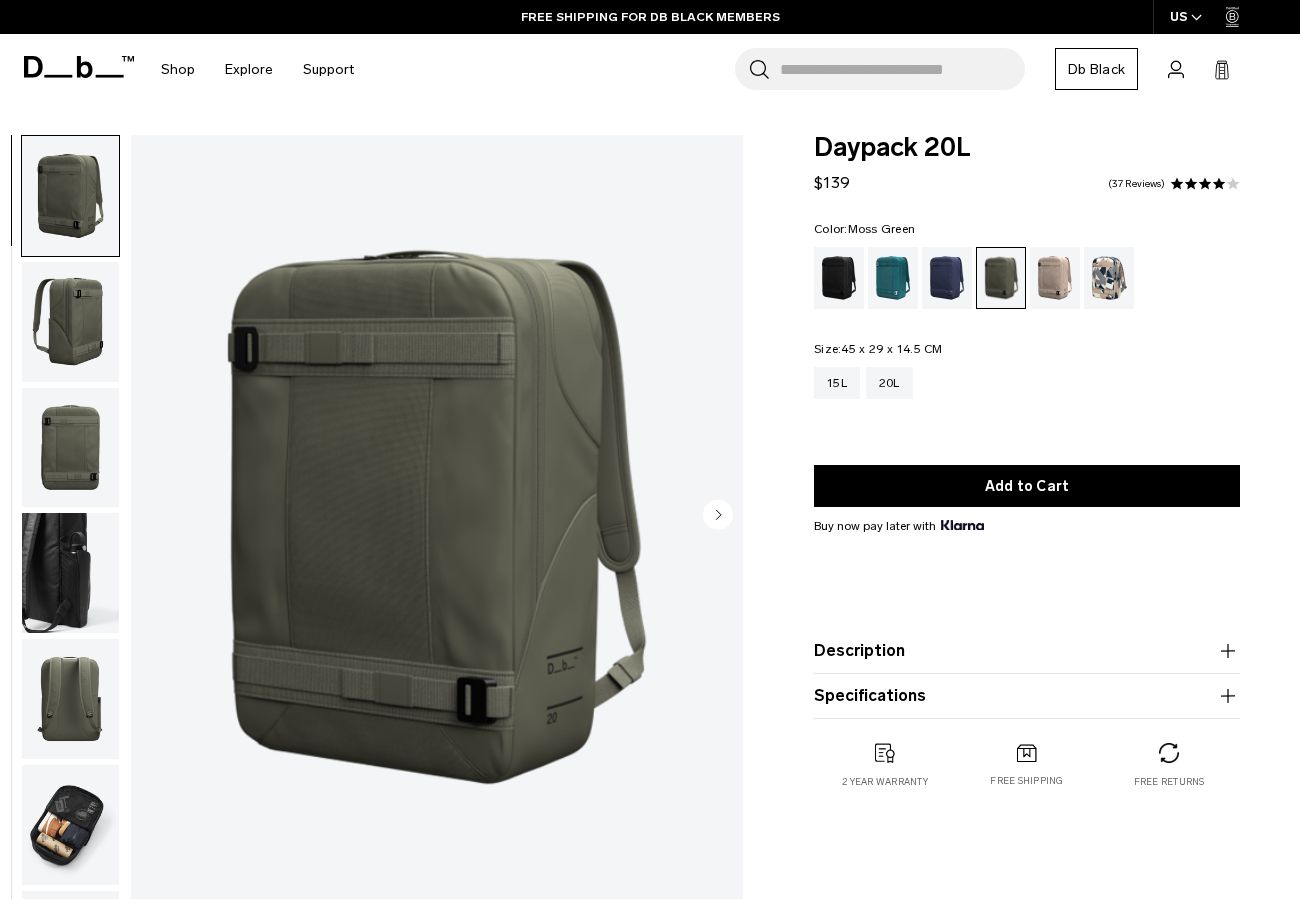 click at bounding box center [70, 322] 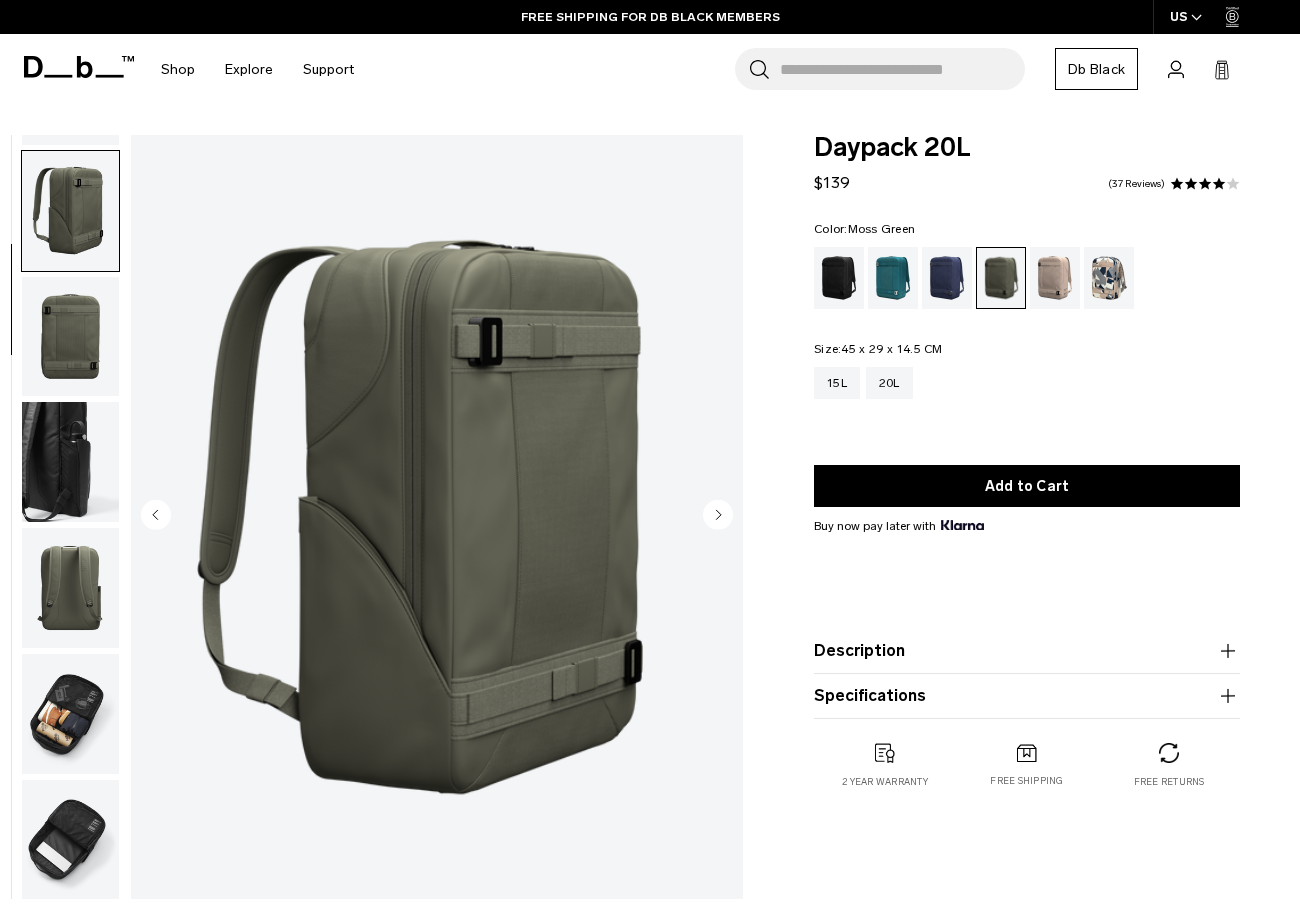 scroll, scrollTop: 112, scrollLeft: 0, axis: vertical 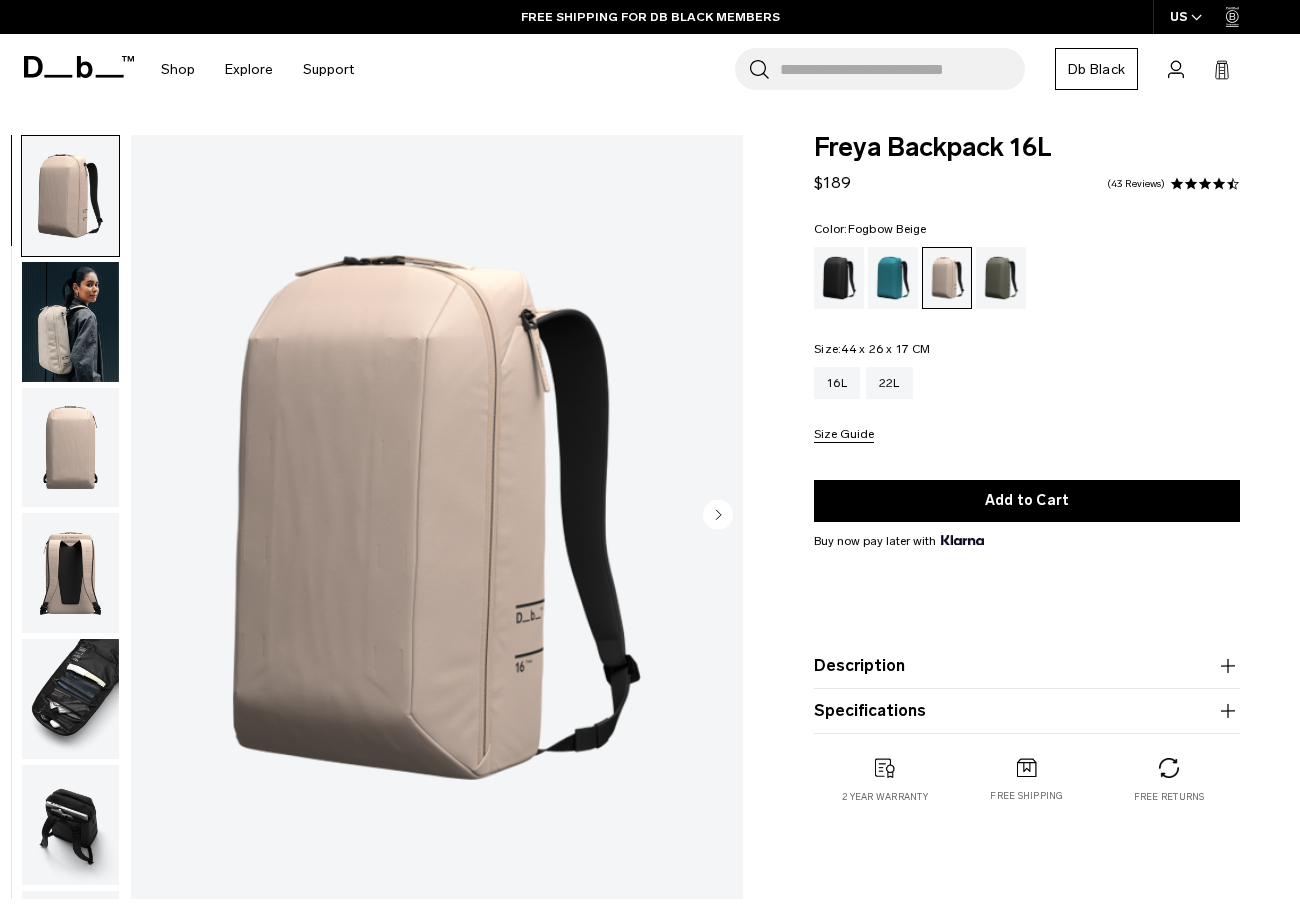 click at bounding box center (70, 448) 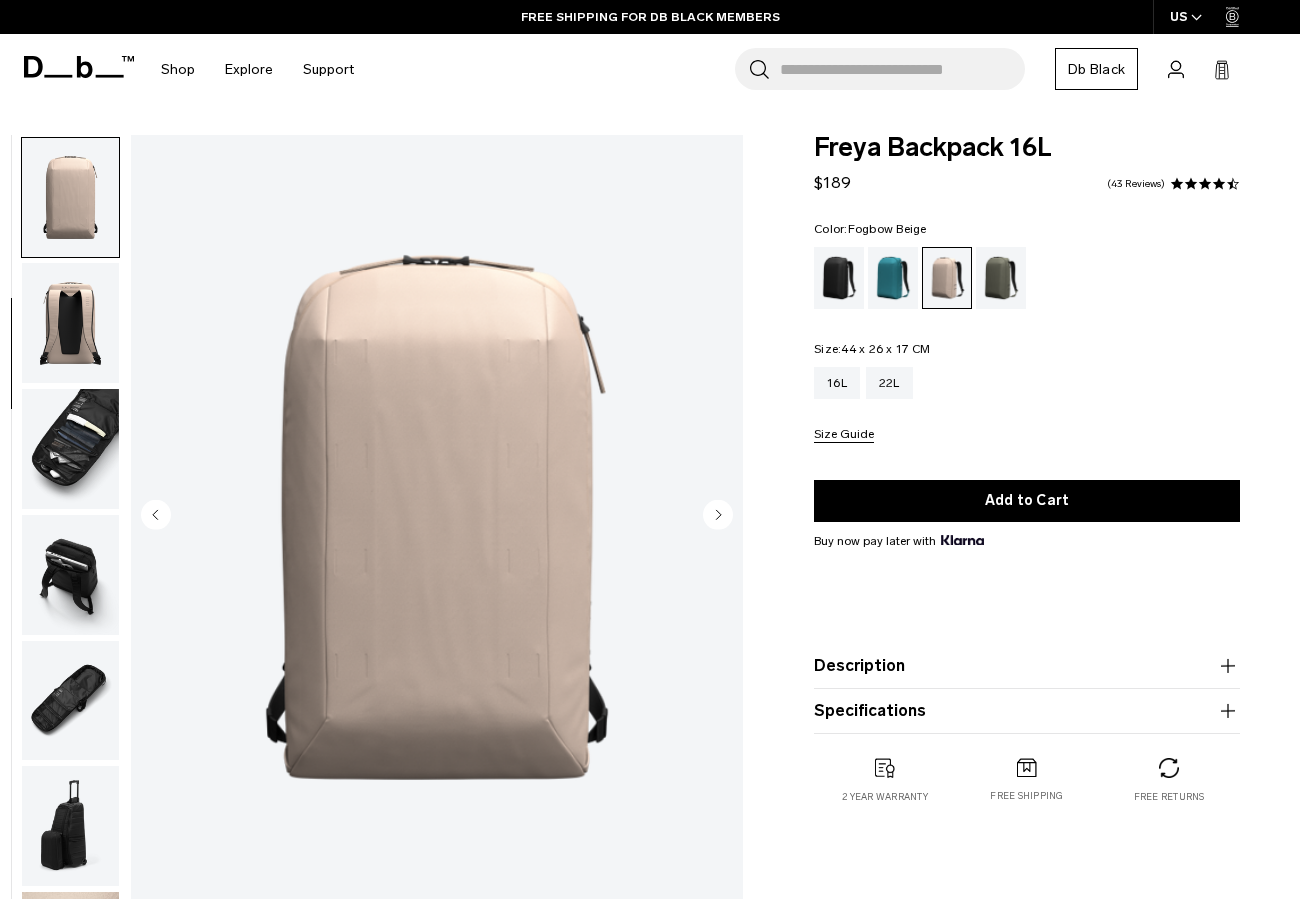 scroll, scrollTop: 252, scrollLeft: 0, axis: vertical 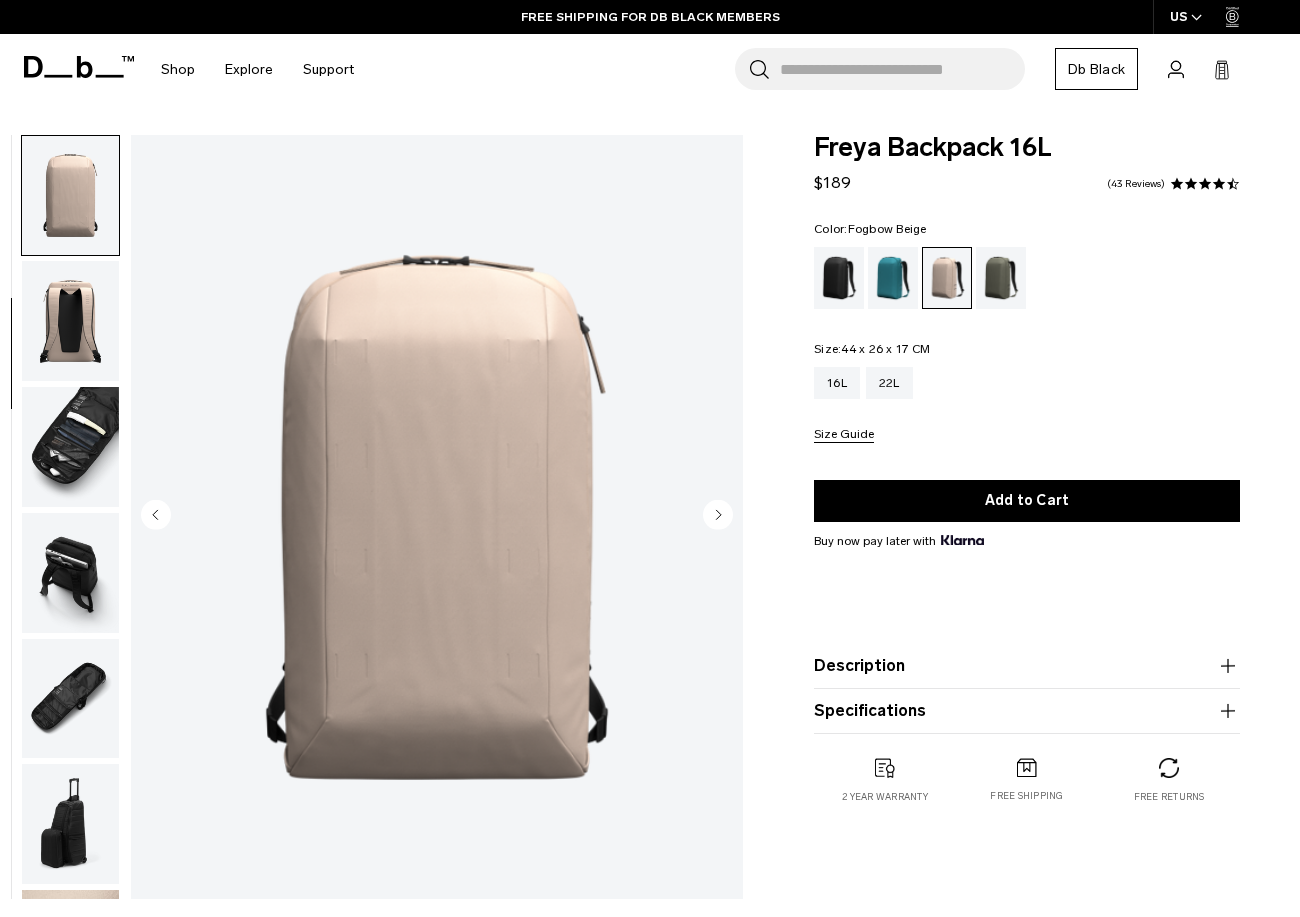 click at bounding box center (70, 321) 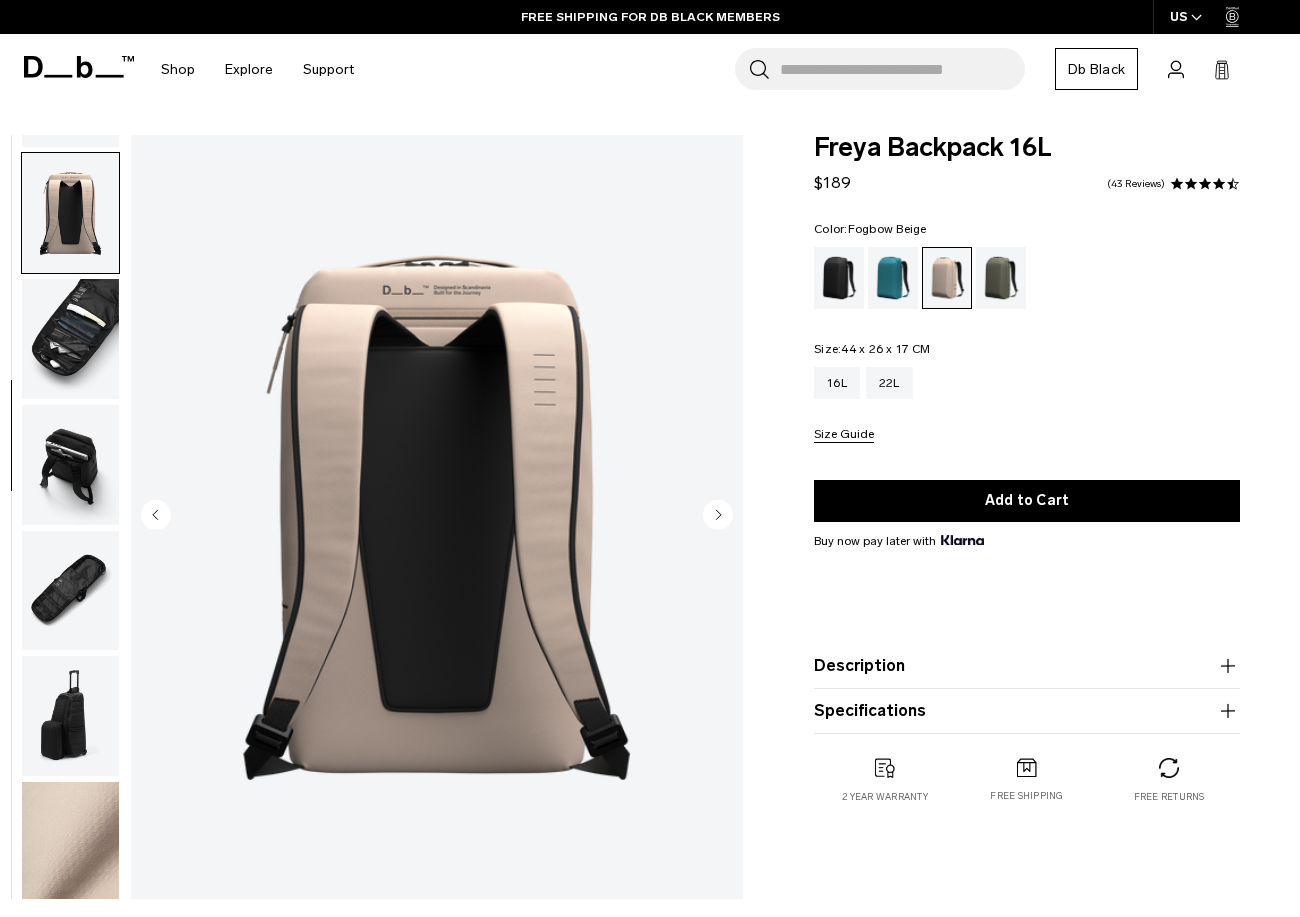 scroll, scrollTop: 364, scrollLeft: 0, axis: vertical 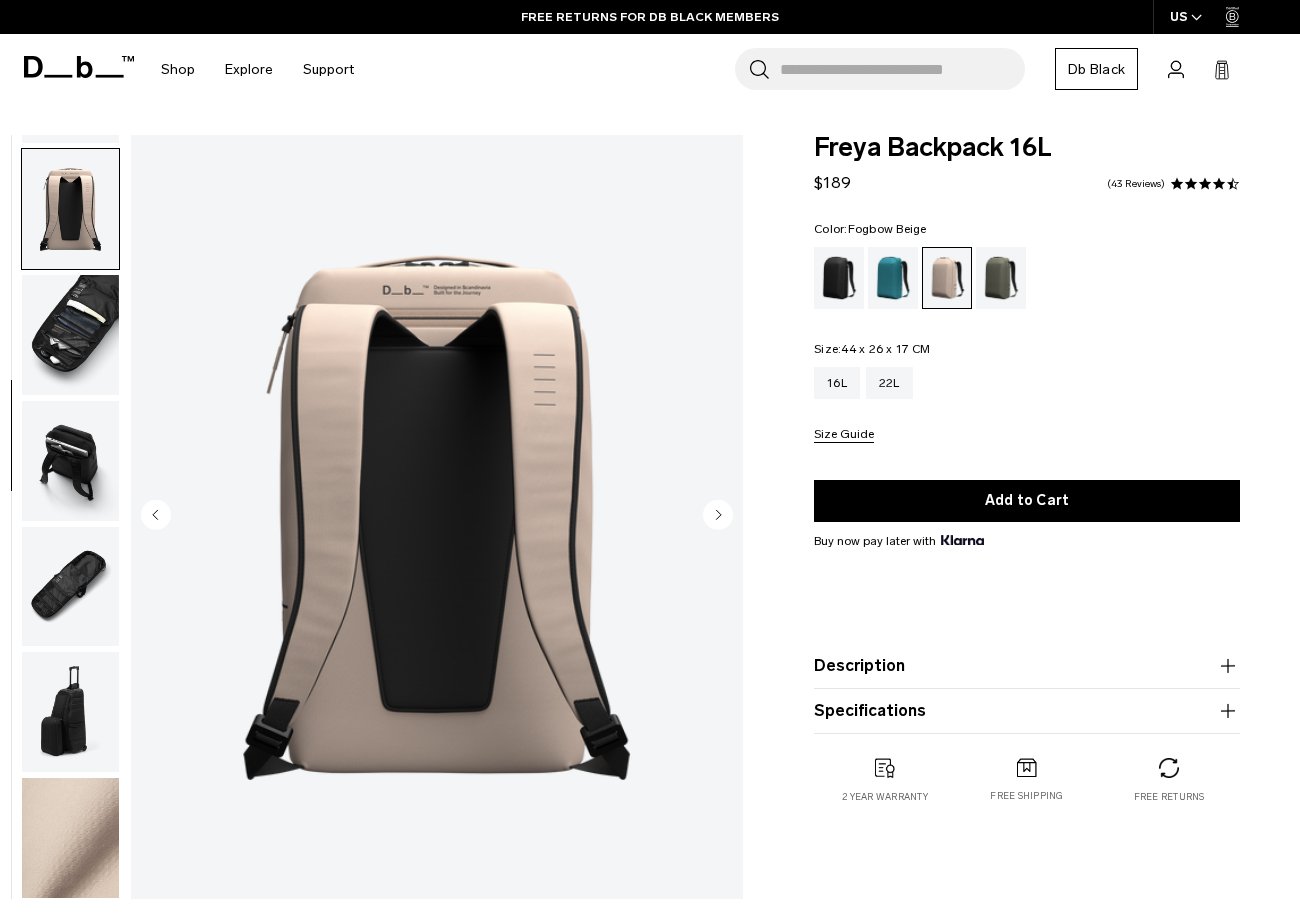 click at bounding box center (70, 461) 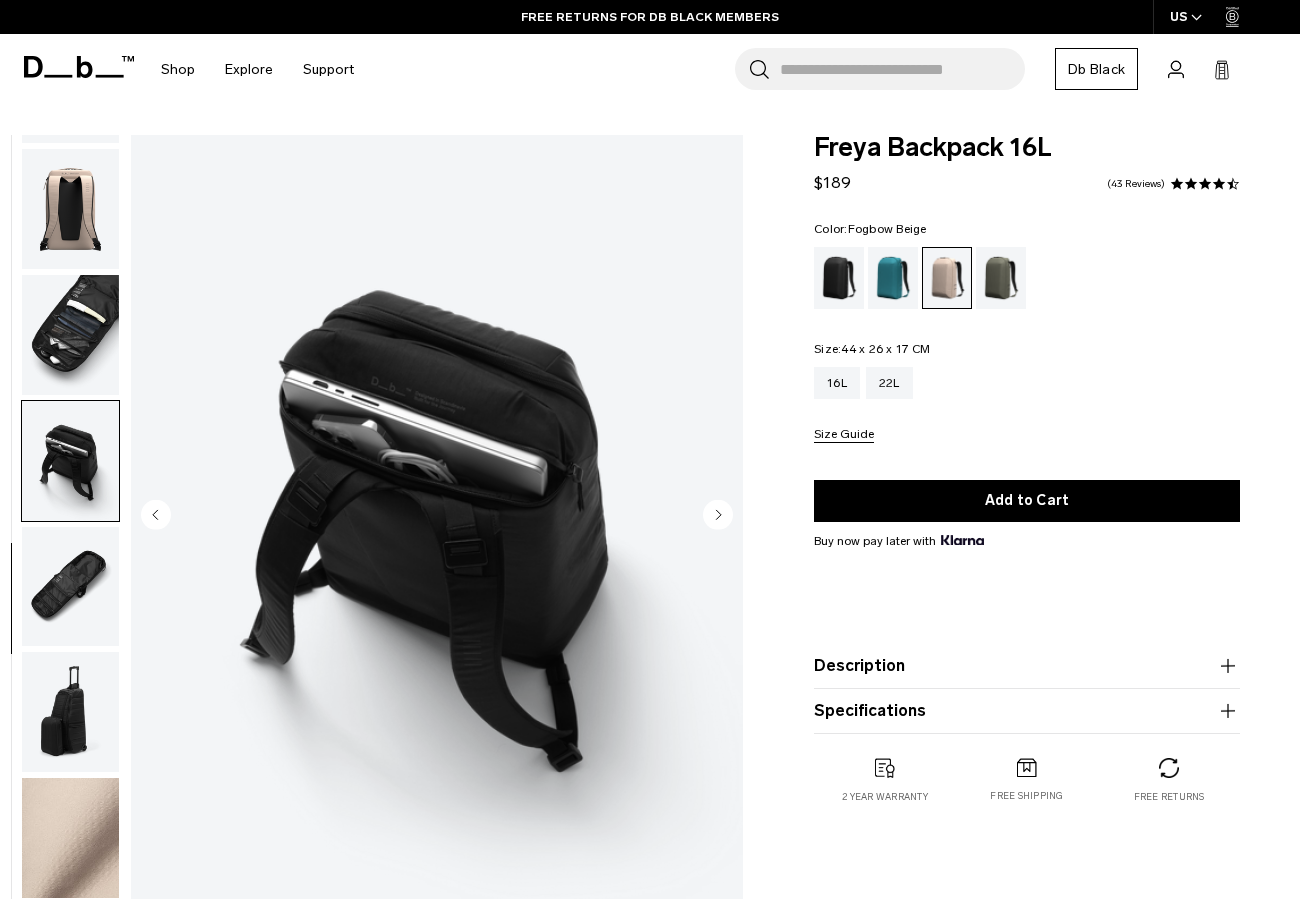 click at bounding box center (70, 587) 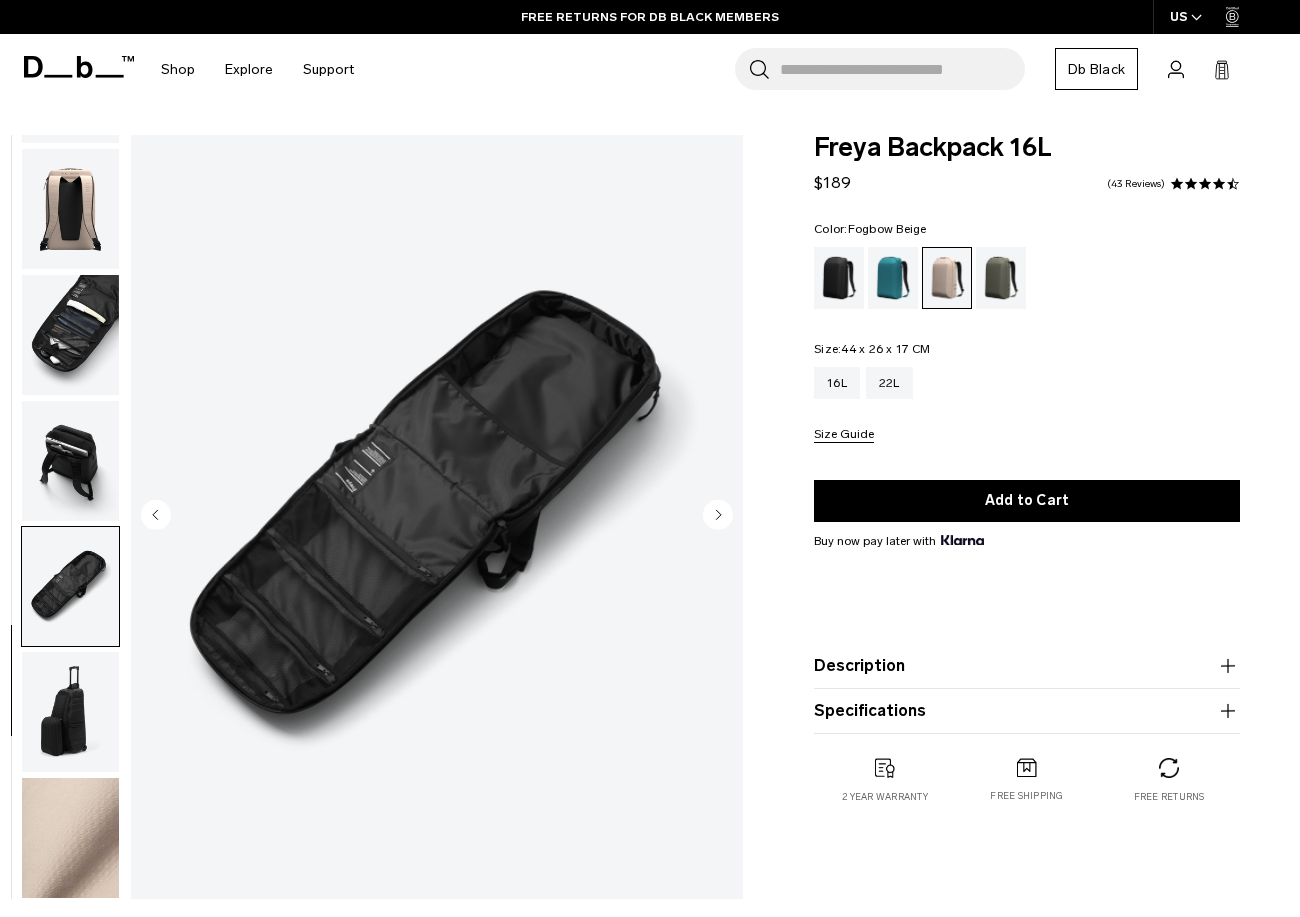 click at bounding box center [70, 587] 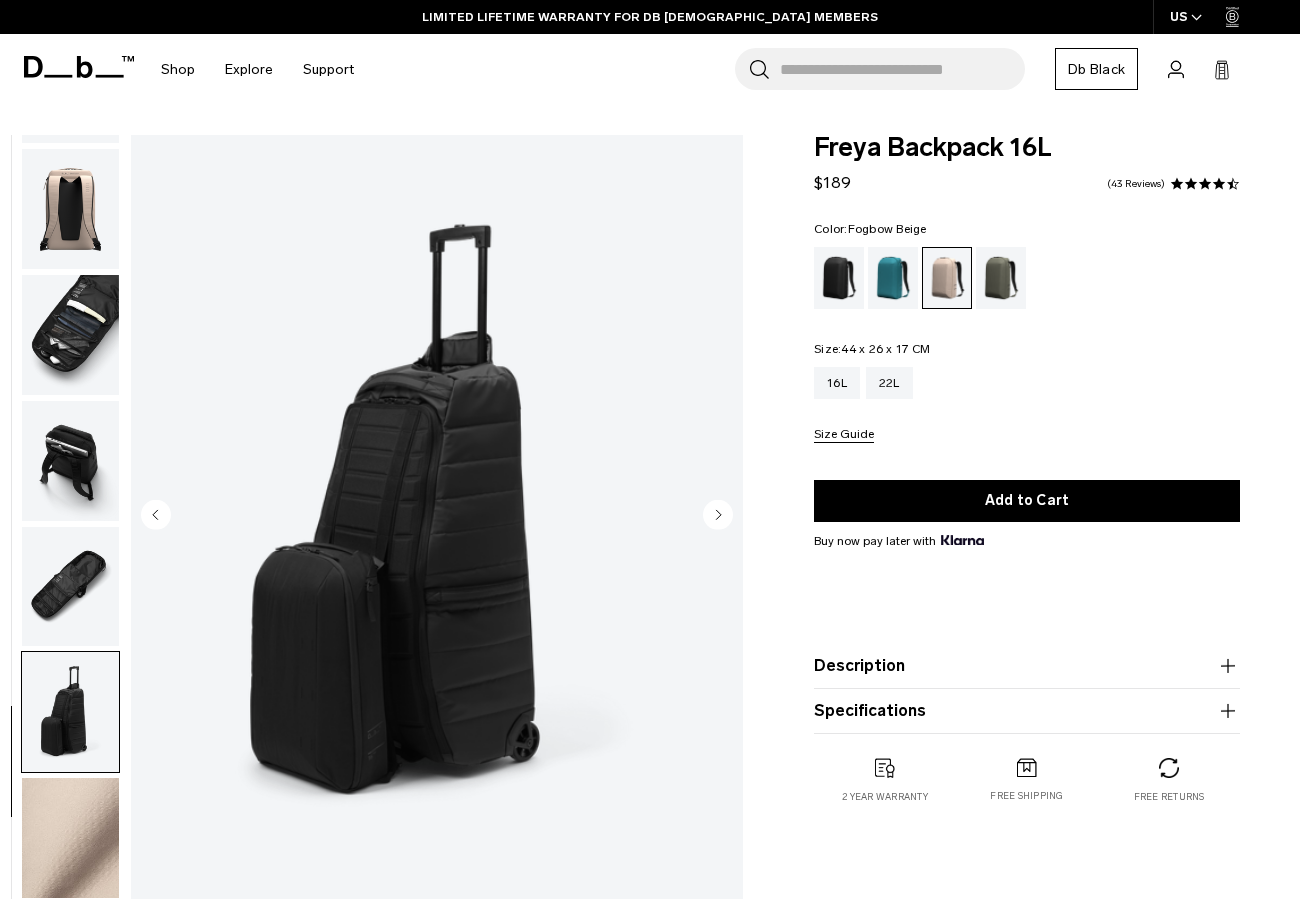 click at bounding box center (70, 838) 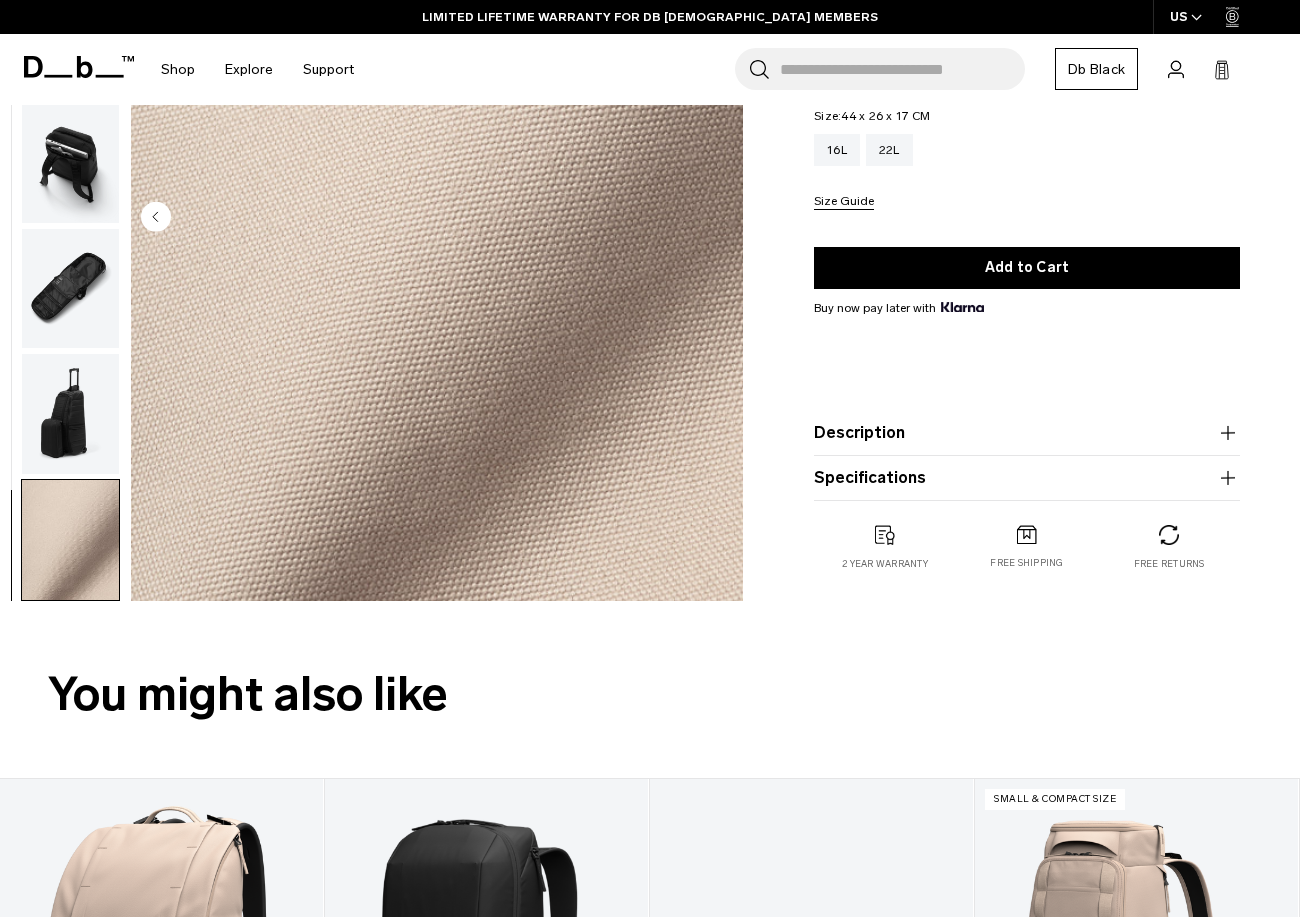 scroll, scrollTop: 377, scrollLeft: 0, axis: vertical 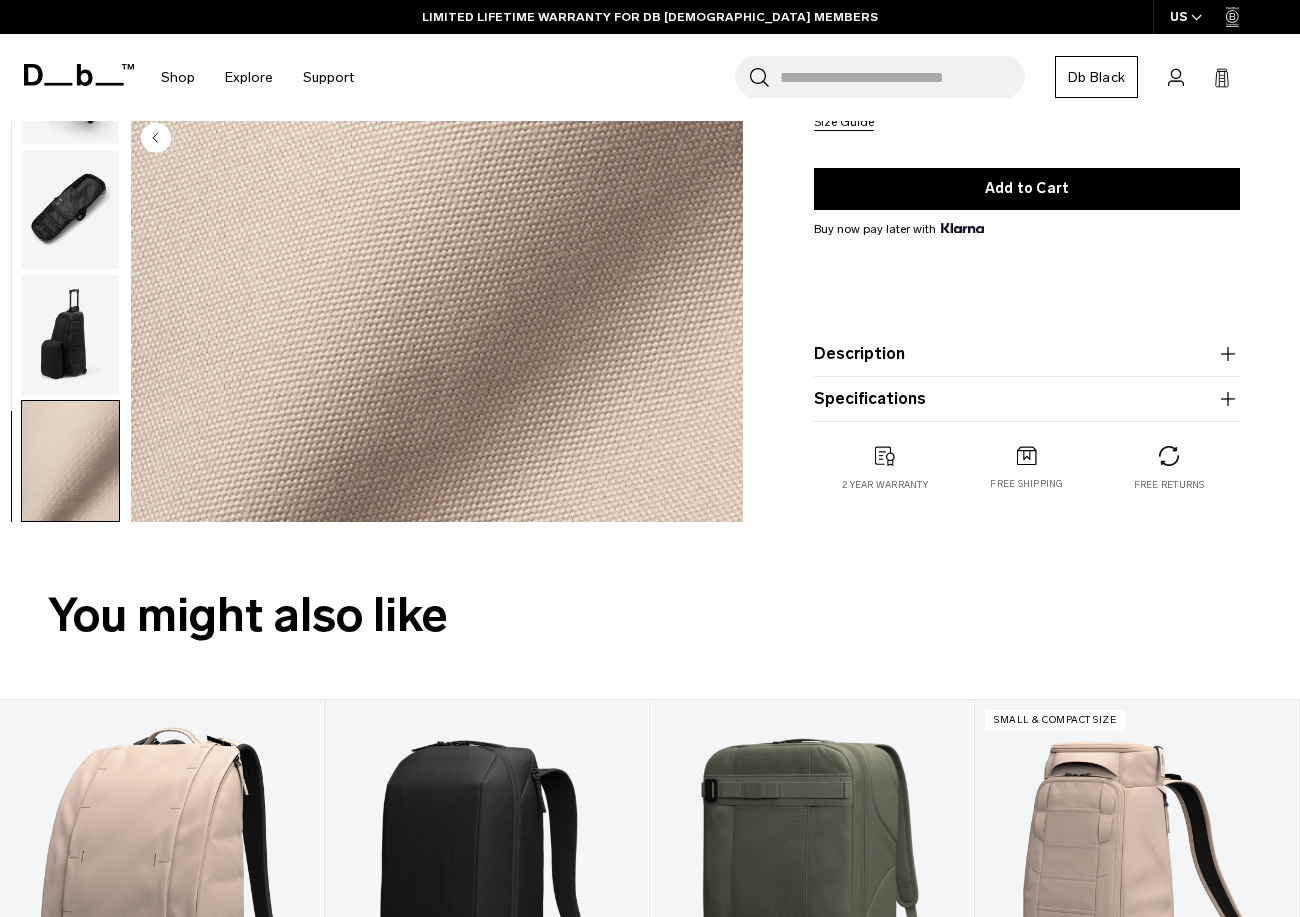 click on "Description" at bounding box center [1027, 354] 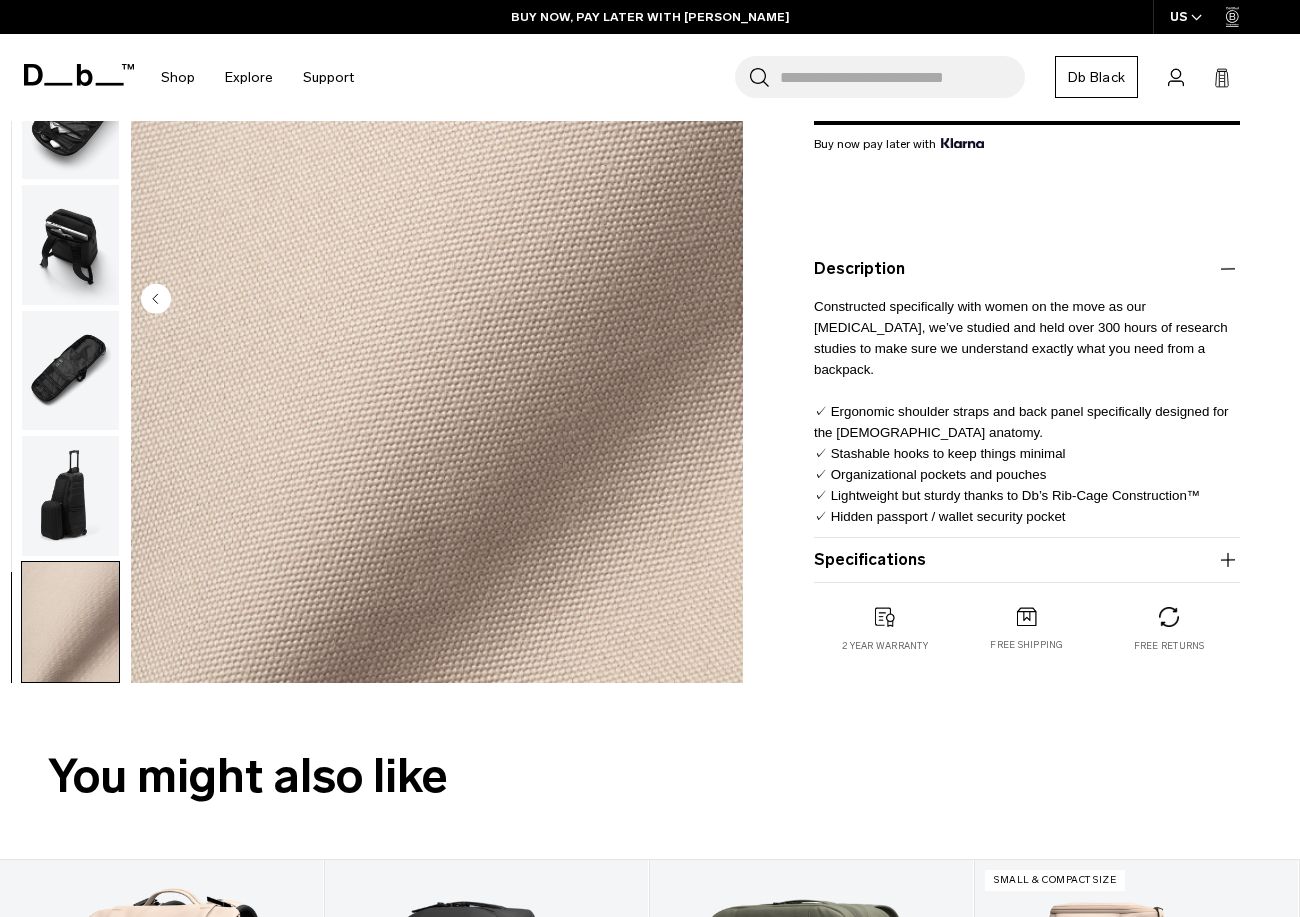 scroll, scrollTop: 412, scrollLeft: 0, axis: vertical 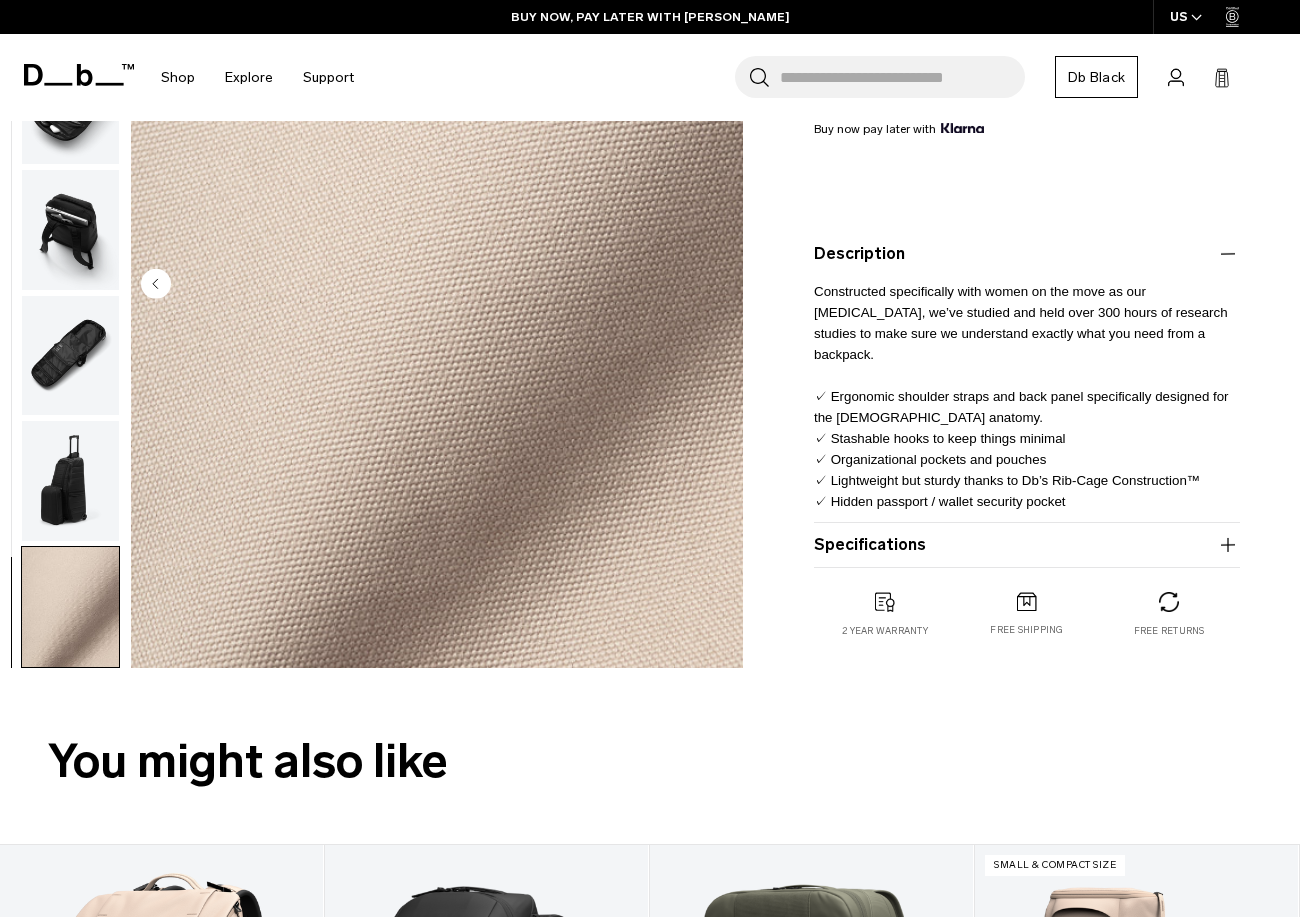 click on "Specifications" at bounding box center [1027, 545] 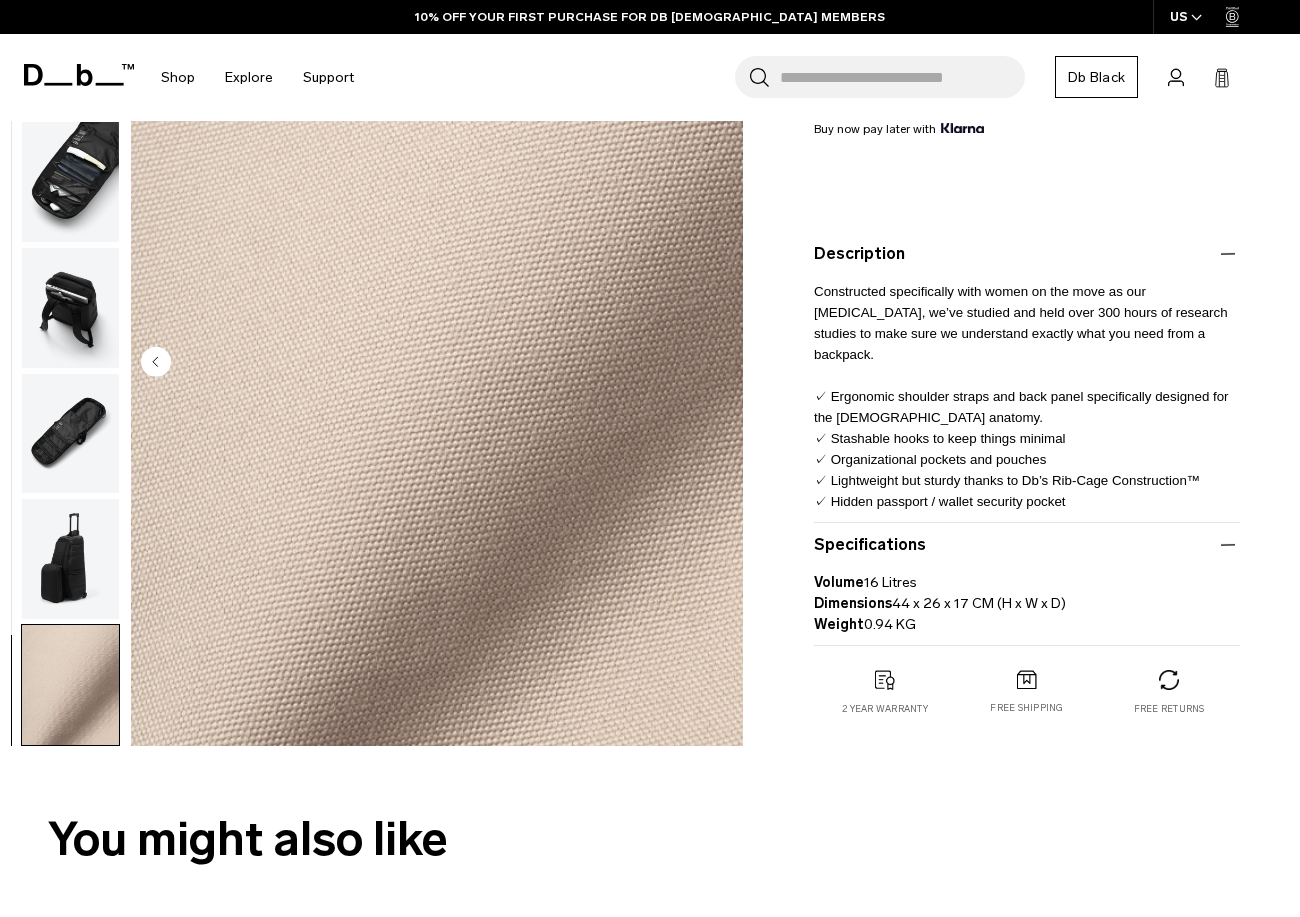 click at bounding box center (70, 182) 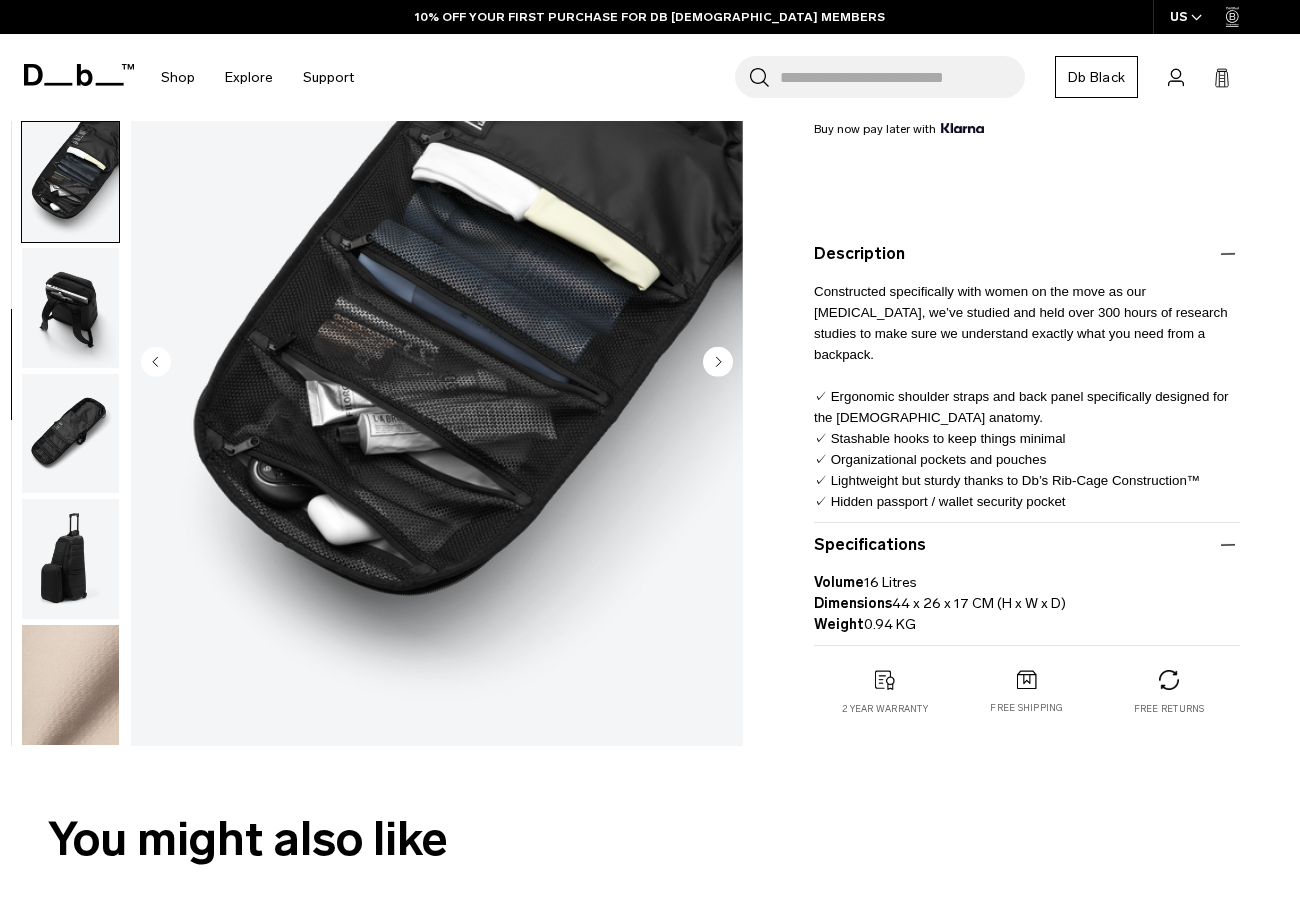 click at bounding box center [70, 308] 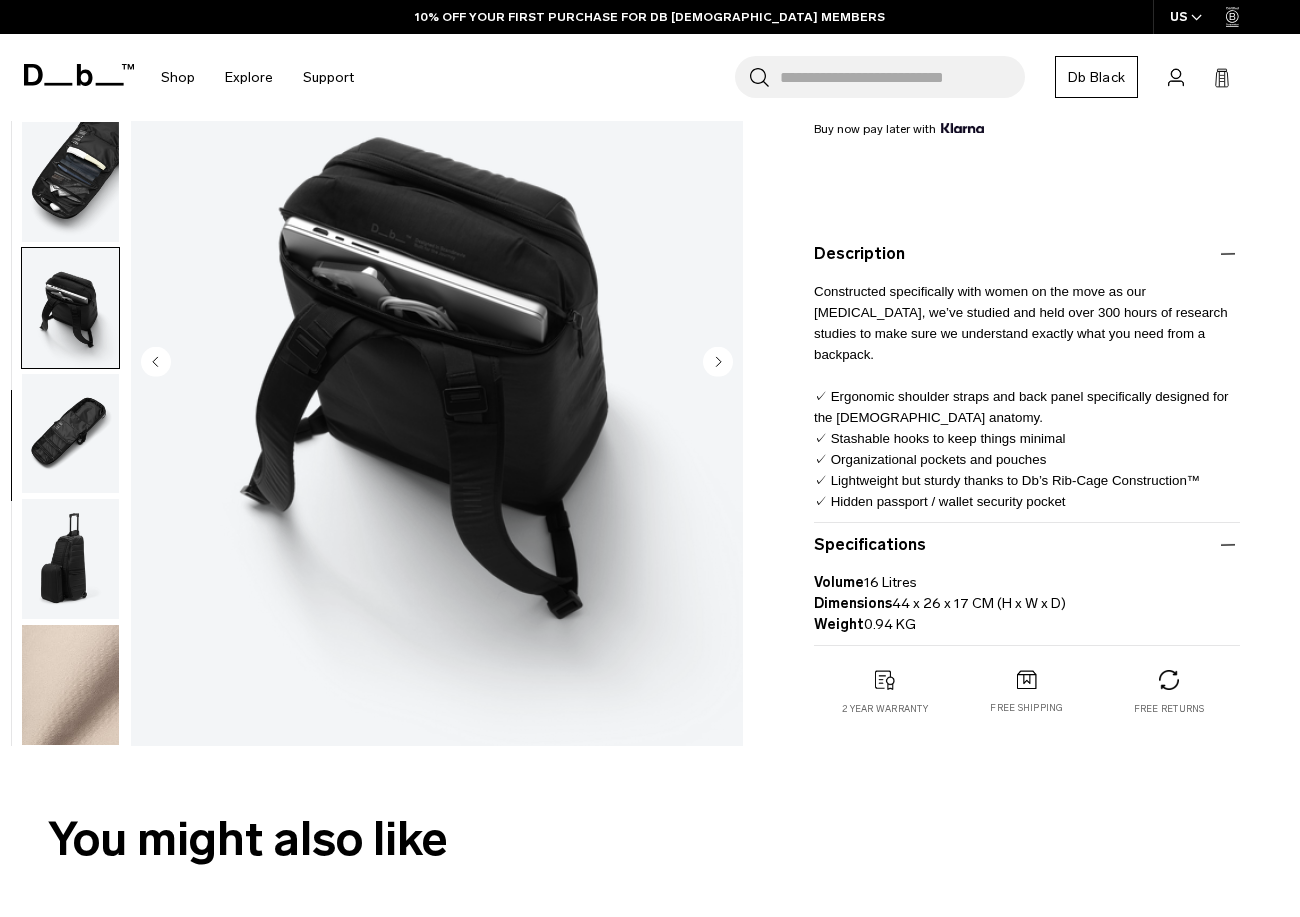 click at bounding box center [70, 433] 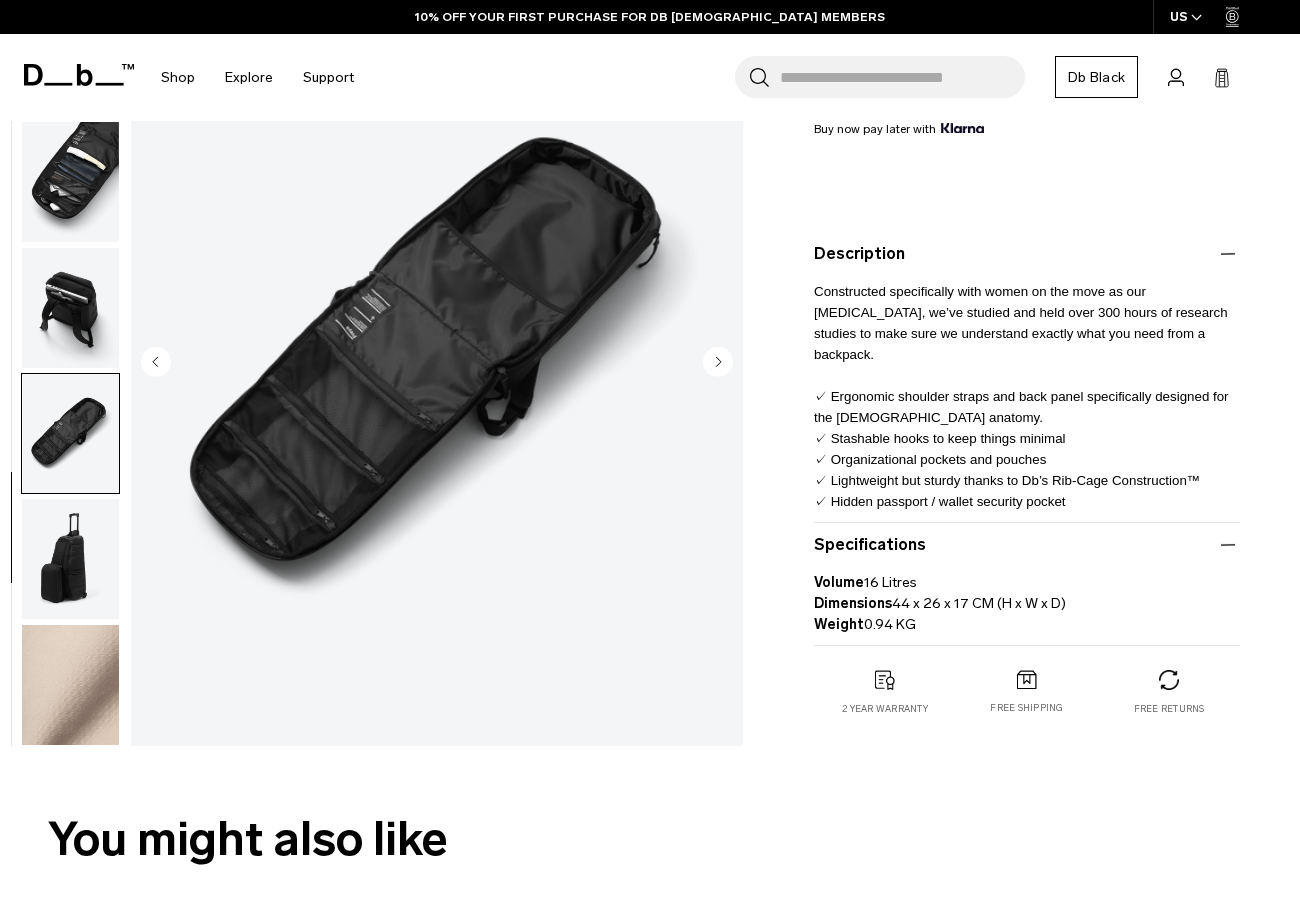 click at bounding box center [70, 559] 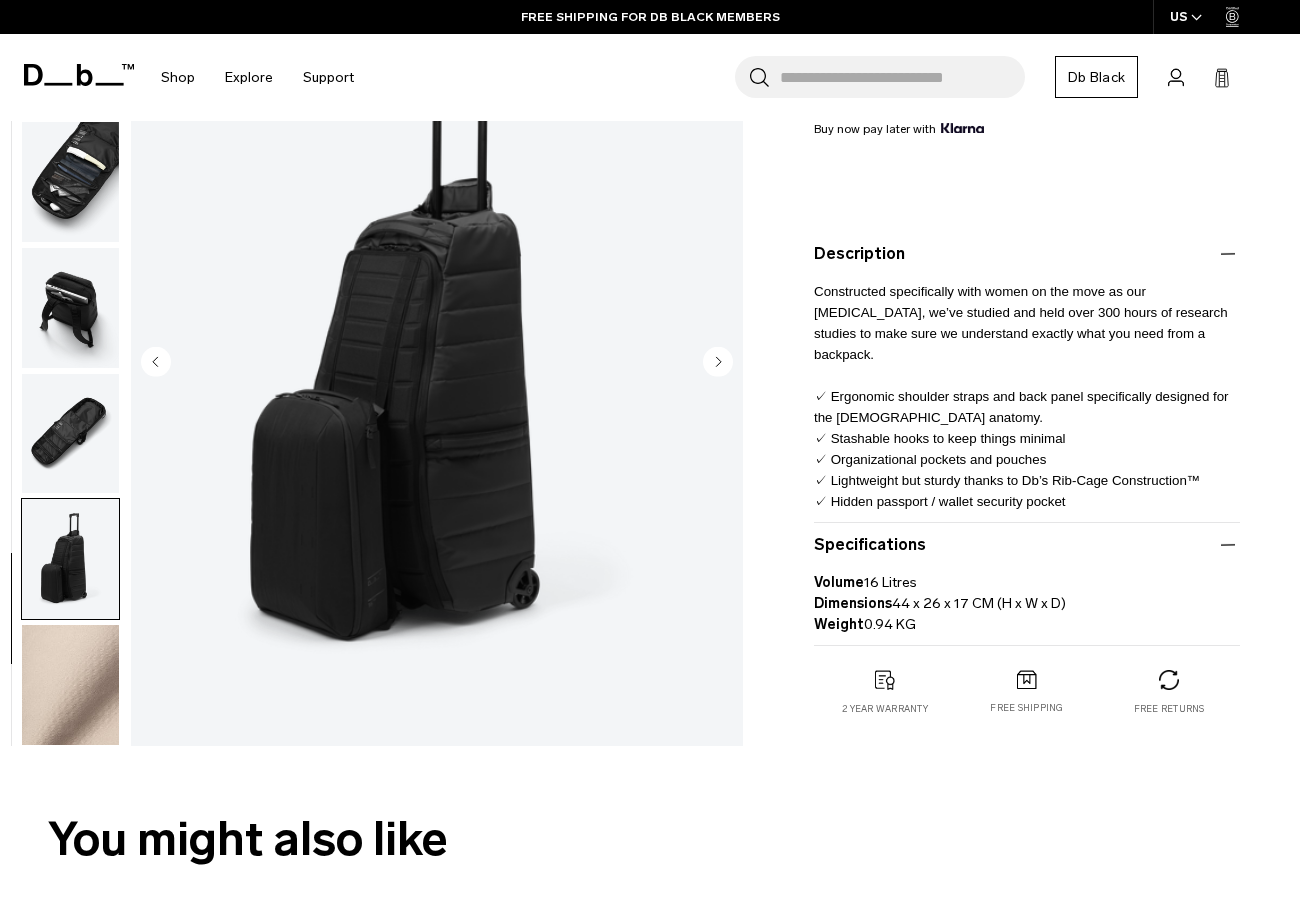 click at bounding box center (70, 364) 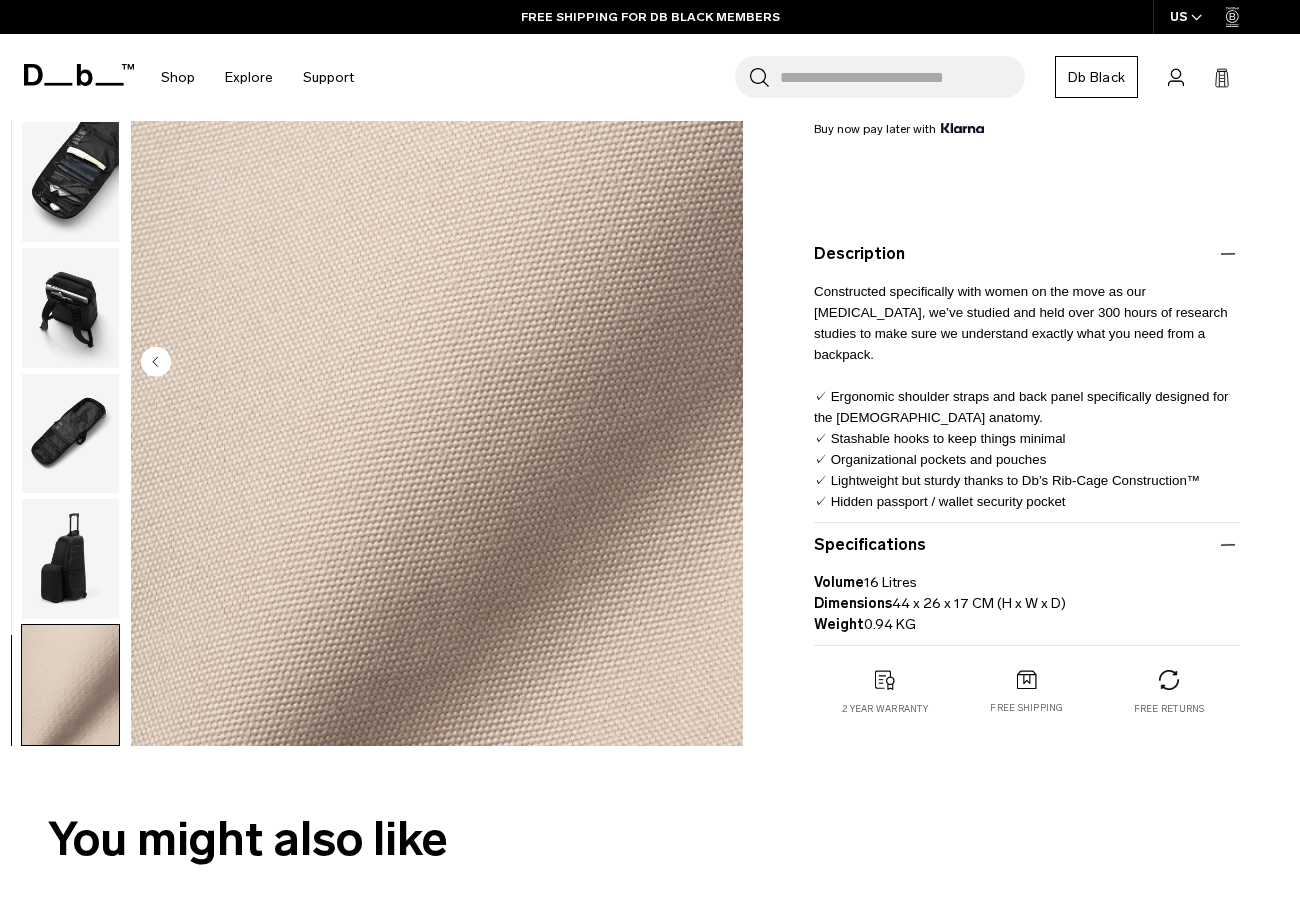 click at bounding box center [437, 364] 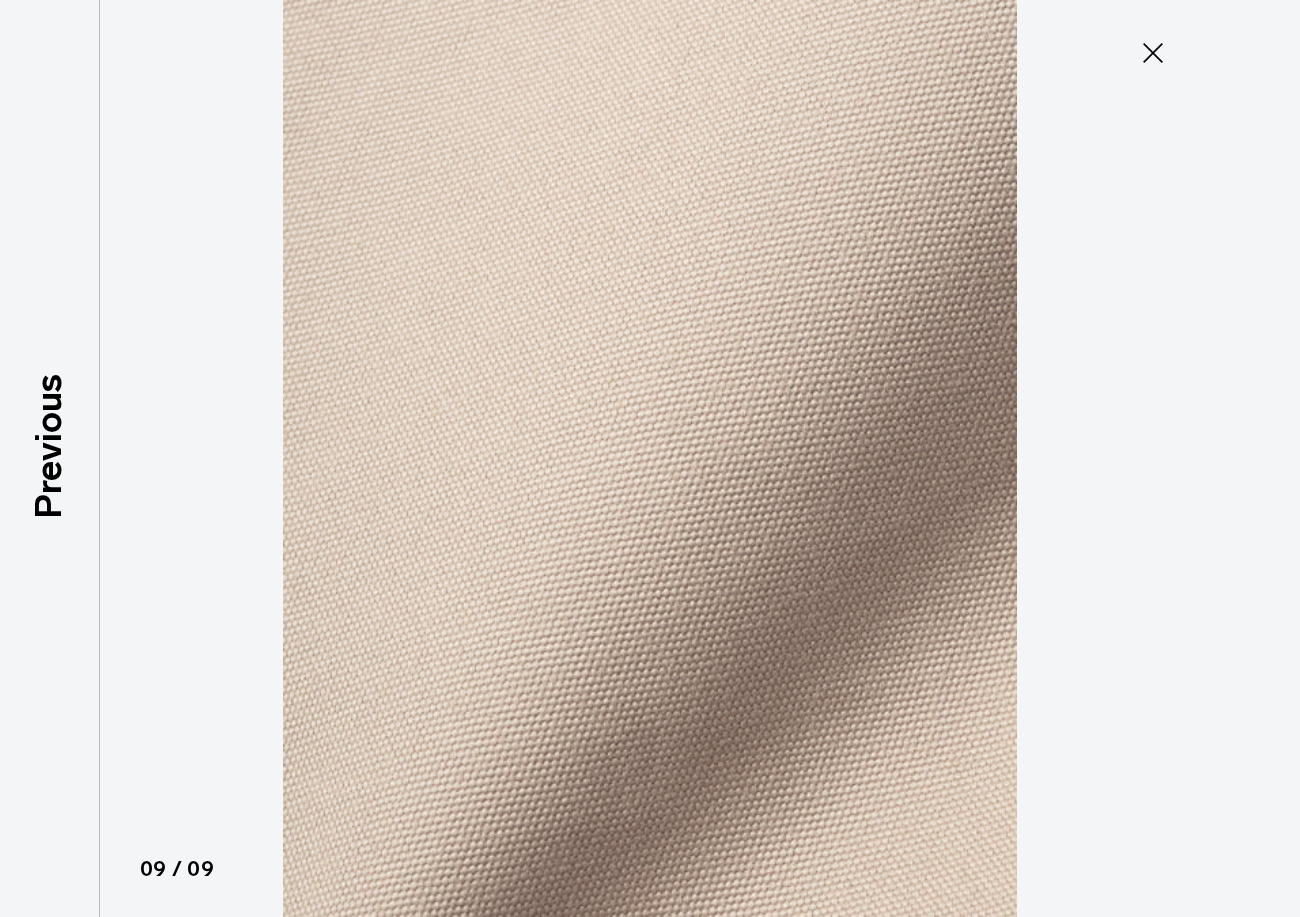 click 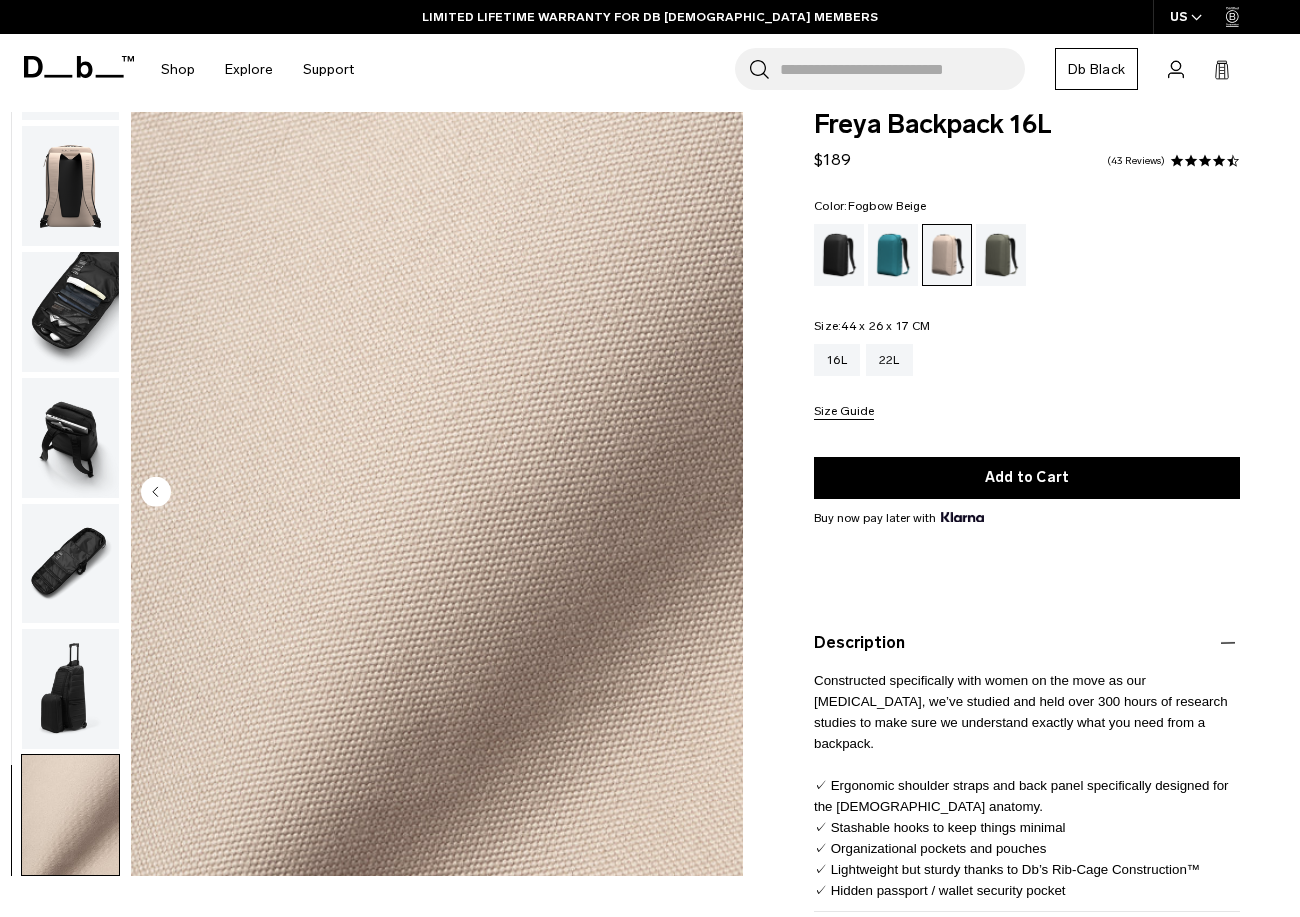 scroll, scrollTop: 0, scrollLeft: 0, axis: both 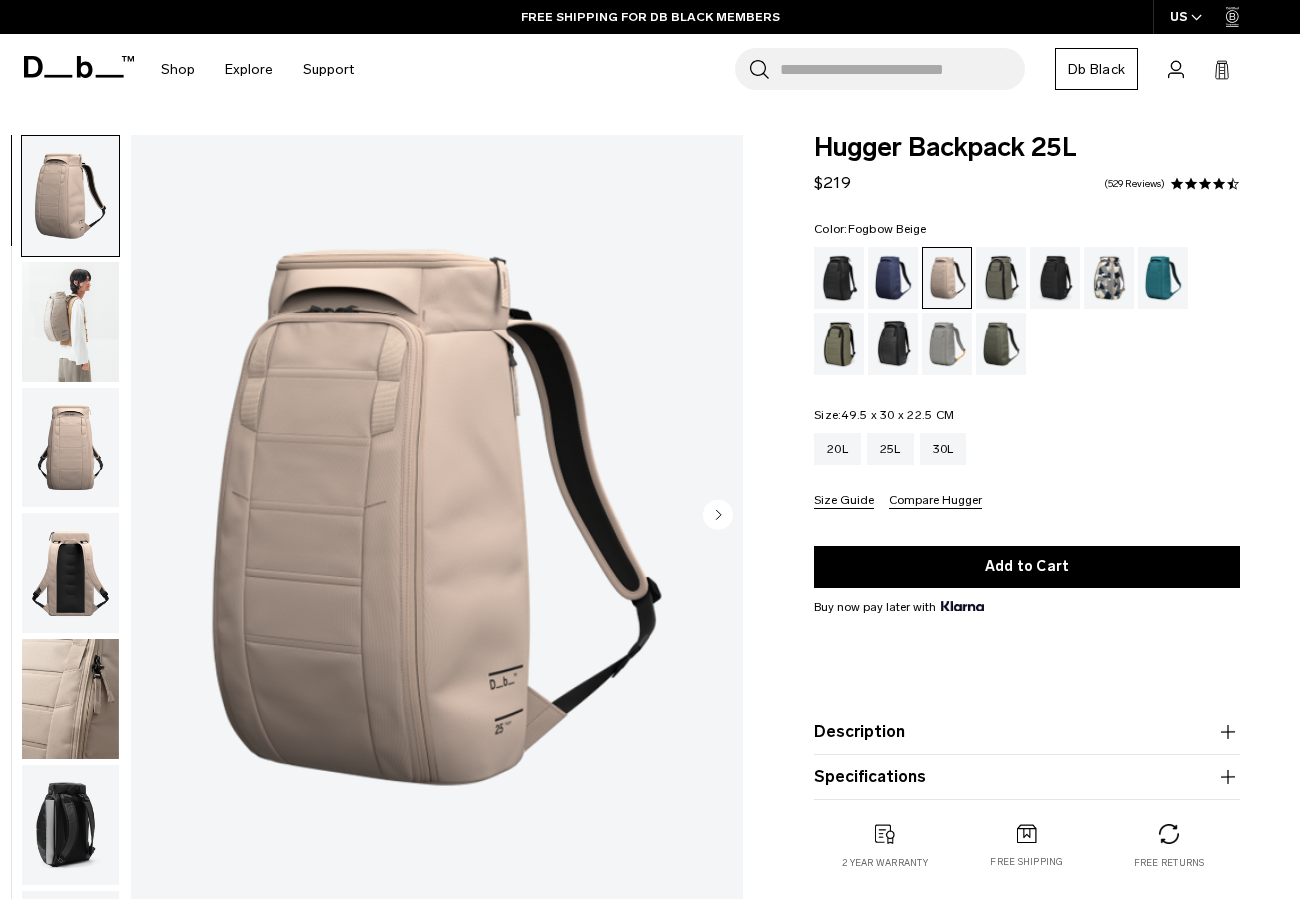 click at bounding box center [70, 322] 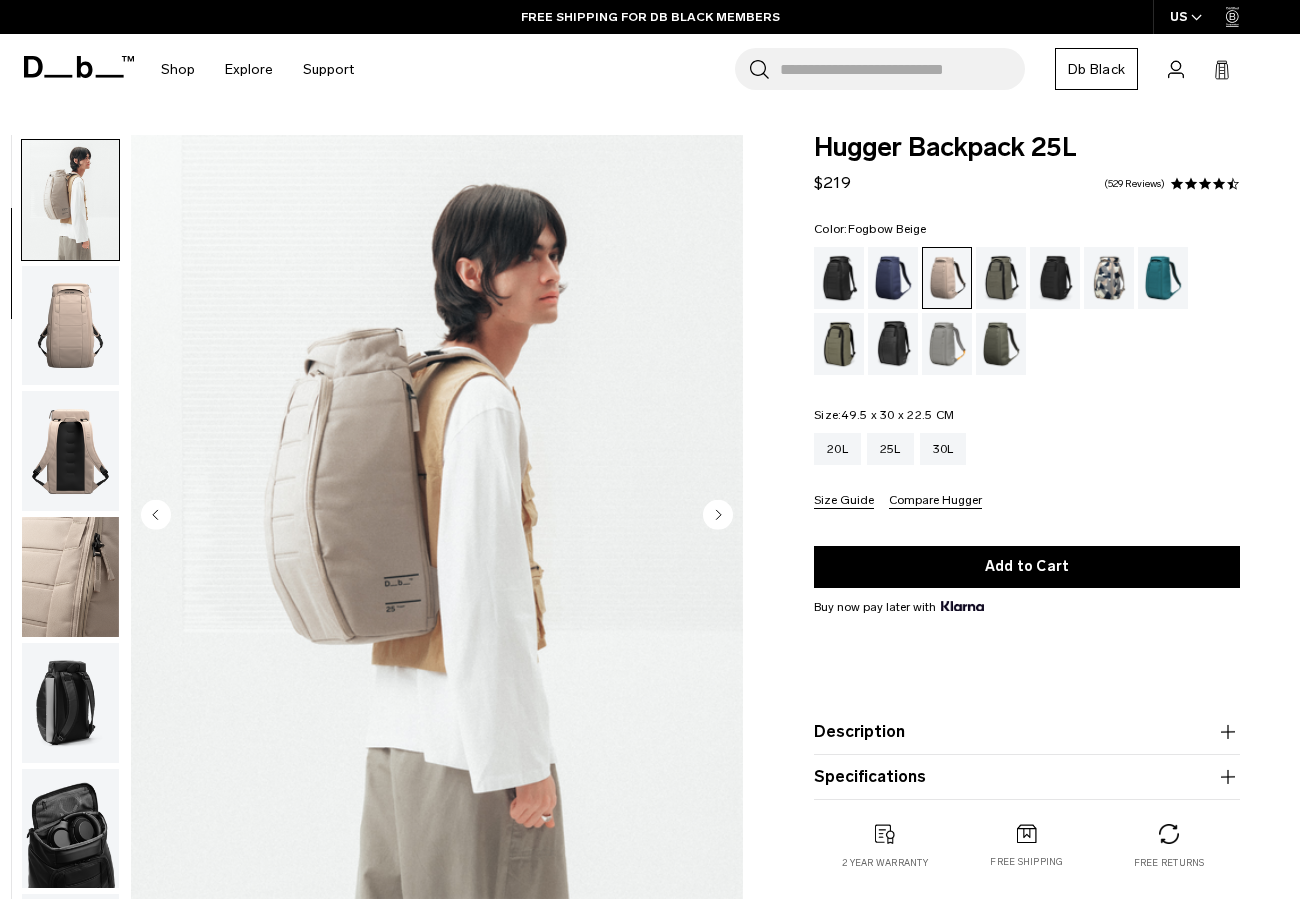 scroll, scrollTop: 126, scrollLeft: 0, axis: vertical 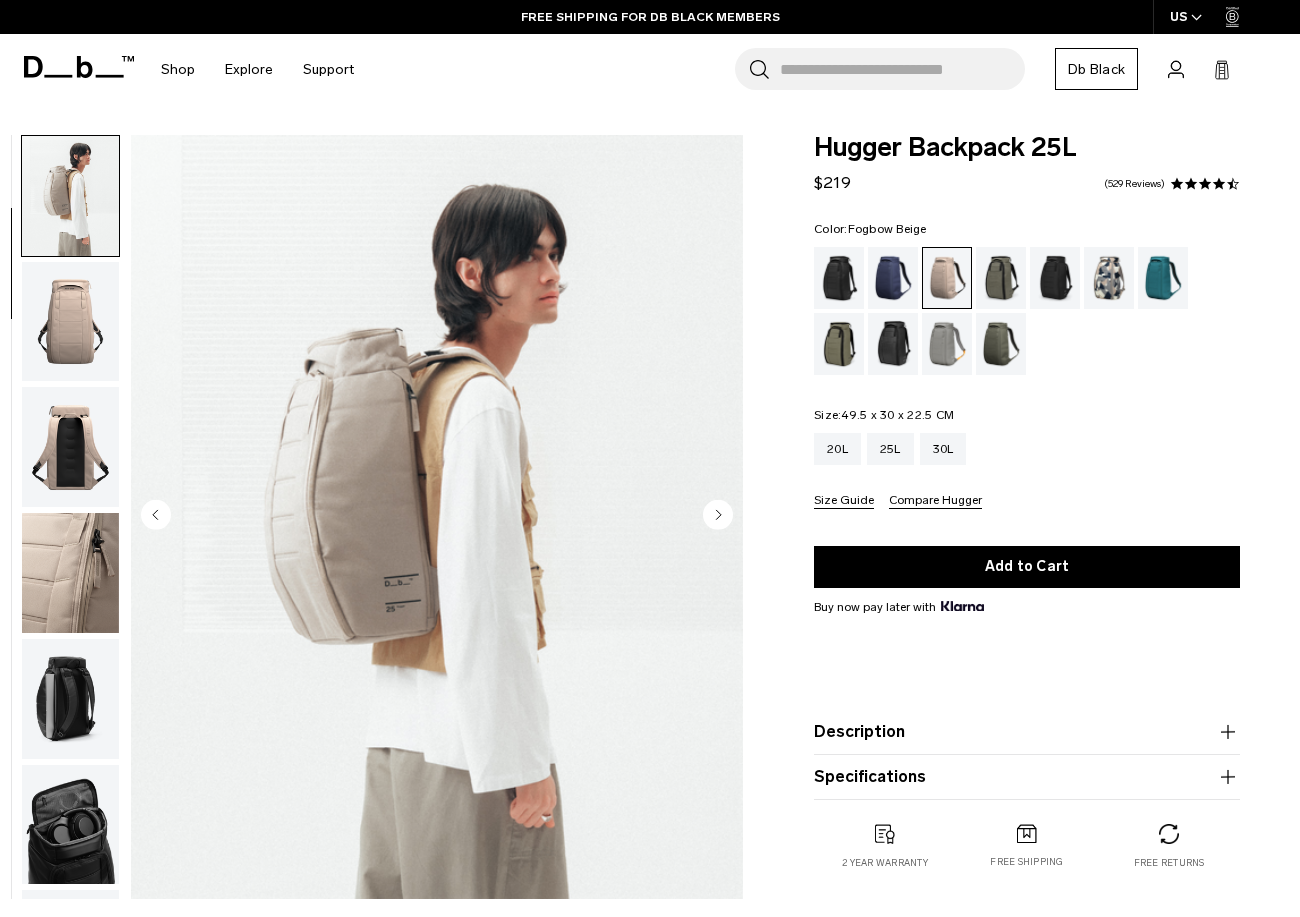 click at bounding box center (70, 322) 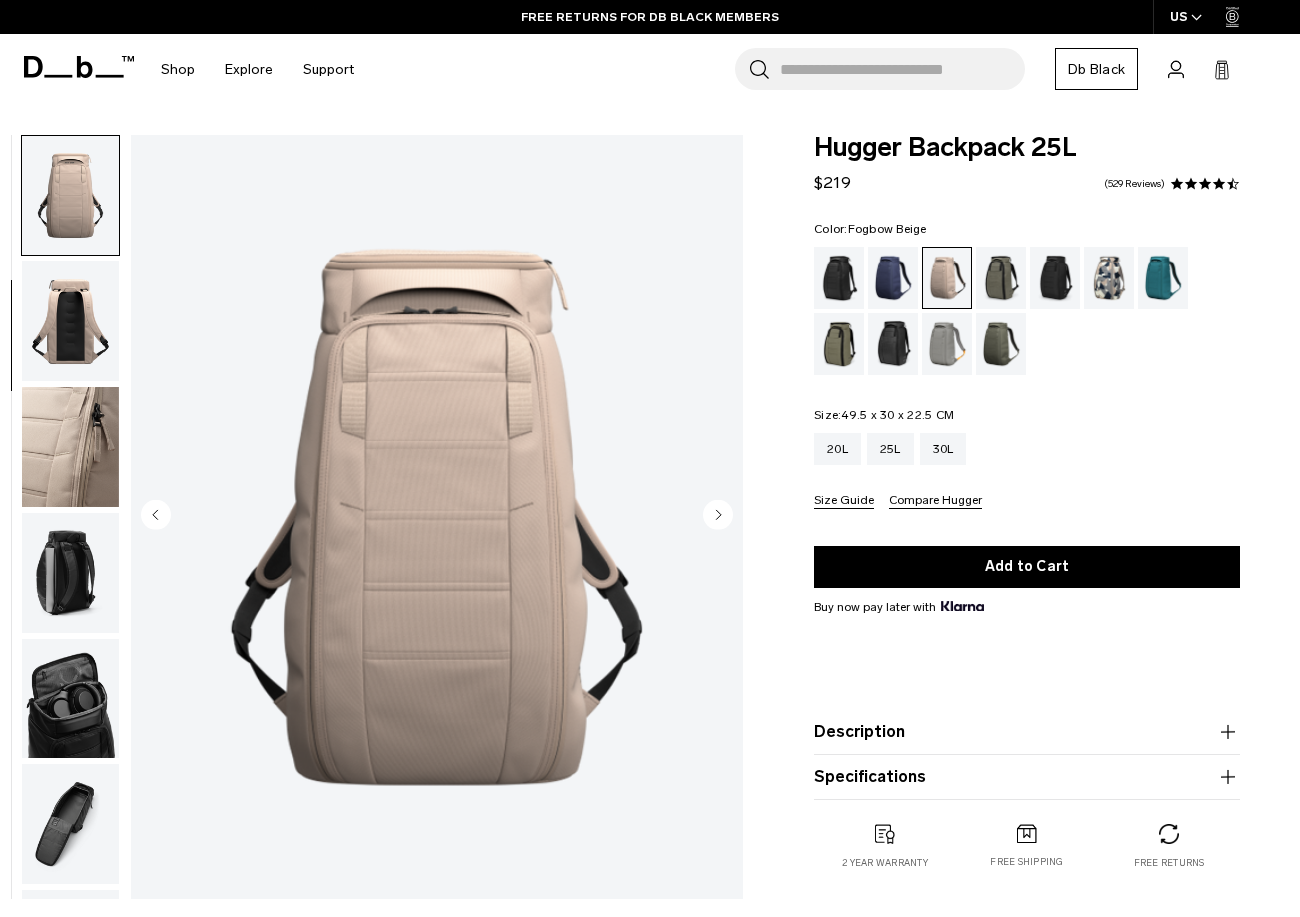 click at bounding box center (70, 321) 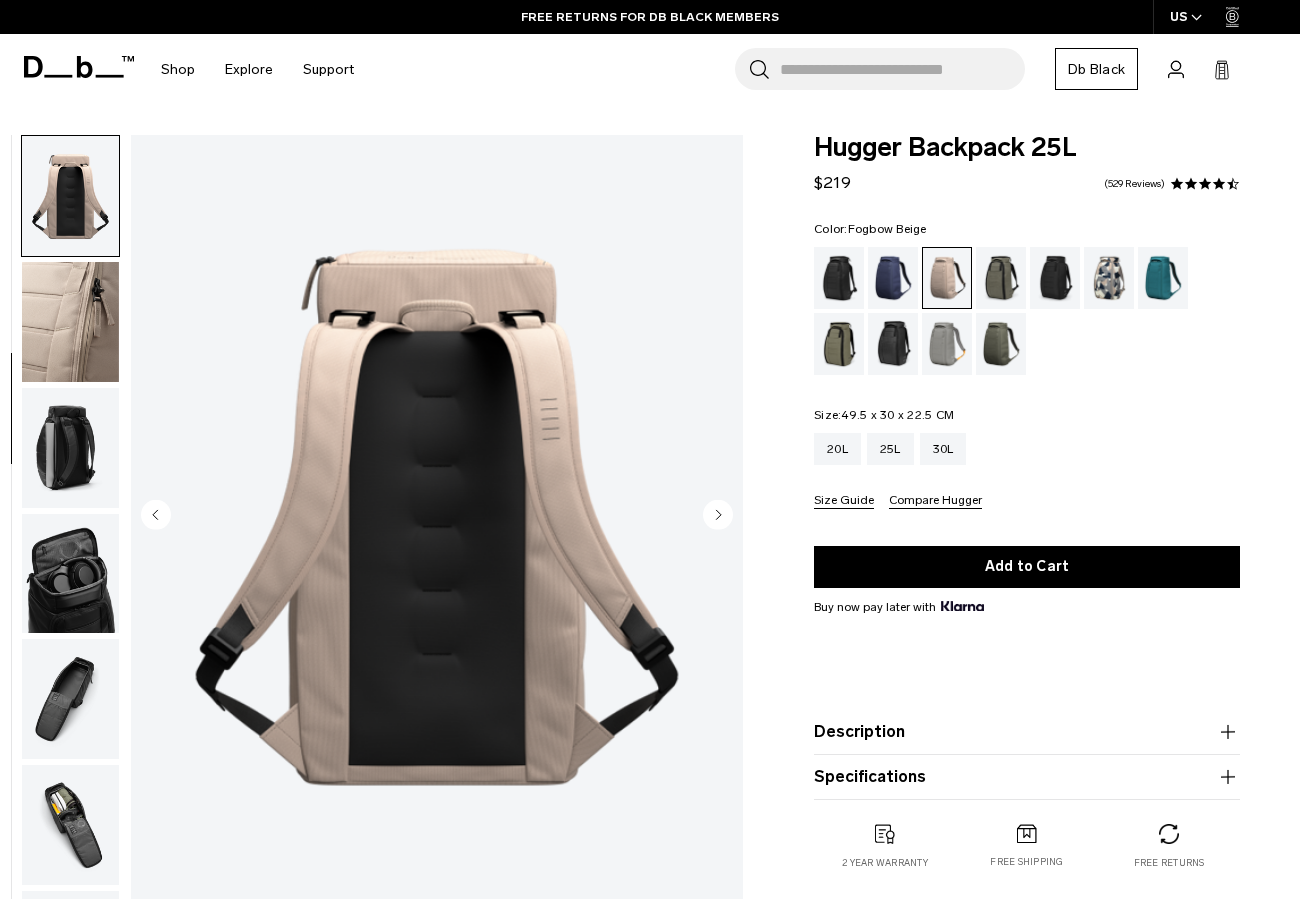 click at bounding box center (70, 448) 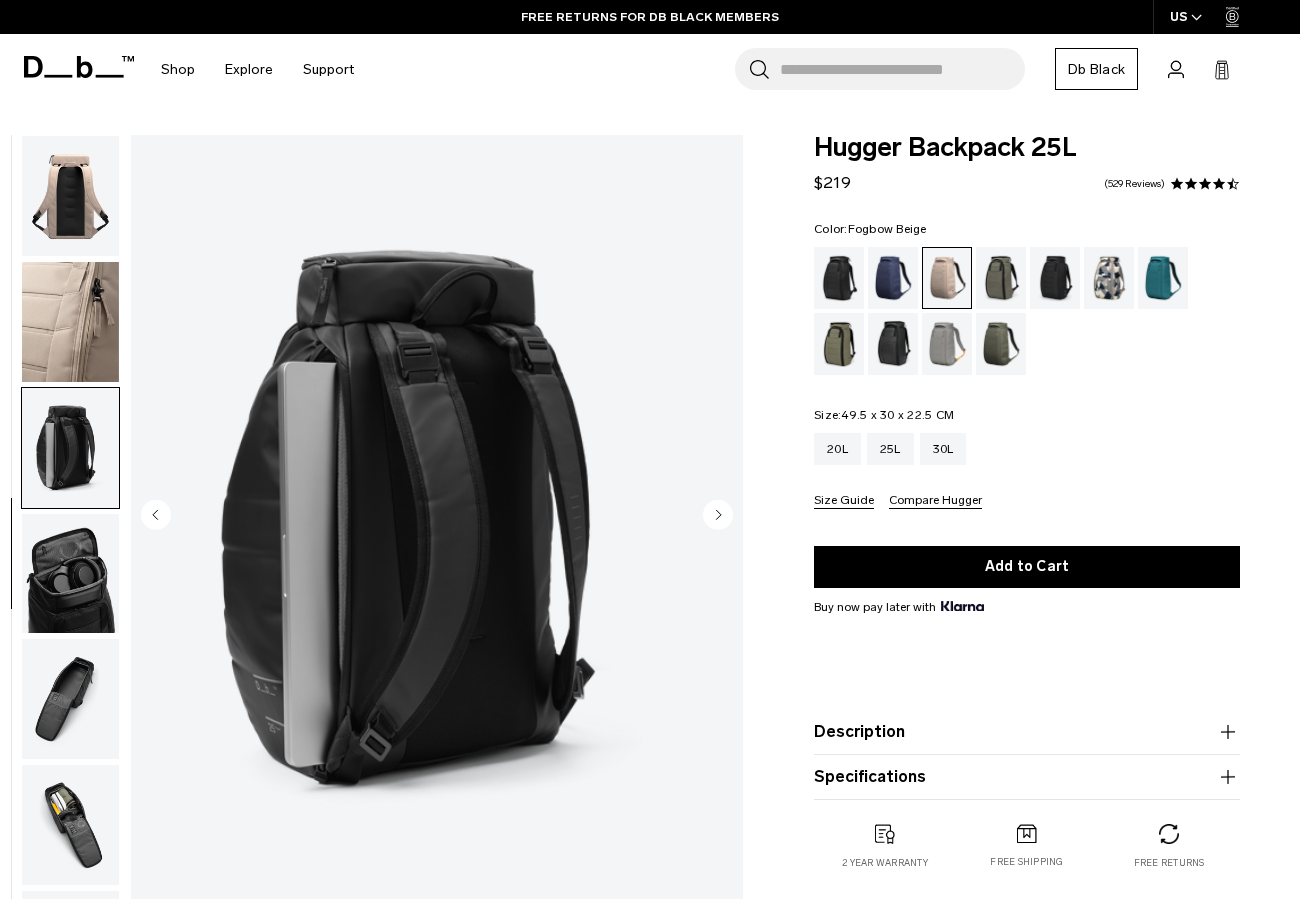 scroll, scrollTop: 490, scrollLeft: 0, axis: vertical 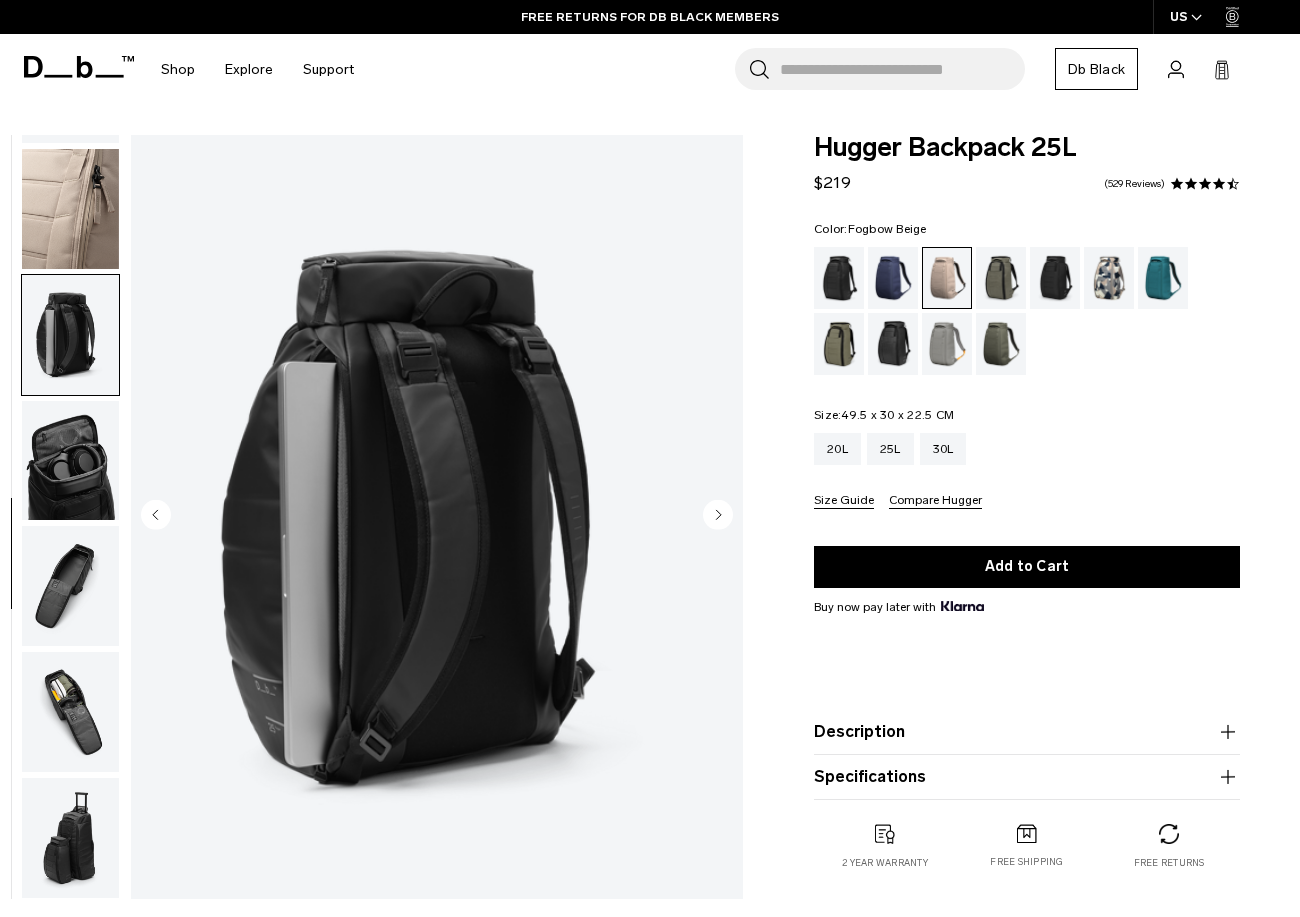 click at bounding box center (70, 461) 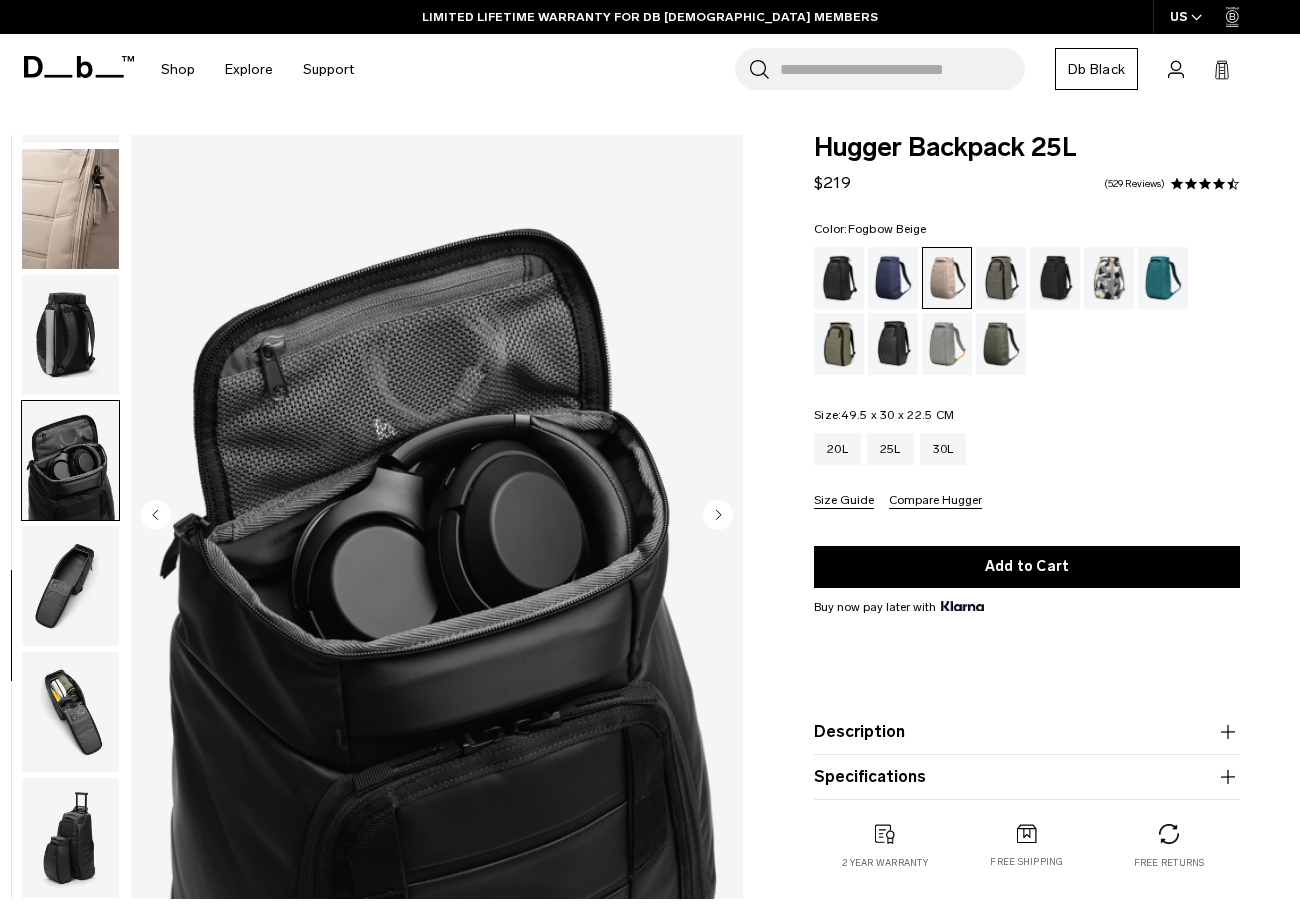 click at bounding box center [70, 461] 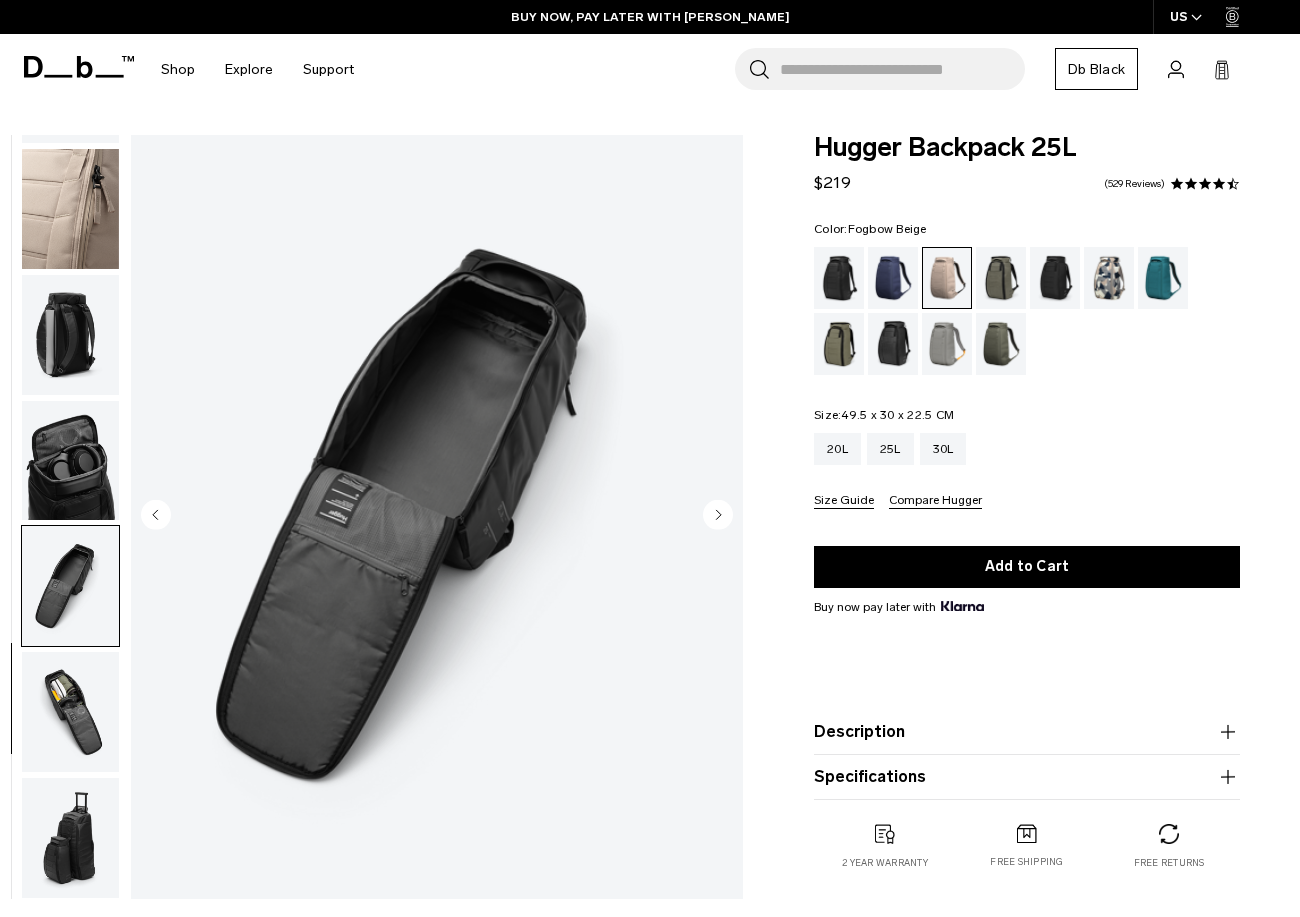 click at bounding box center [70, 712] 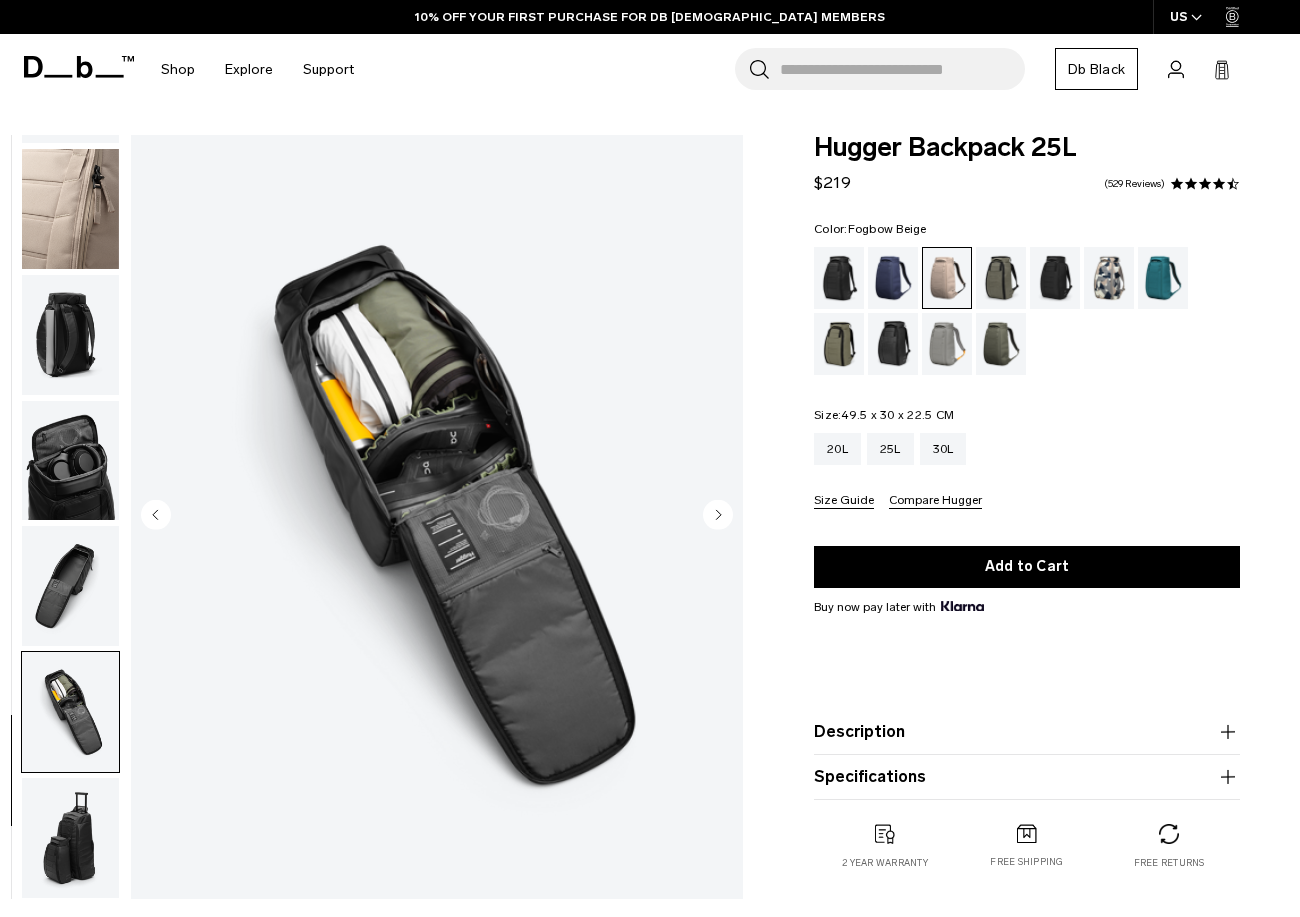 click at bounding box center [70, 838] 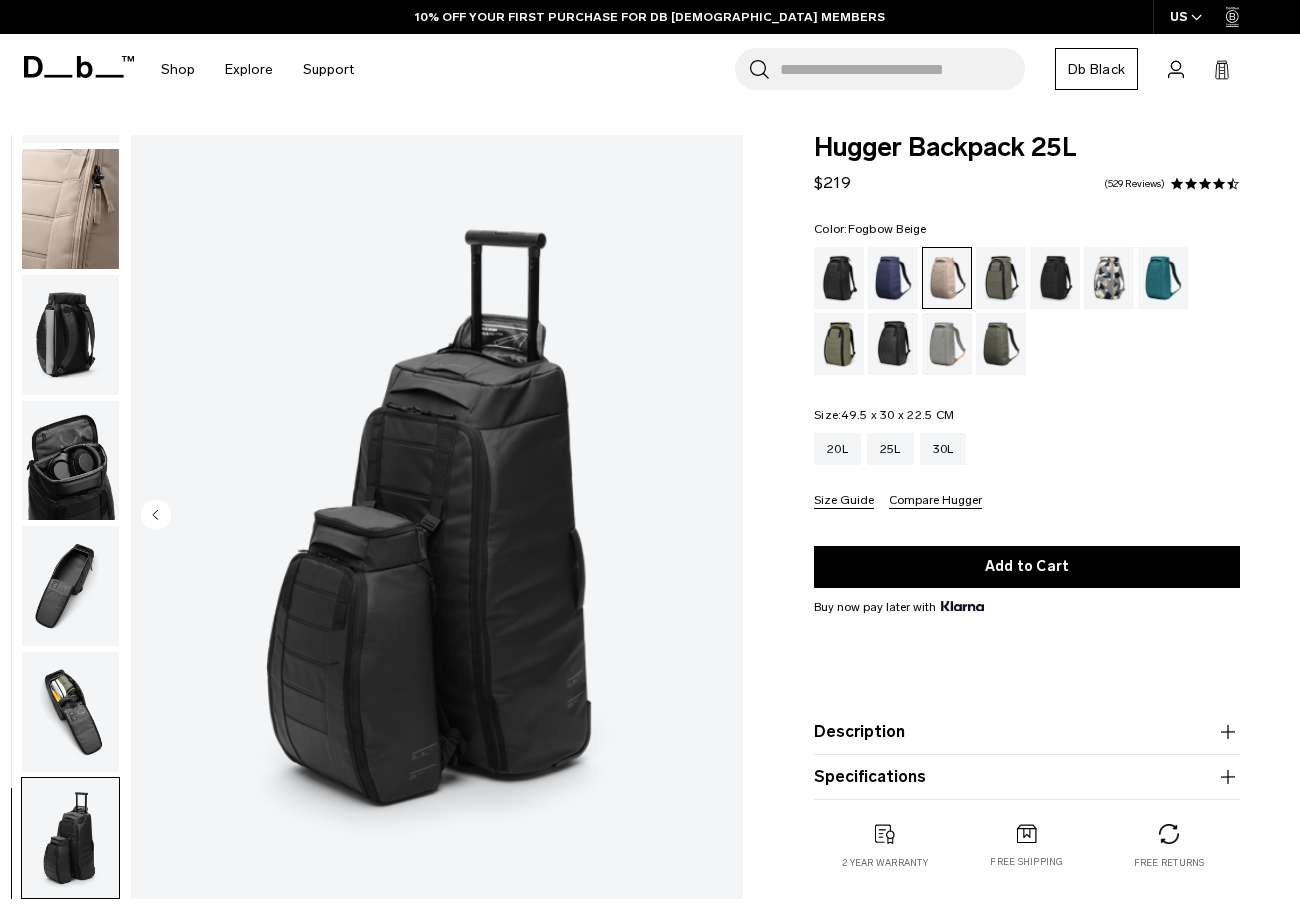 click on "Description" at bounding box center (1027, 732) 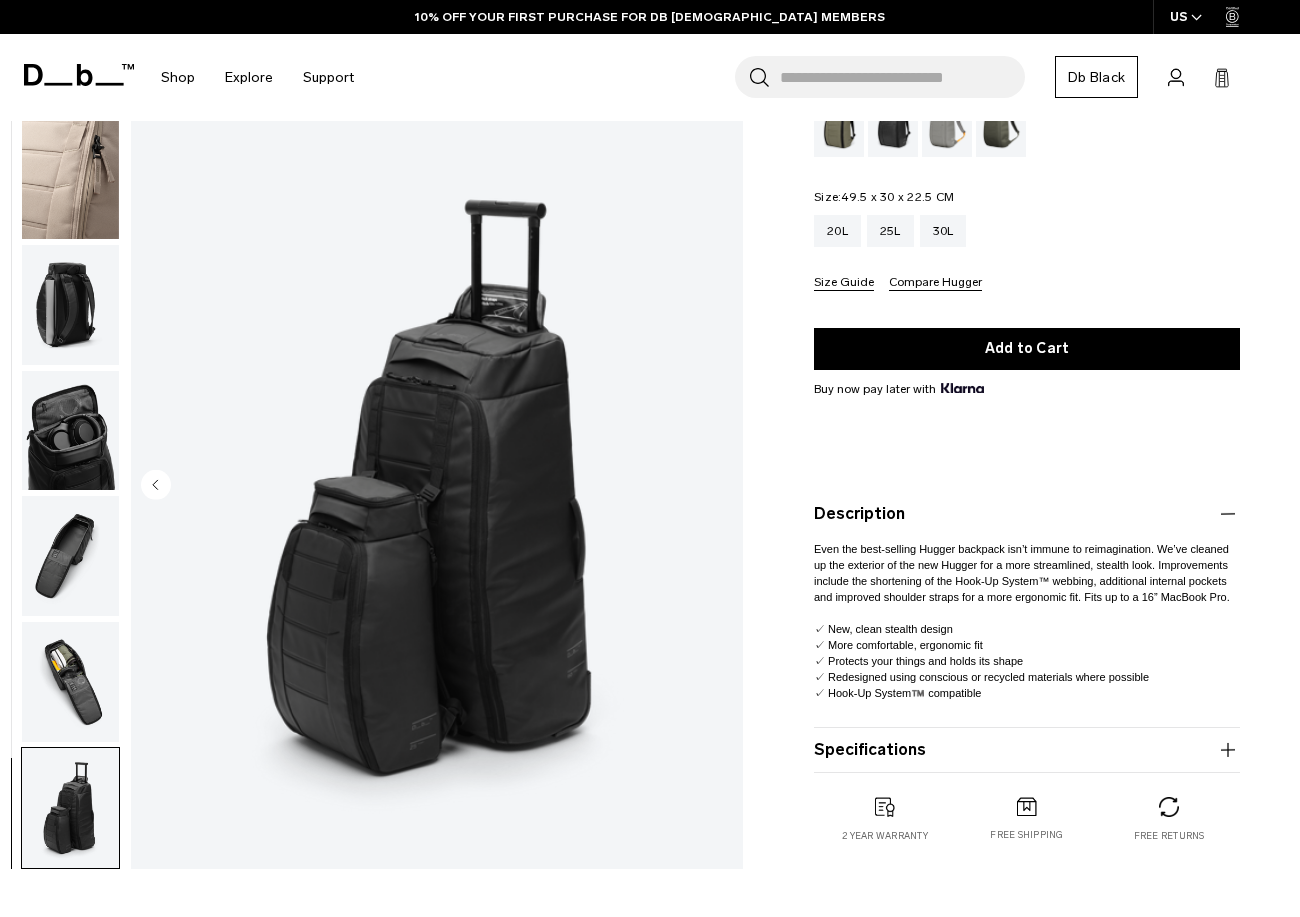 scroll, scrollTop: 223, scrollLeft: 0, axis: vertical 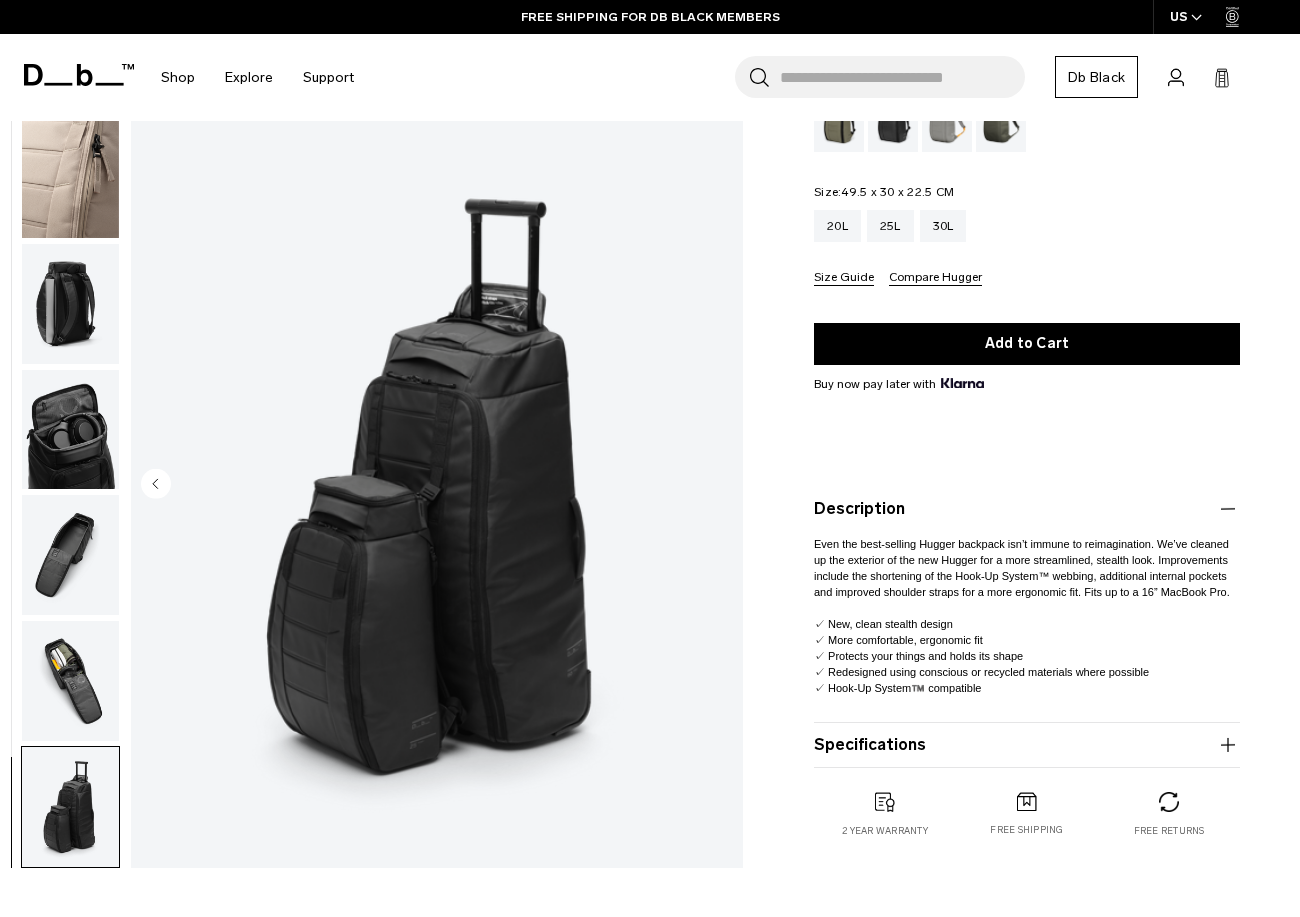 click on "Specifications" at bounding box center (1027, 745) 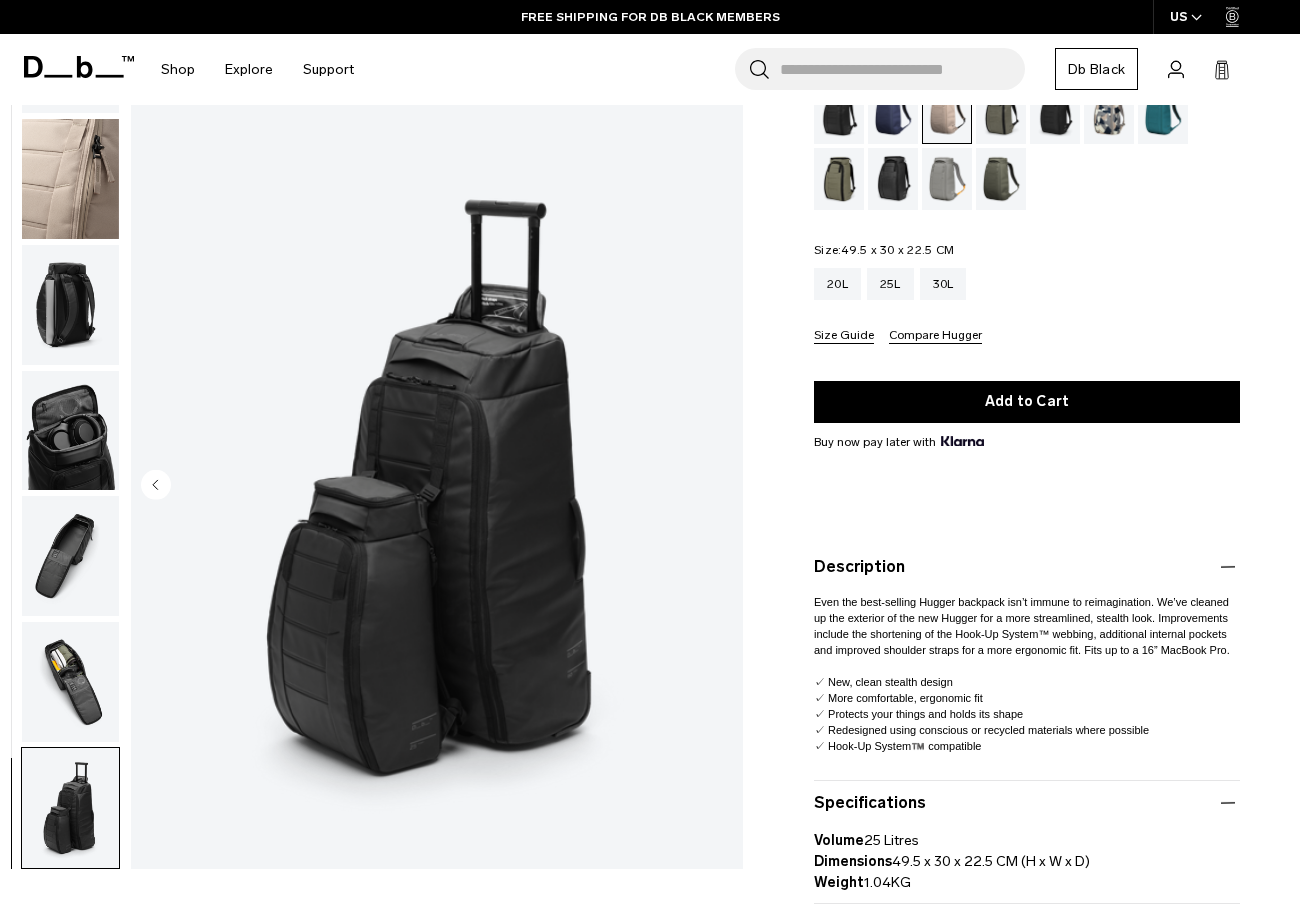 scroll, scrollTop: 43, scrollLeft: 0, axis: vertical 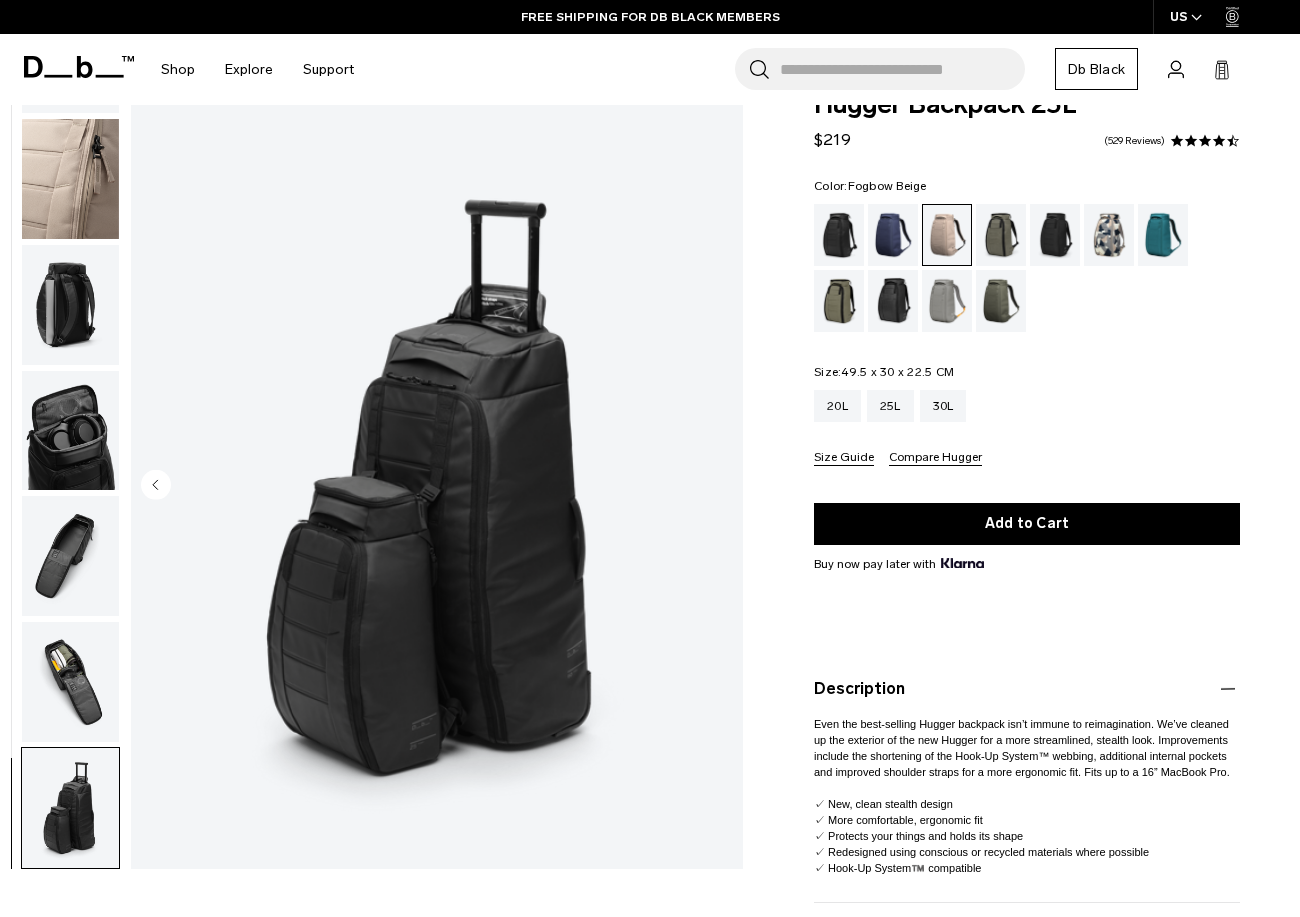 click at bounding box center (70, 179) 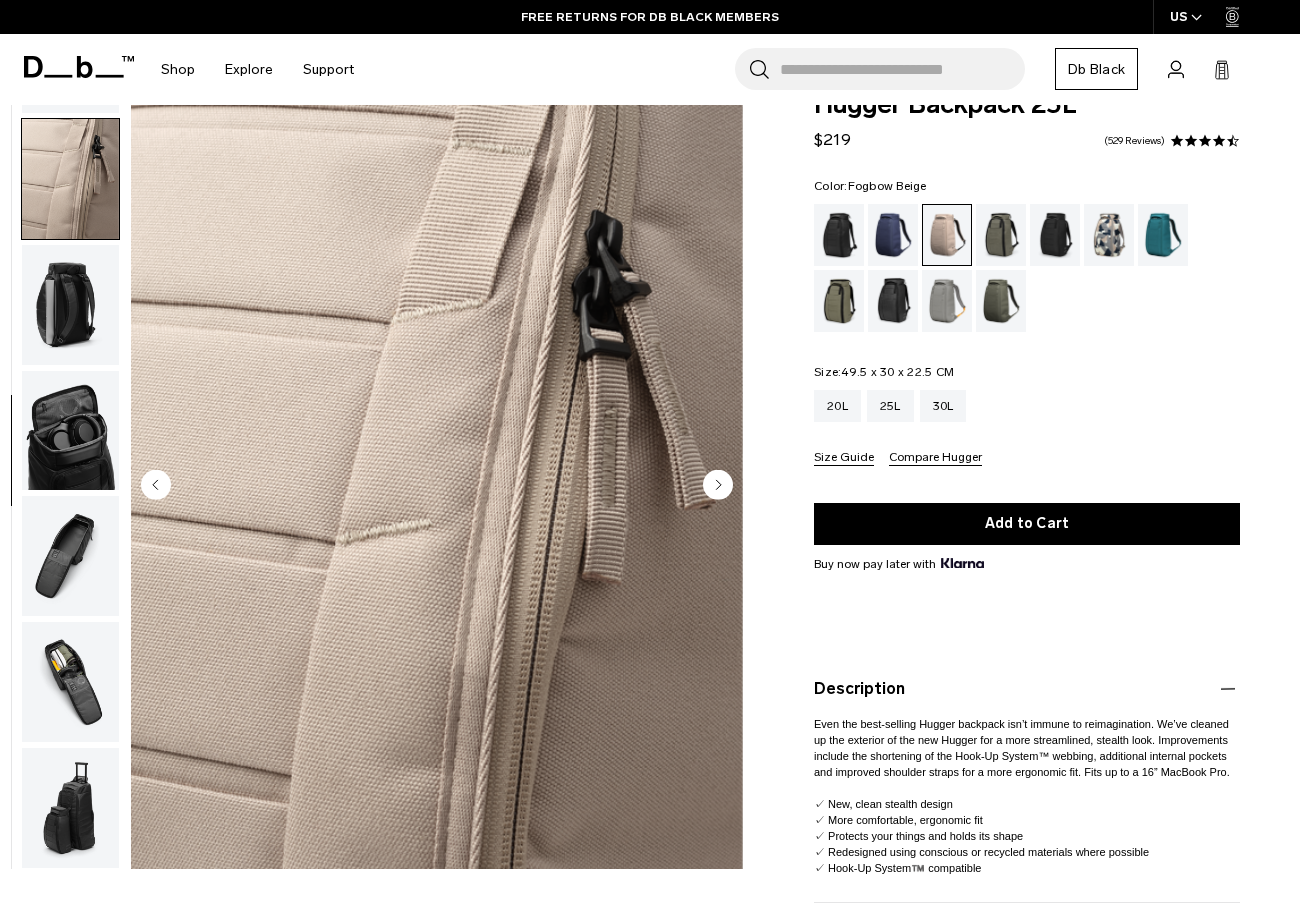 click at bounding box center (70, 305) 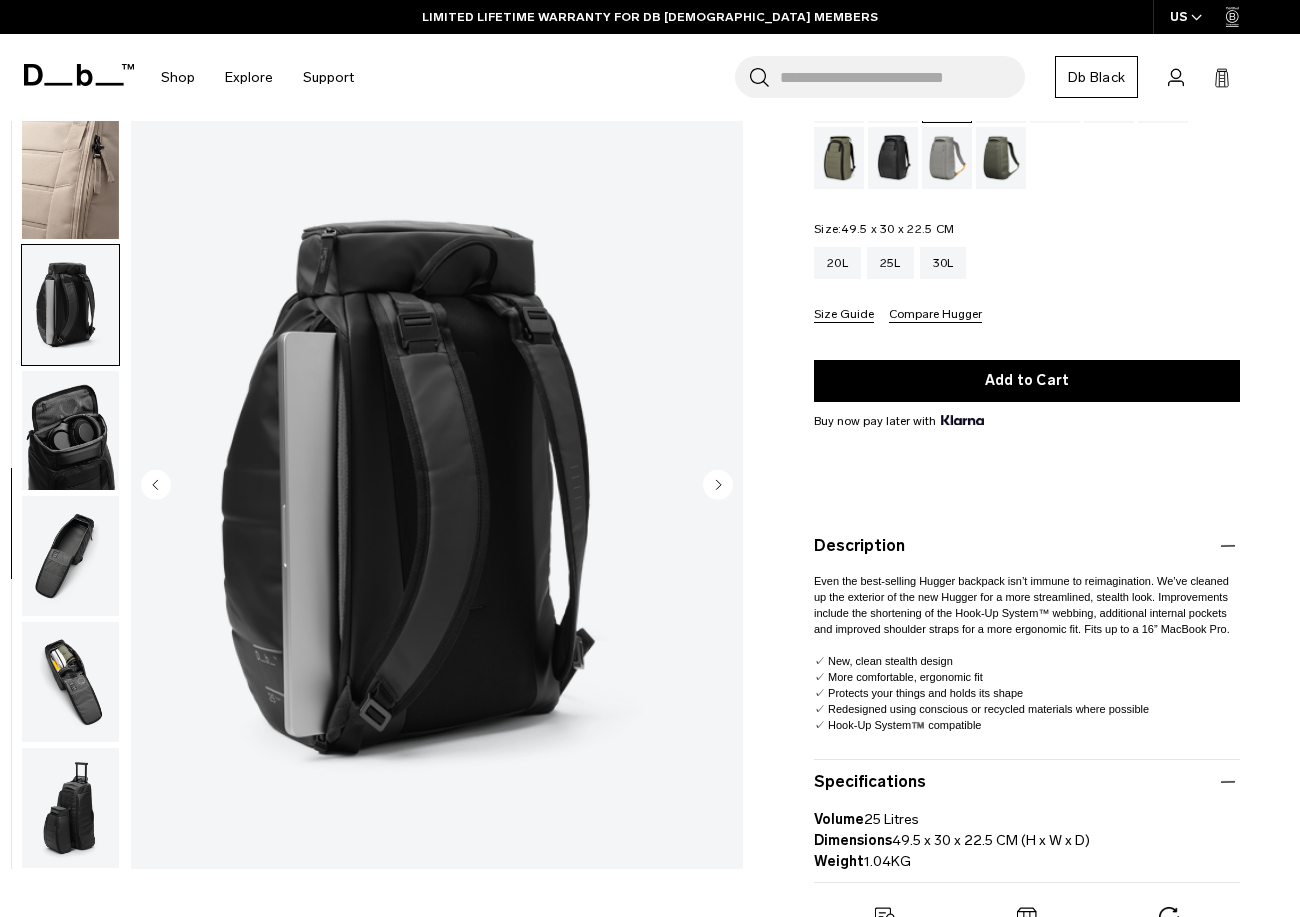 scroll, scrollTop: 189, scrollLeft: 0, axis: vertical 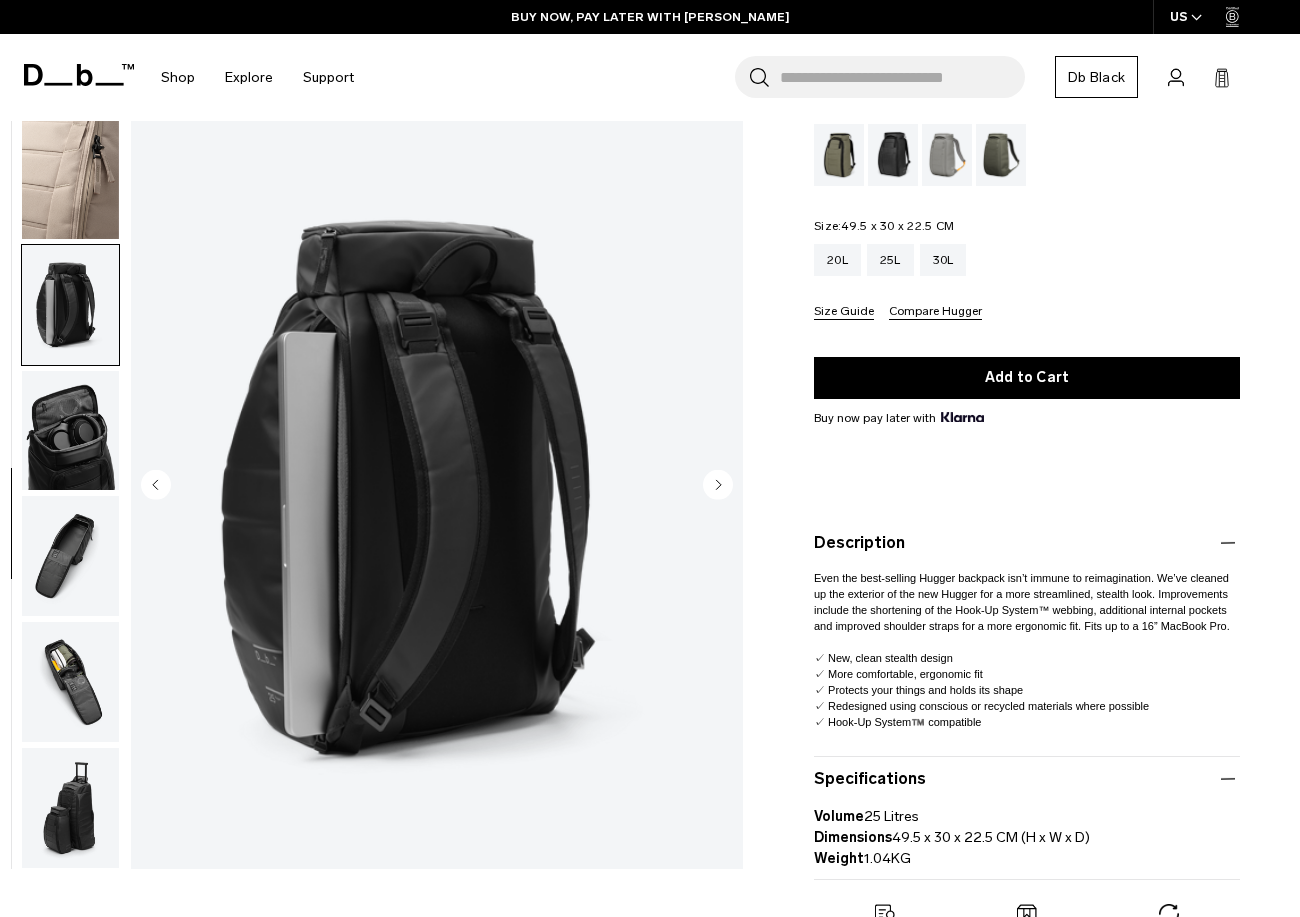 click 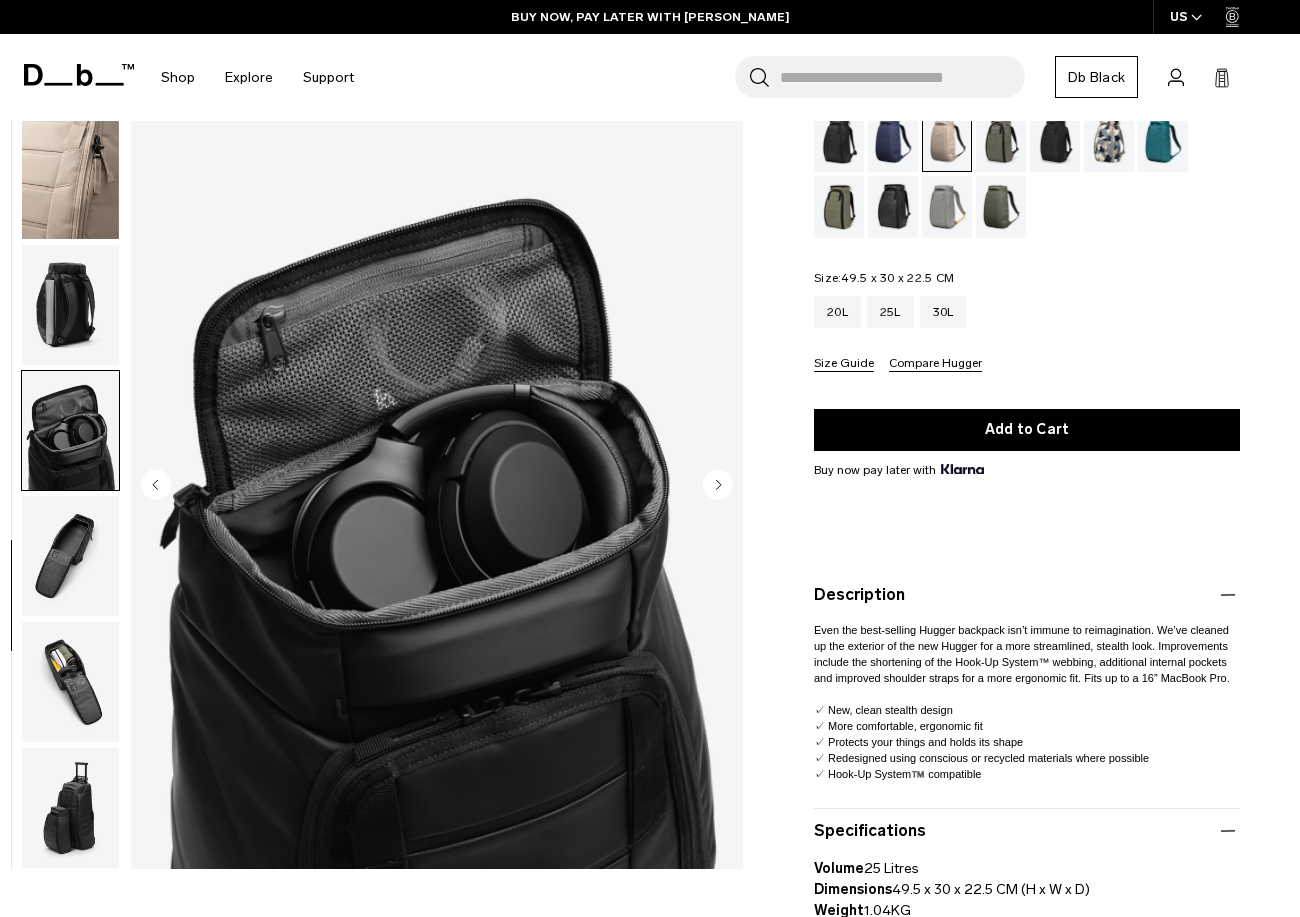 scroll, scrollTop: 47, scrollLeft: 0, axis: vertical 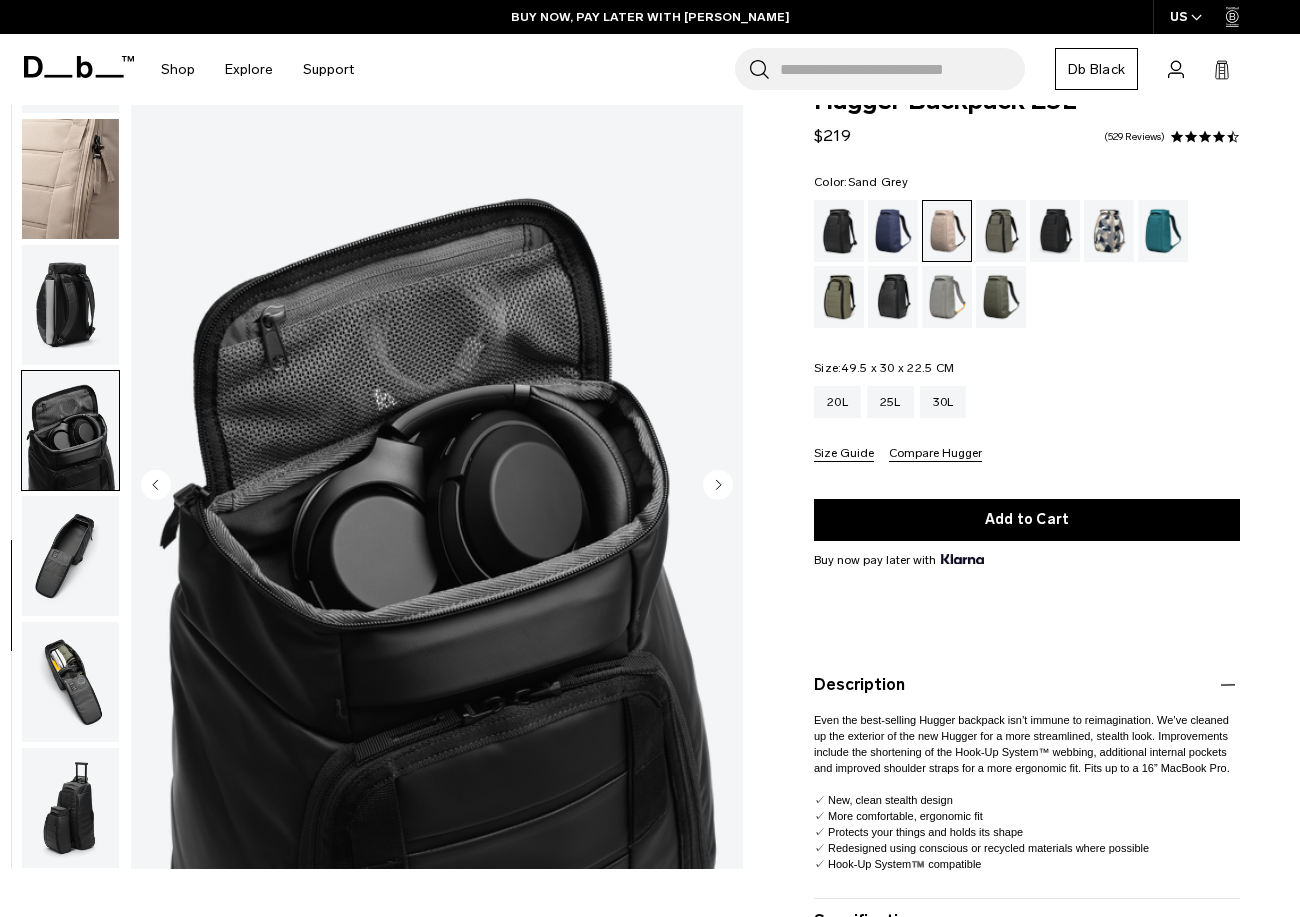 click at bounding box center (947, 297) 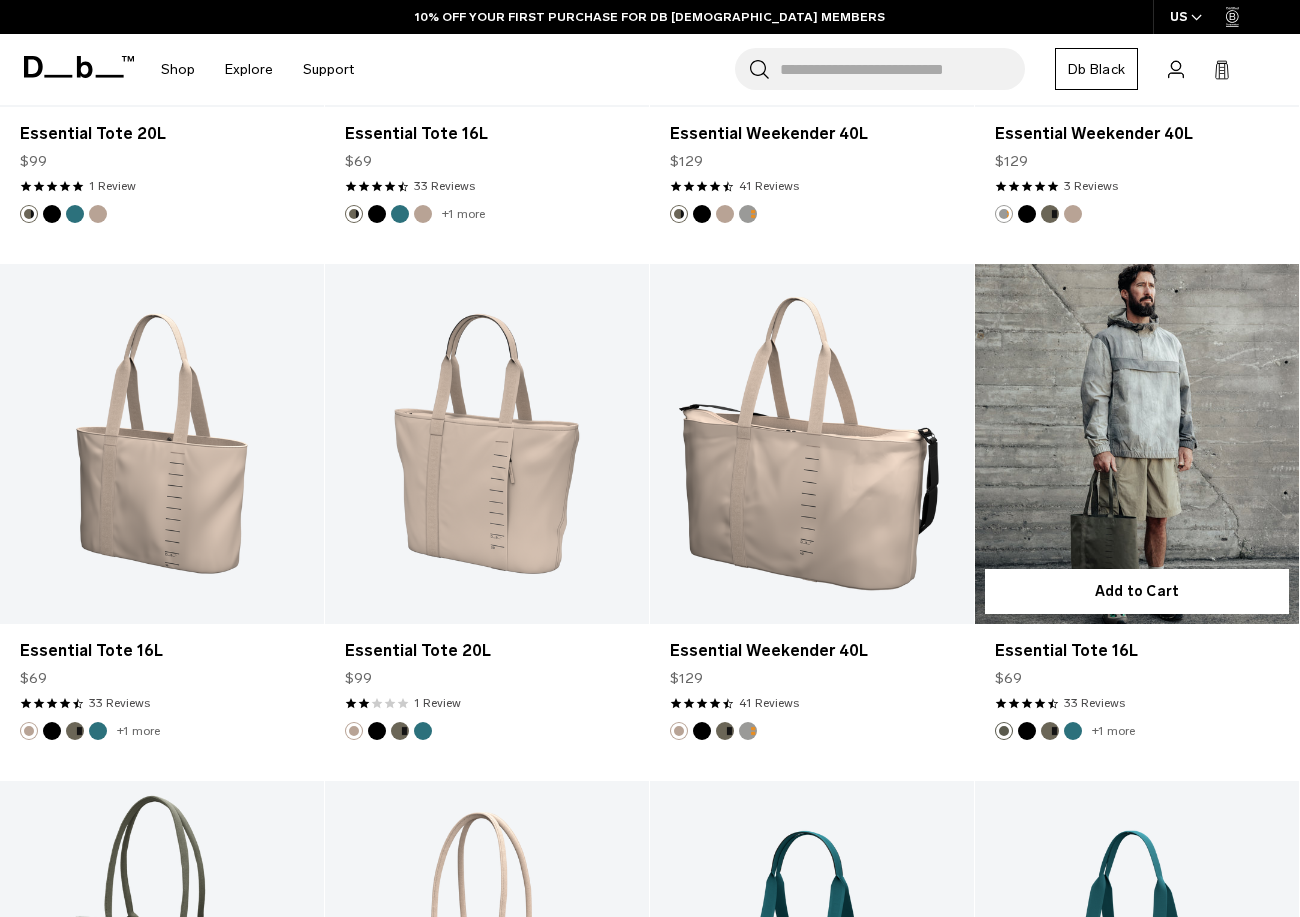 scroll, scrollTop: 1240, scrollLeft: 0, axis: vertical 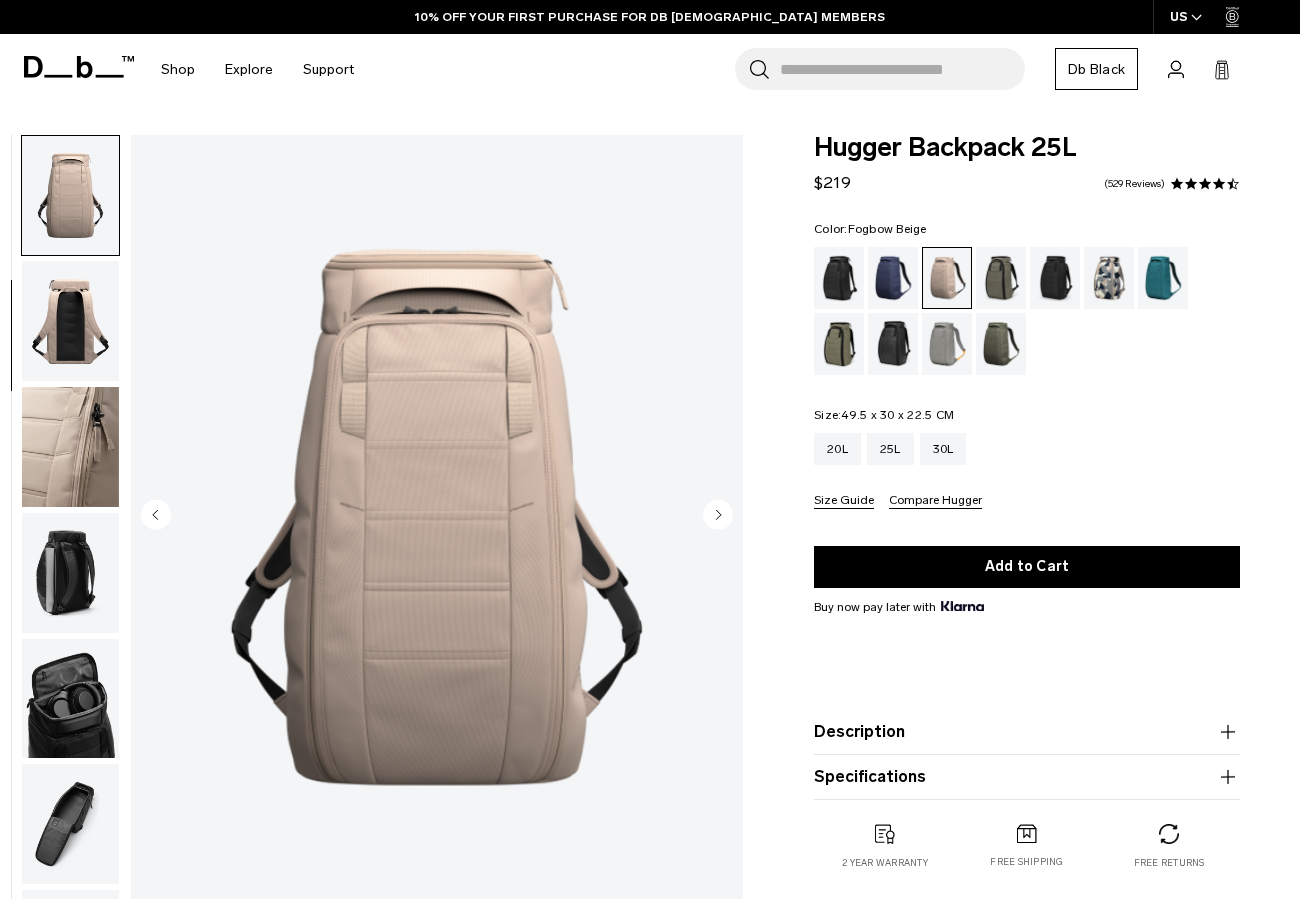 click at bounding box center [70, 321] 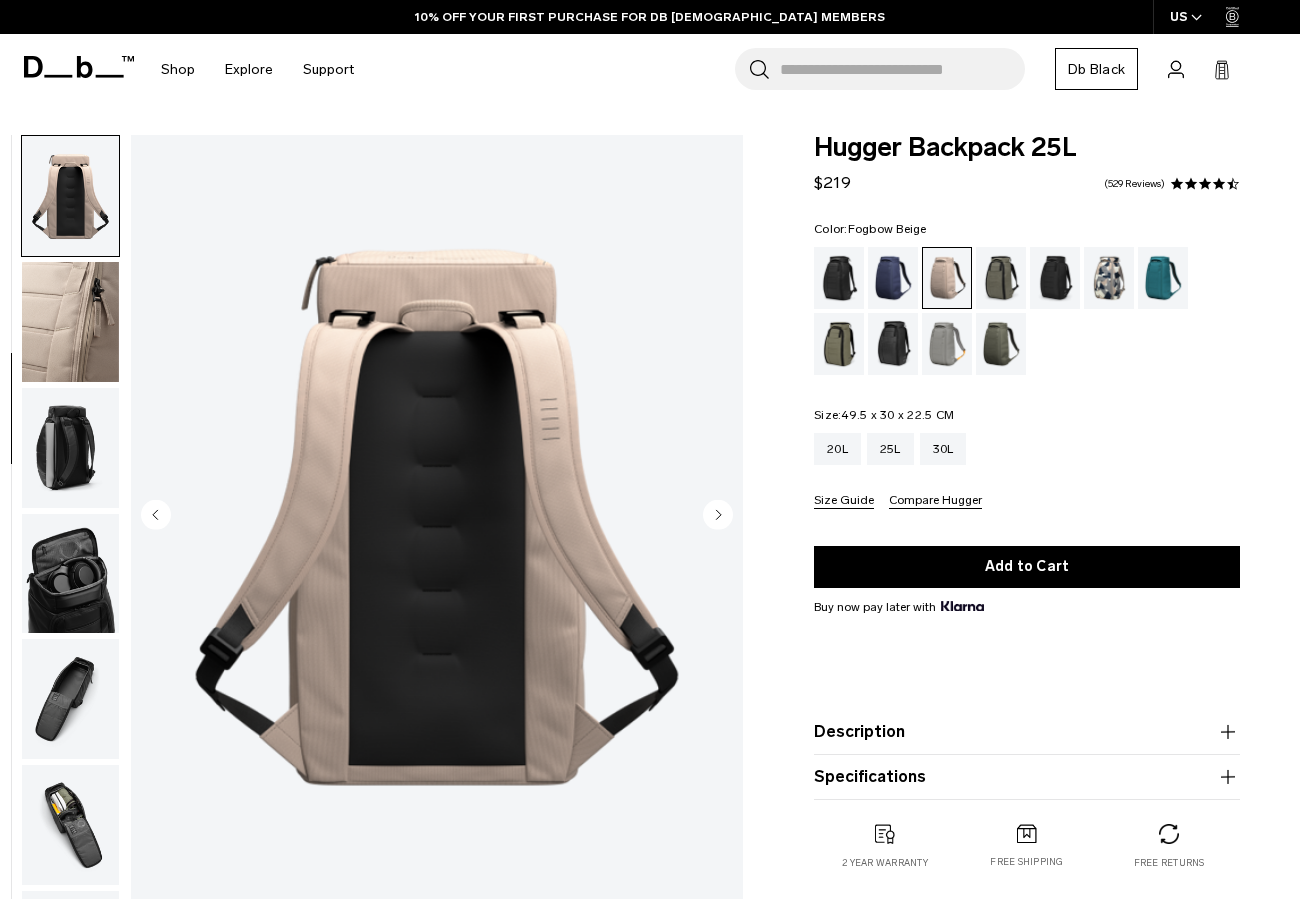 click at bounding box center (70, 448) 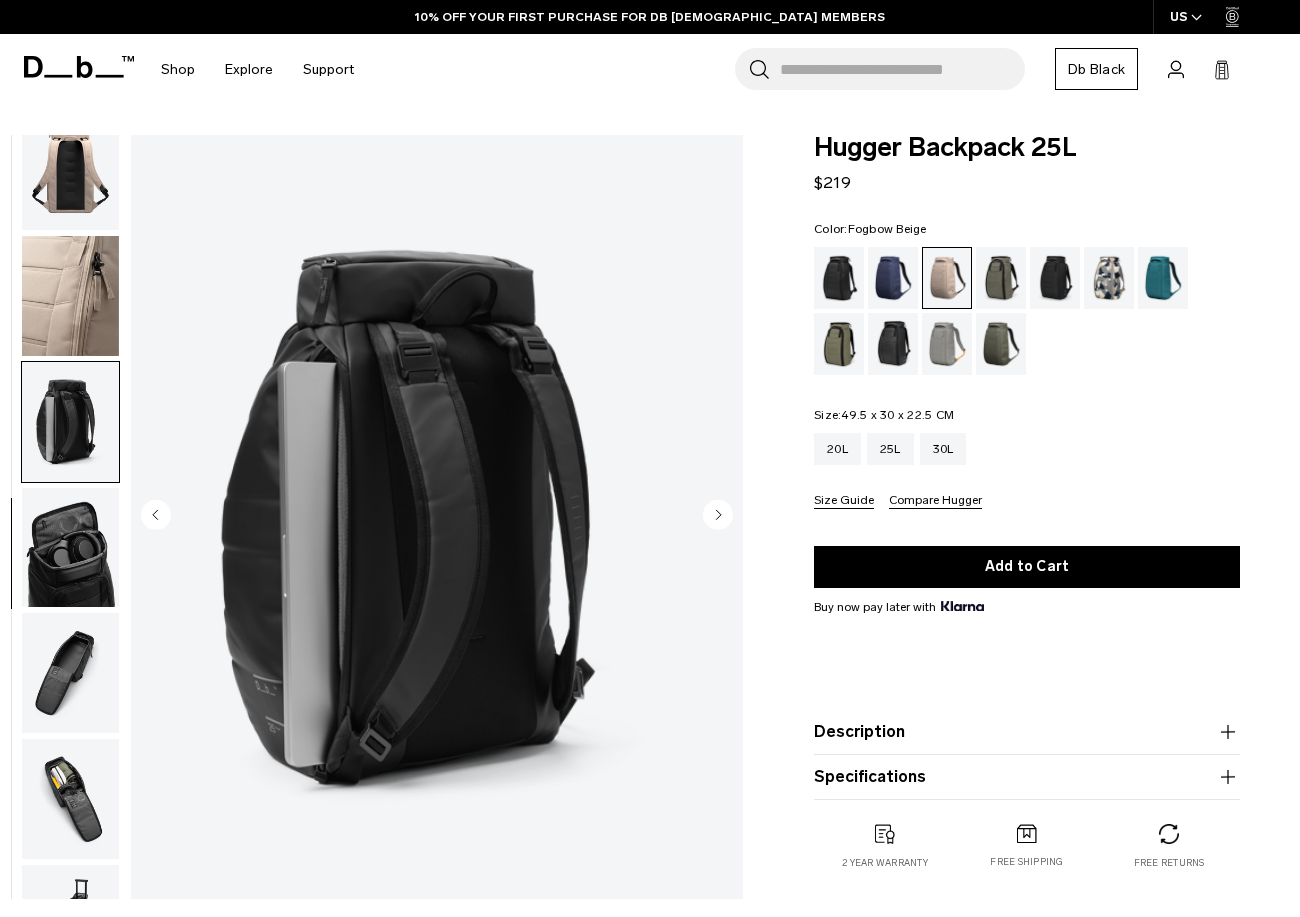 scroll, scrollTop: 490, scrollLeft: 0, axis: vertical 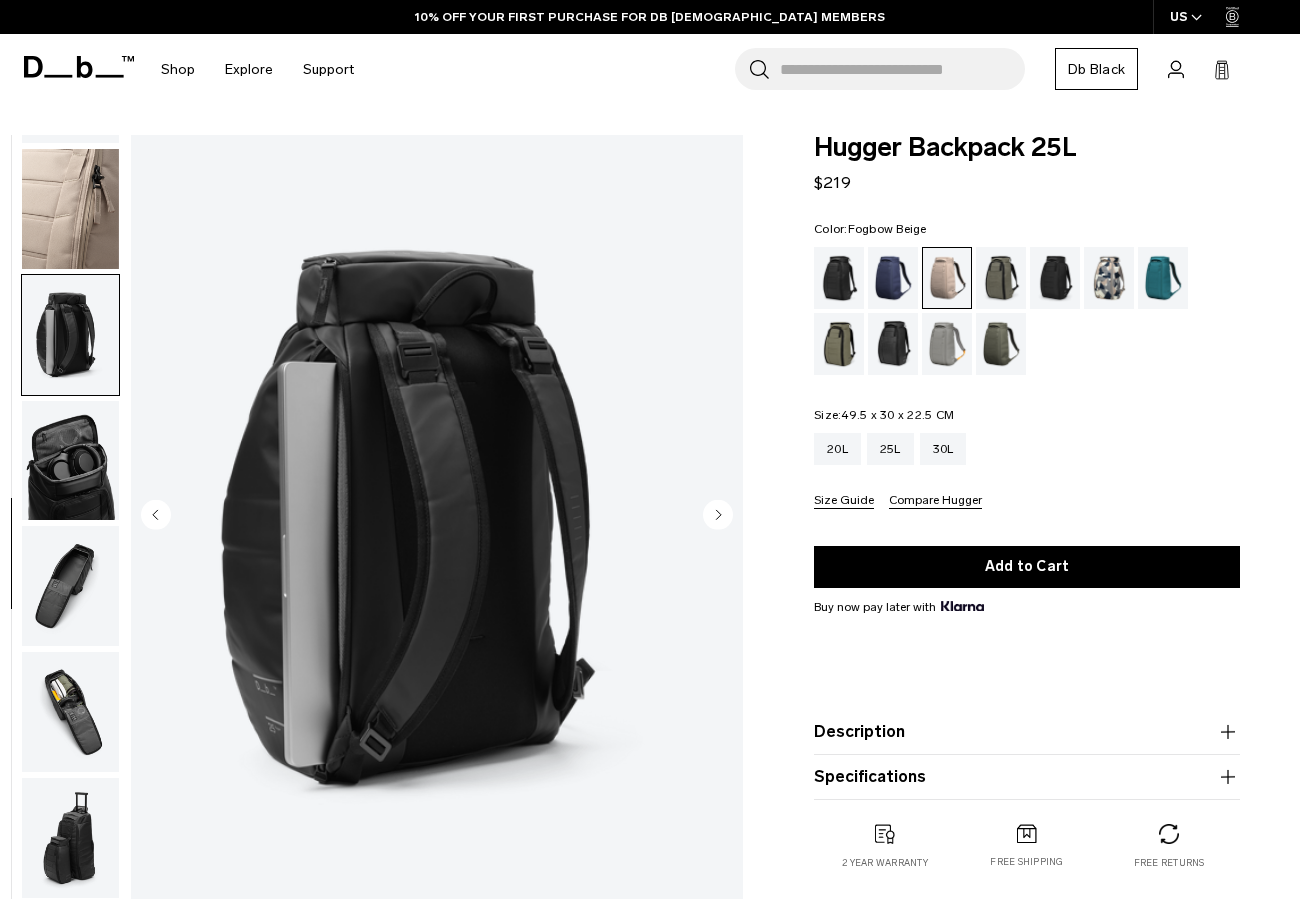click at bounding box center (70, 461) 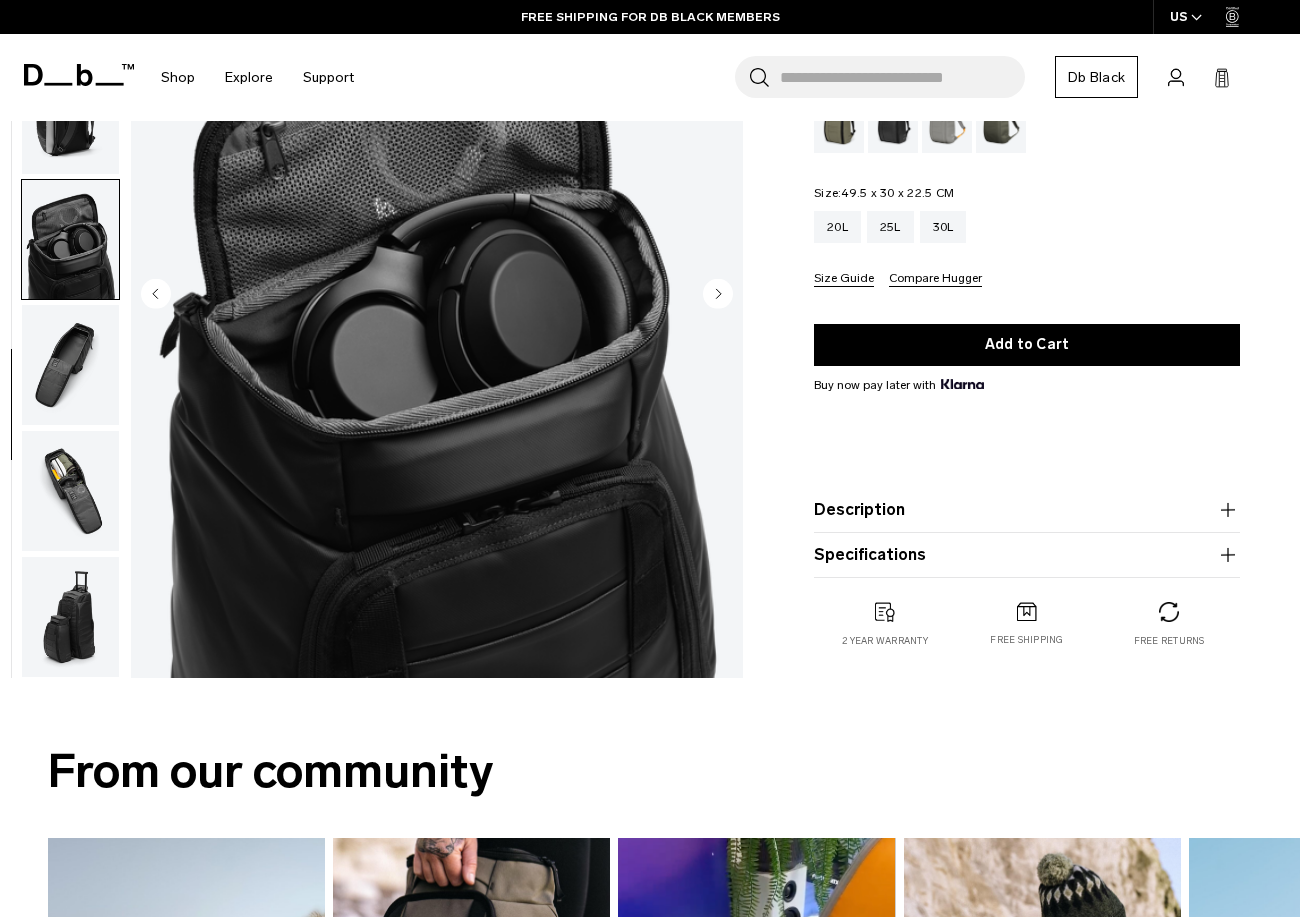 scroll, scrollTop: 239, scrollLeft: 0, axis: vertical 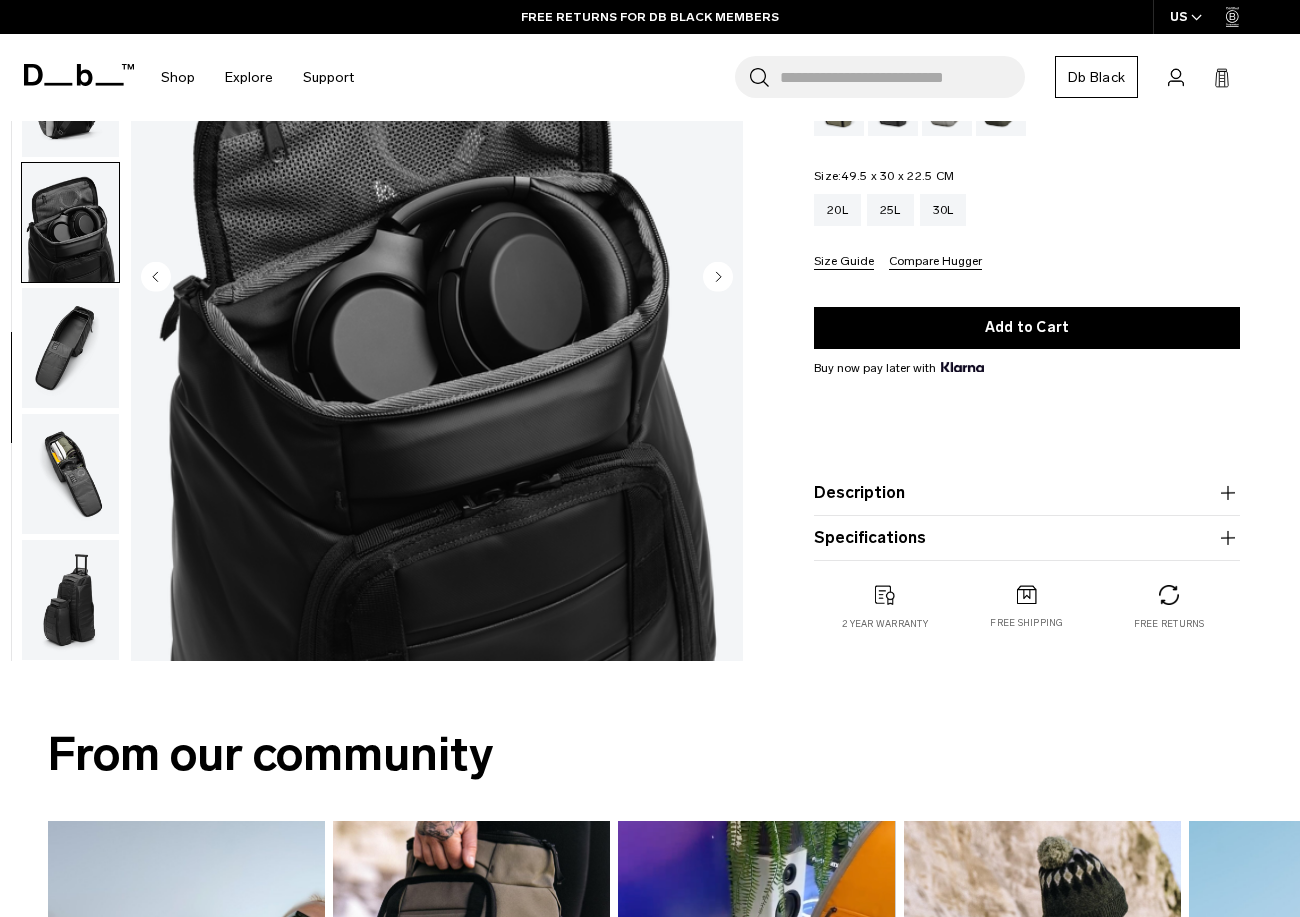 click at bounding box center (70, 348) 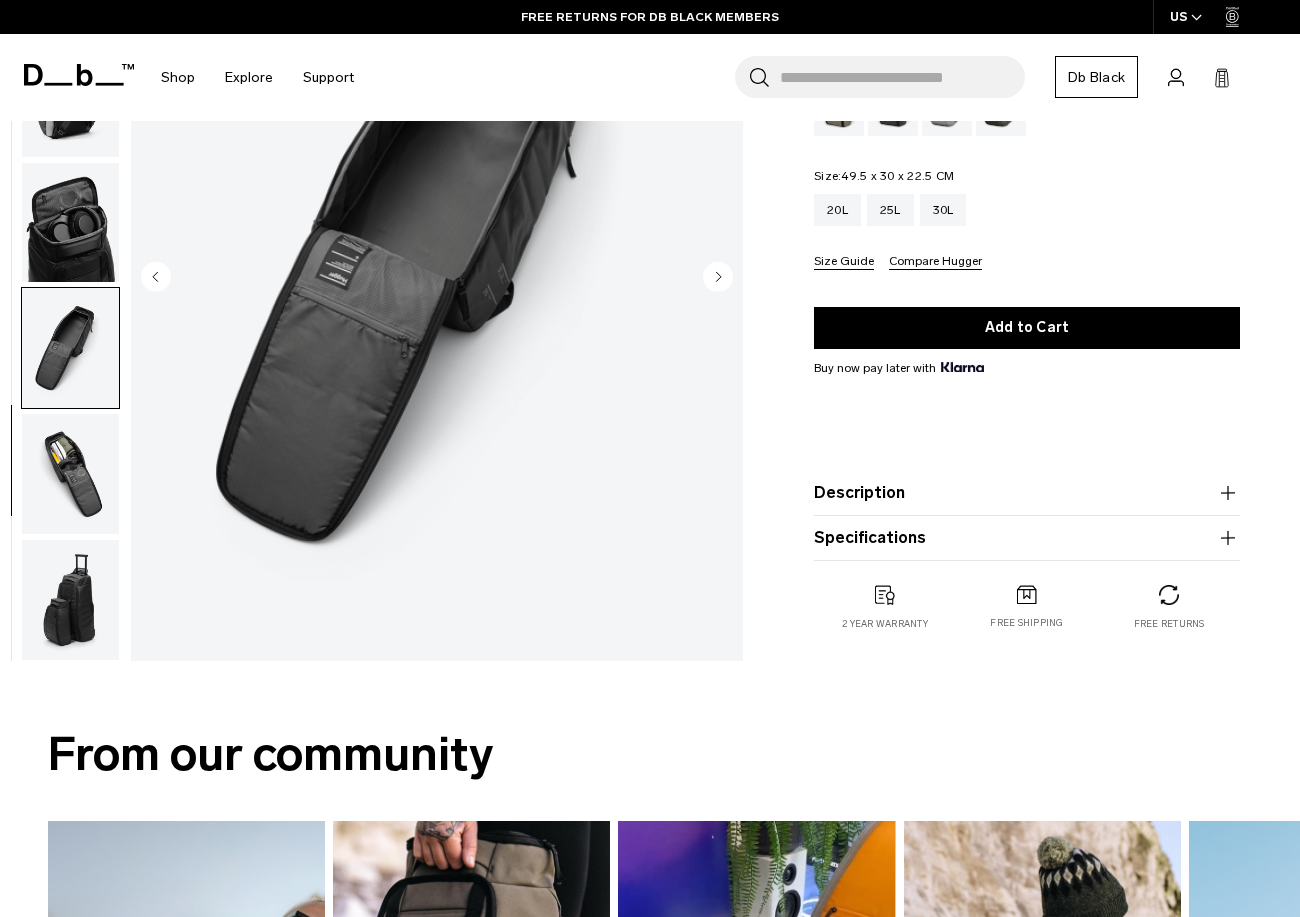 click at bounding box center [70, 474] 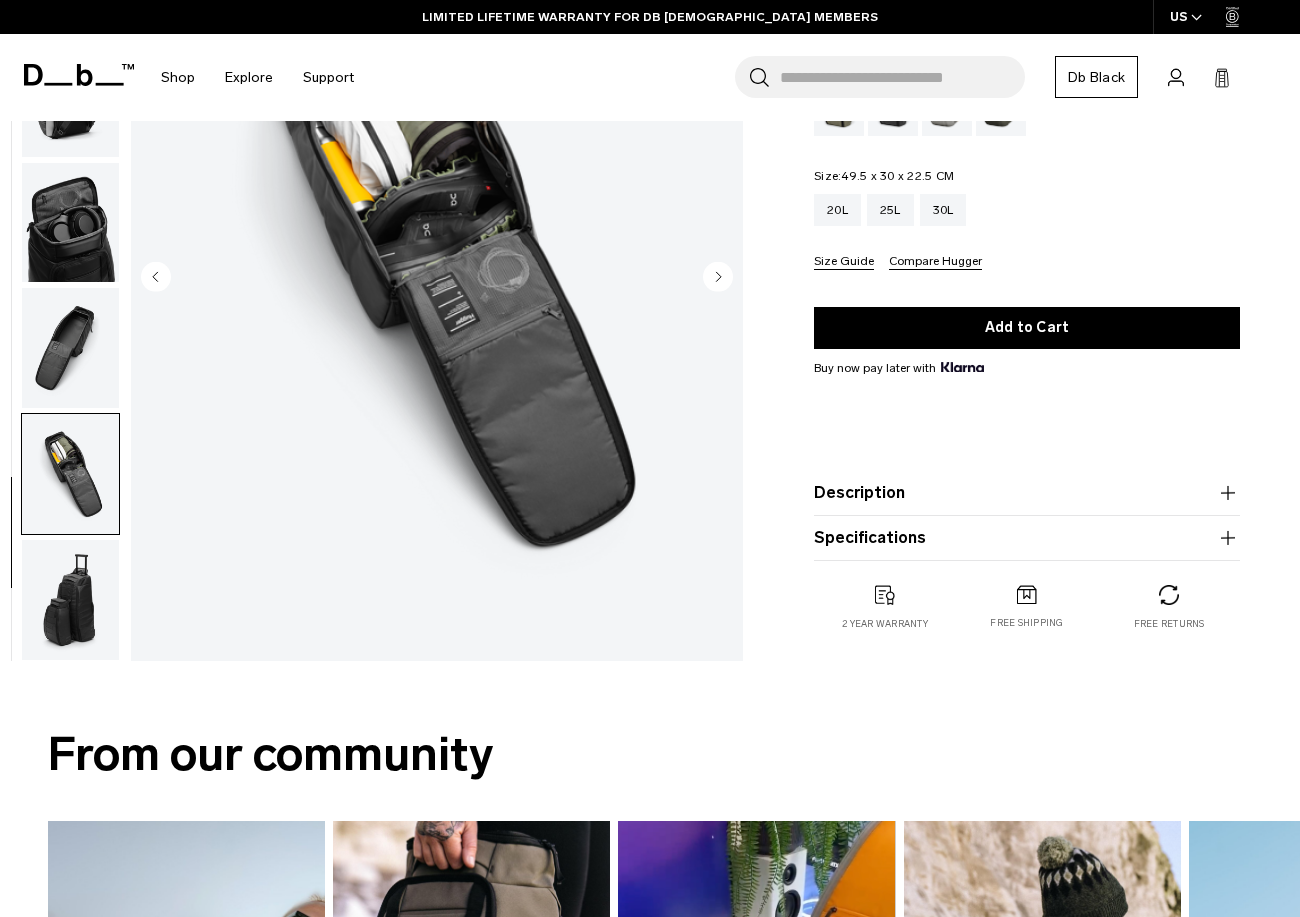 click at bounding box center (70, 600) 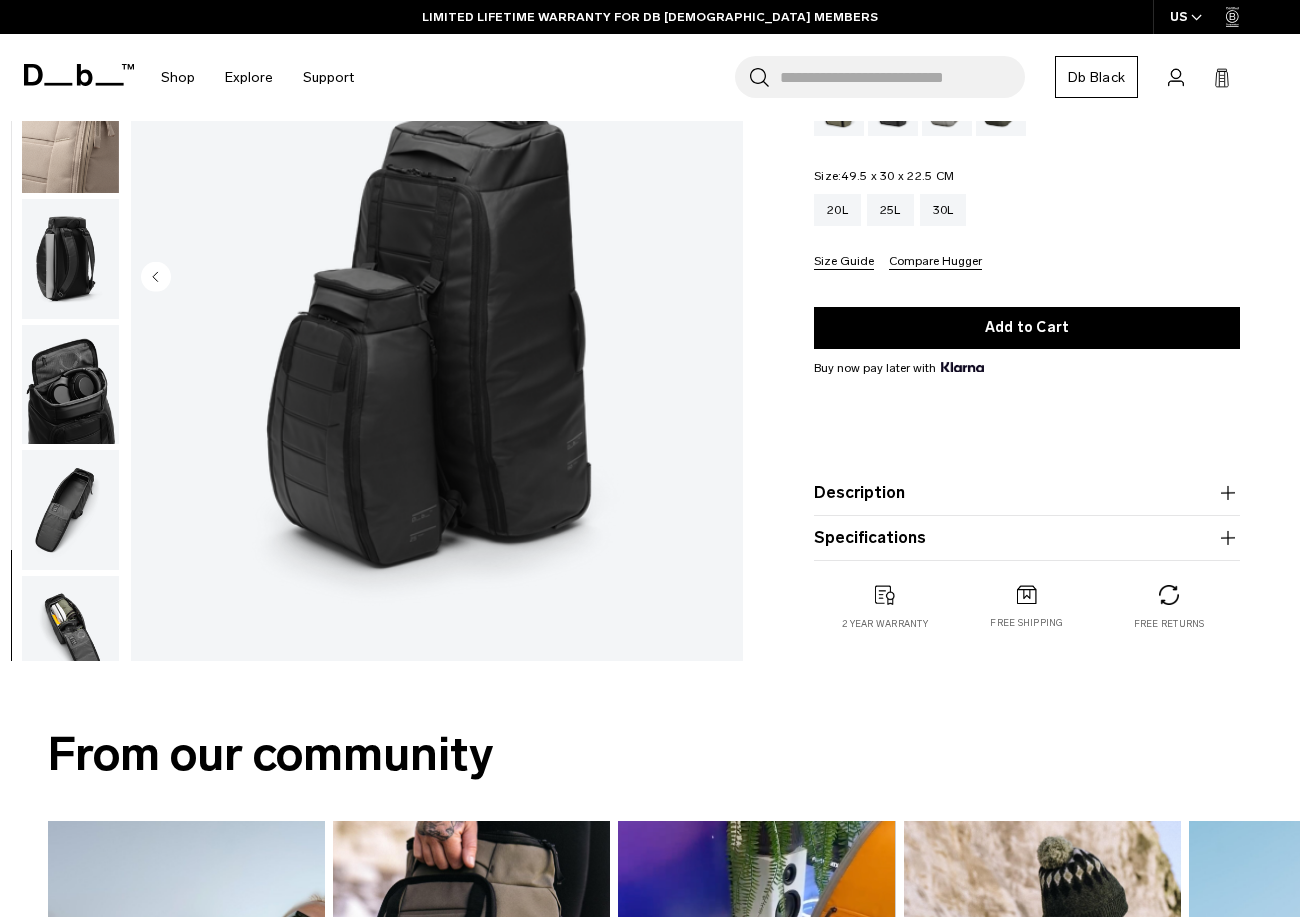 click at bounding box center [70, 259] 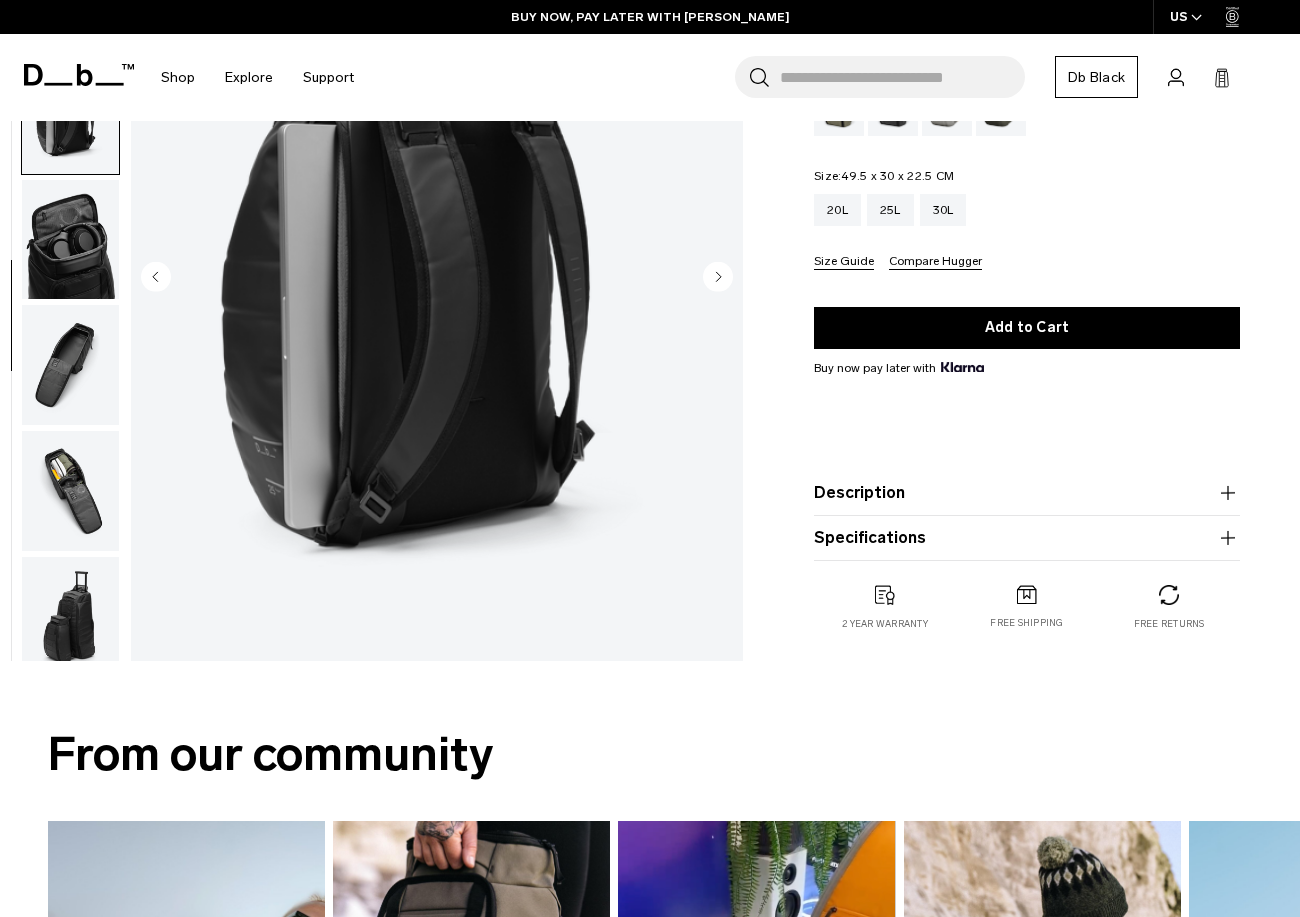 scroll, scrollTop: 490, scrollLeft: 0, axis: vertical 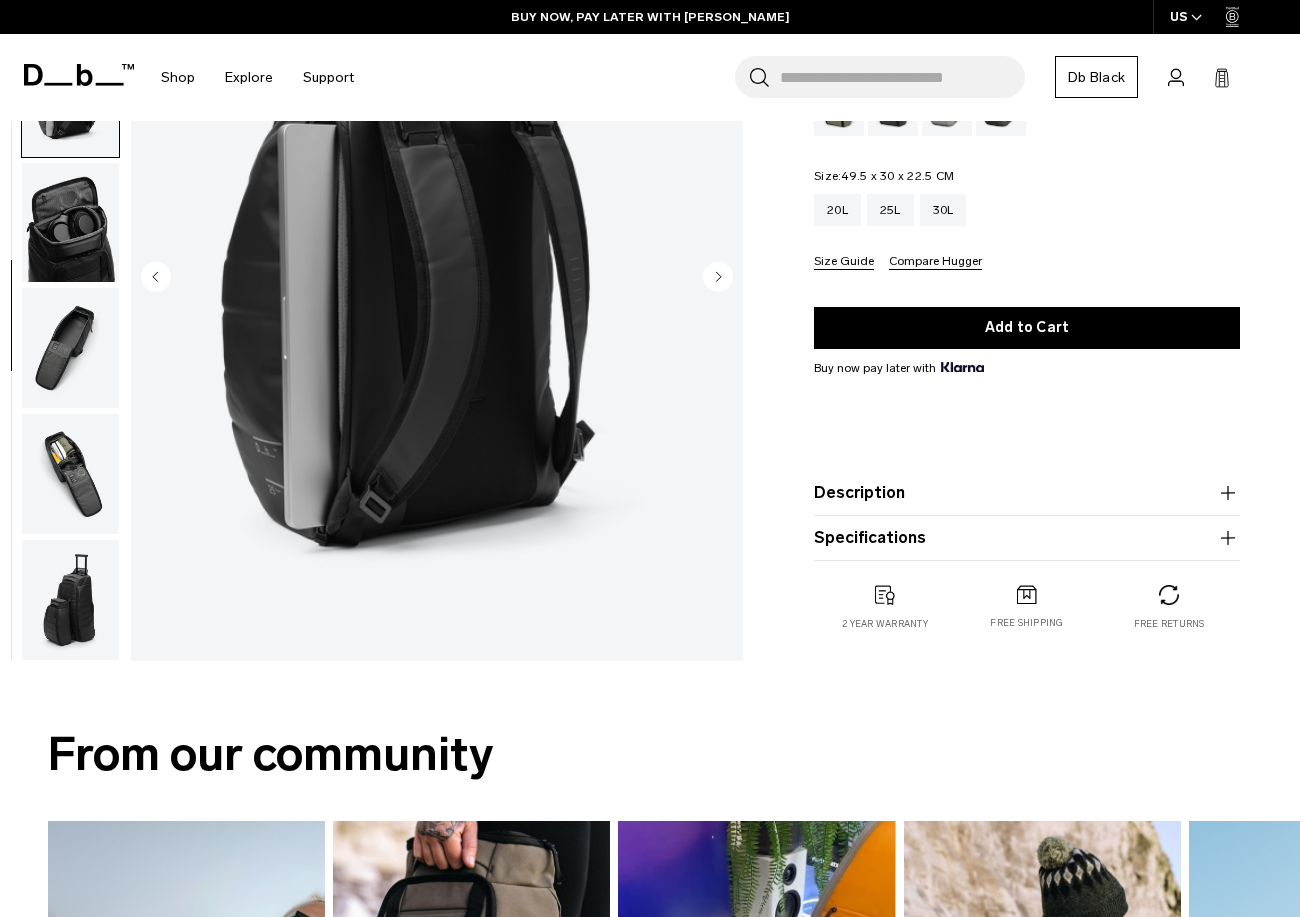 click at bounding box center (70, 348) 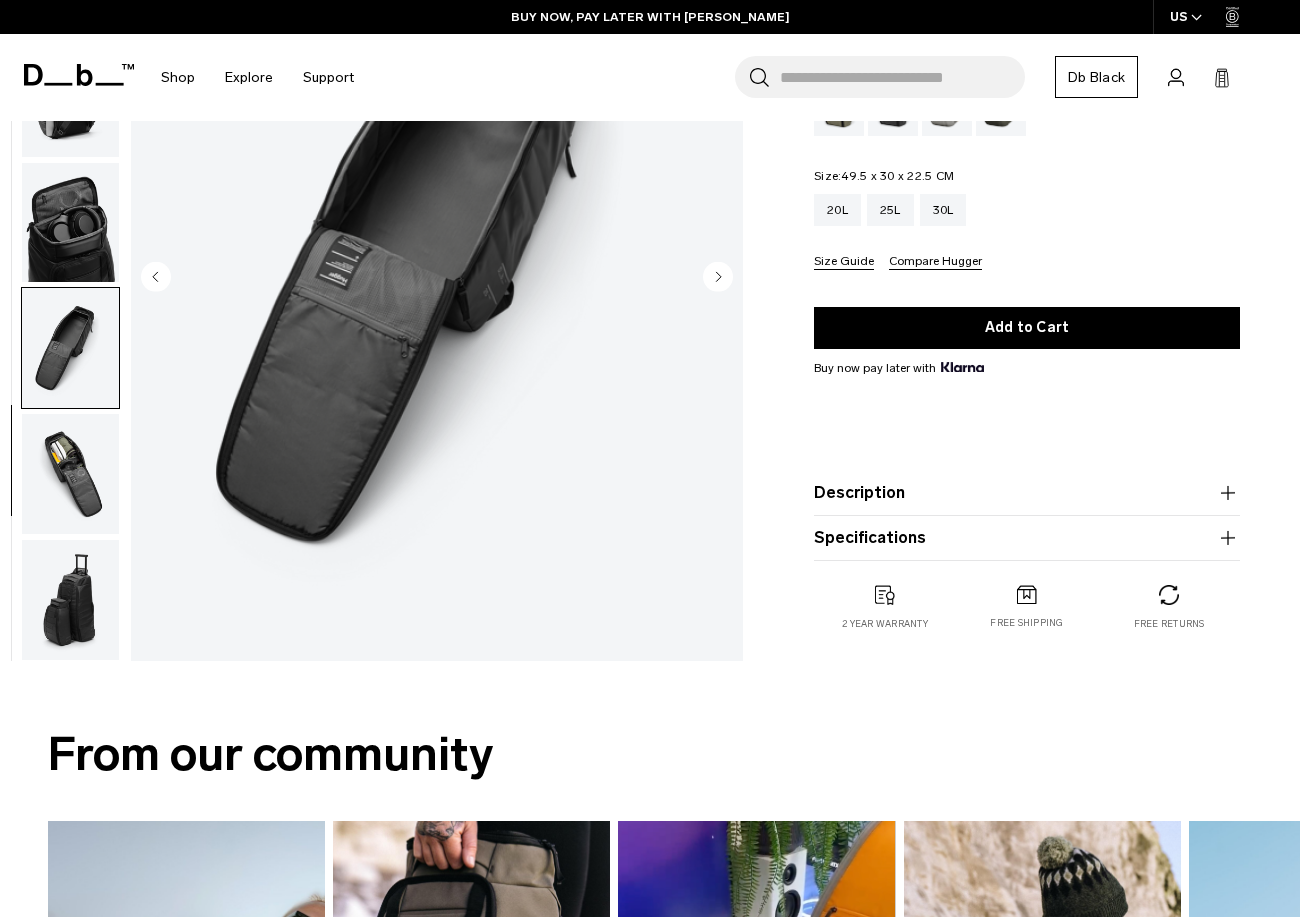 click at bounding box center [70, 348] 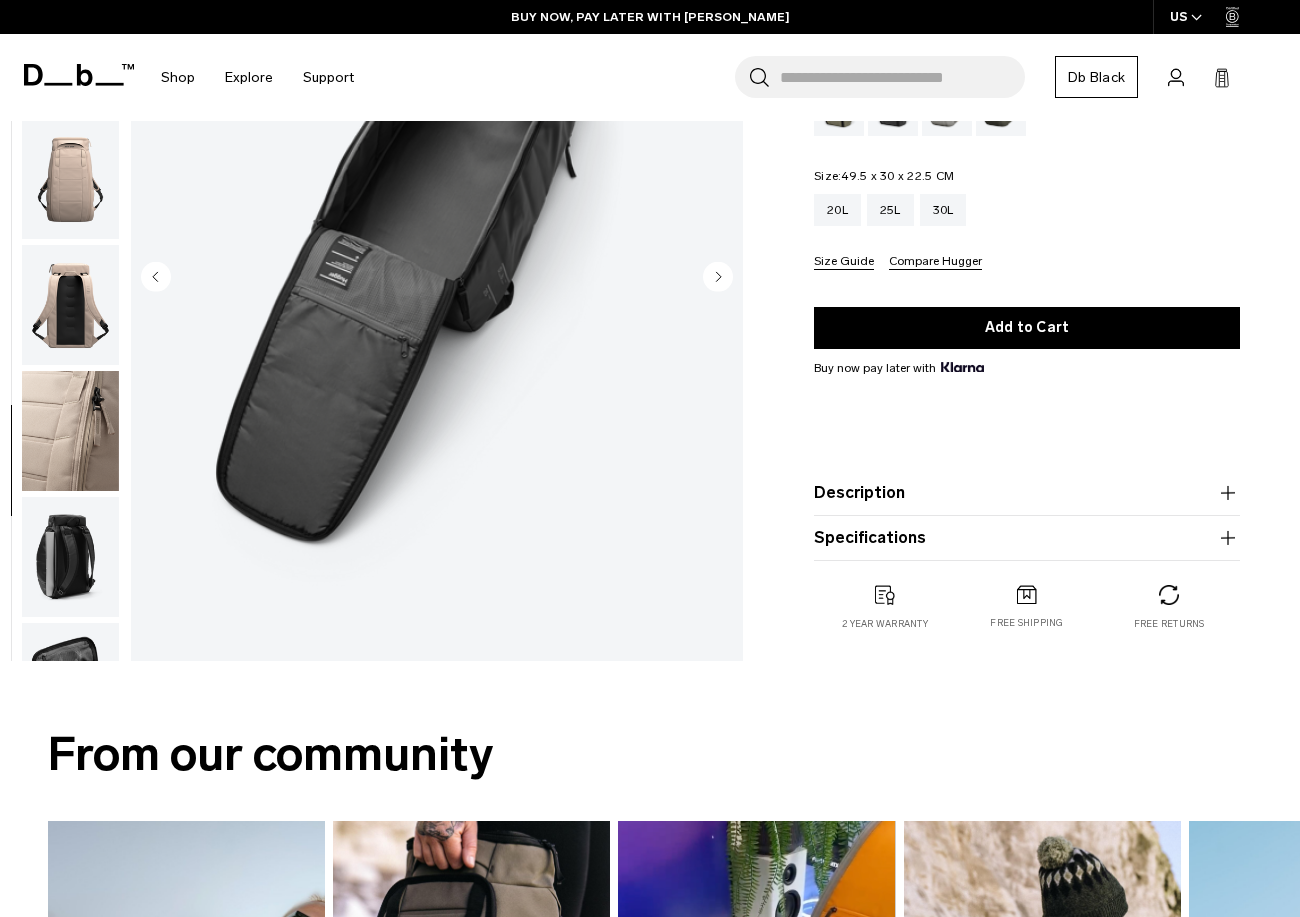 click at bounding box center [70, 431] 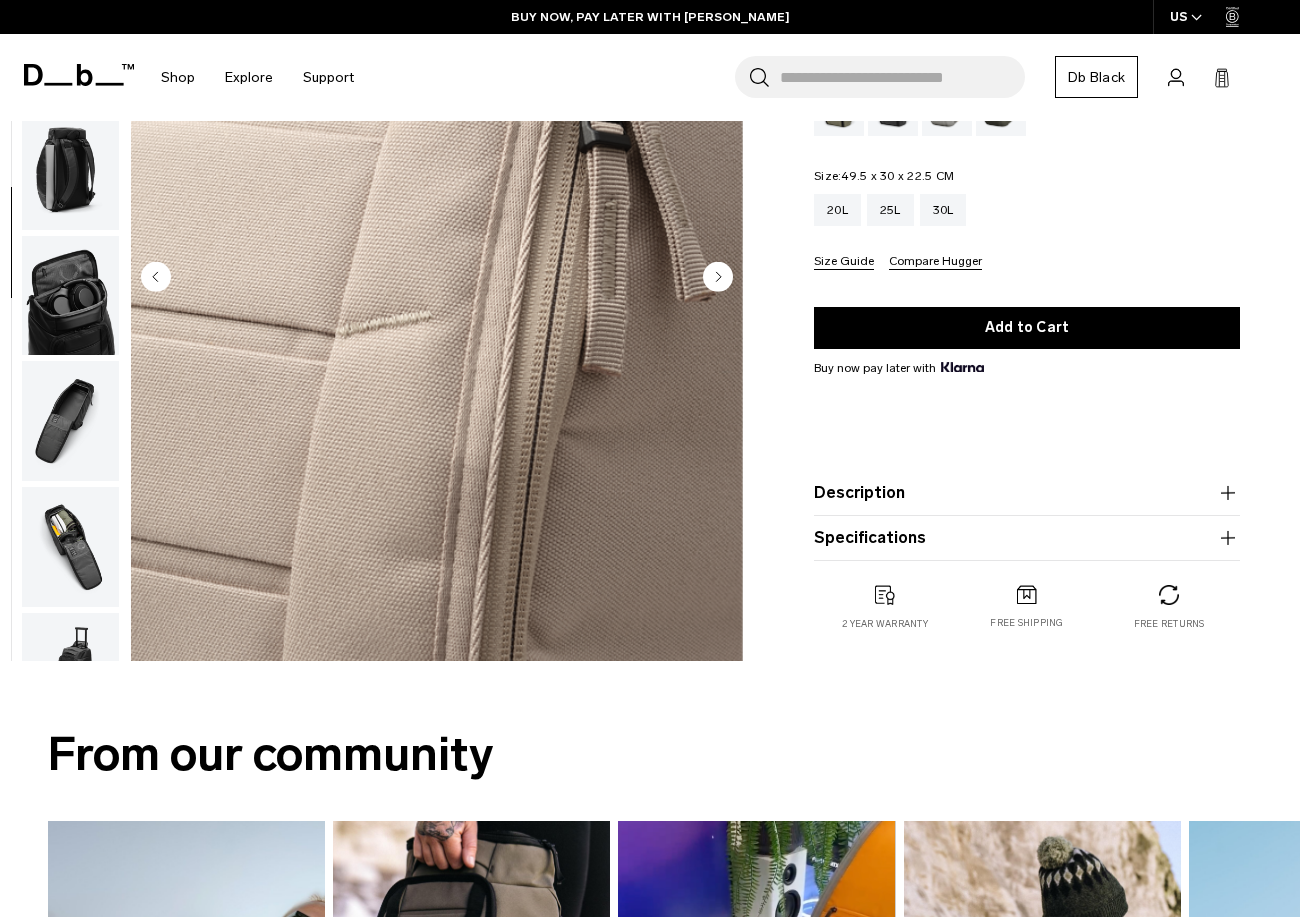 scroll, scrollTop: 325, scrollLeft: 0, axis: vertical 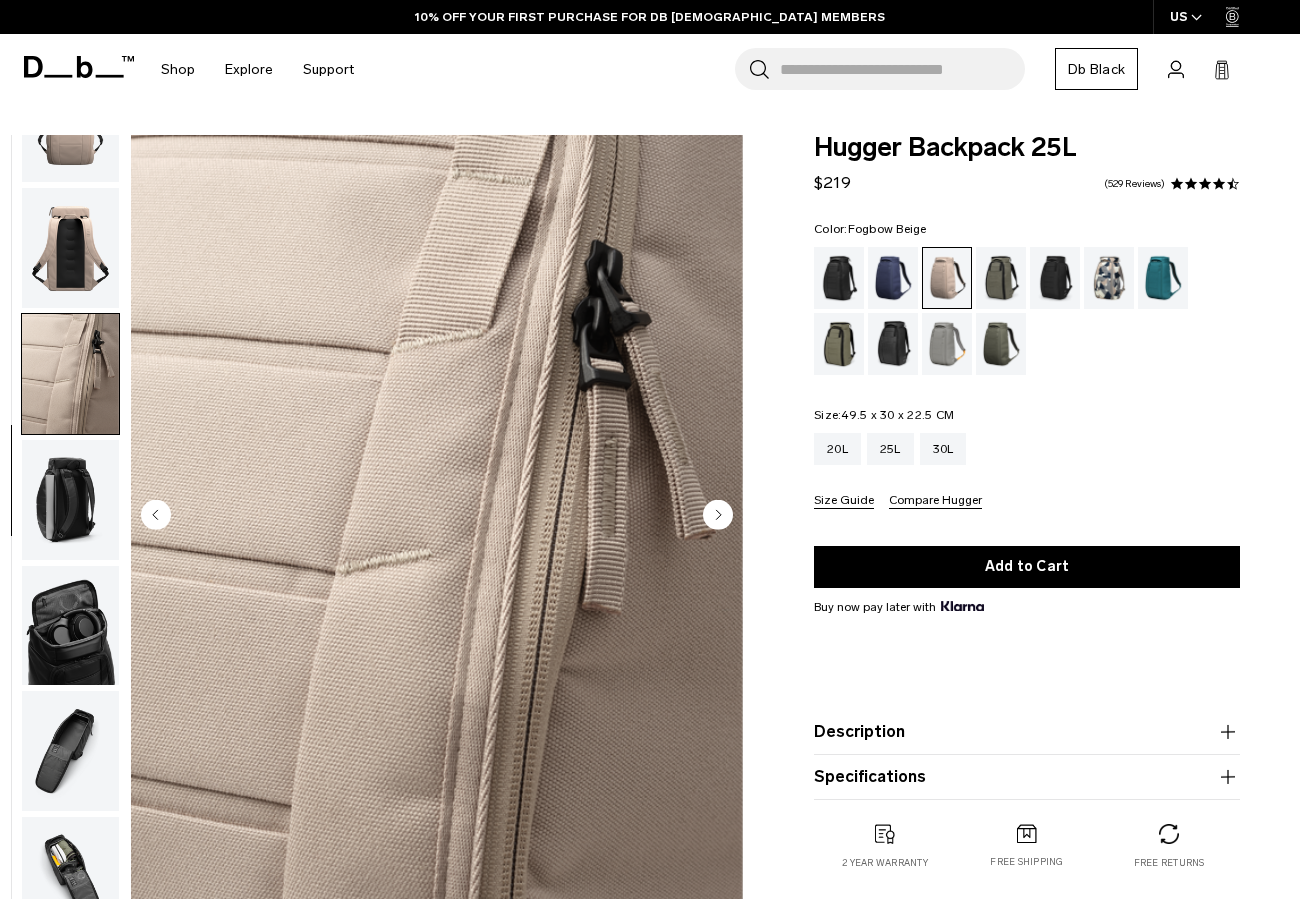 click at bounding box center [70, 248] 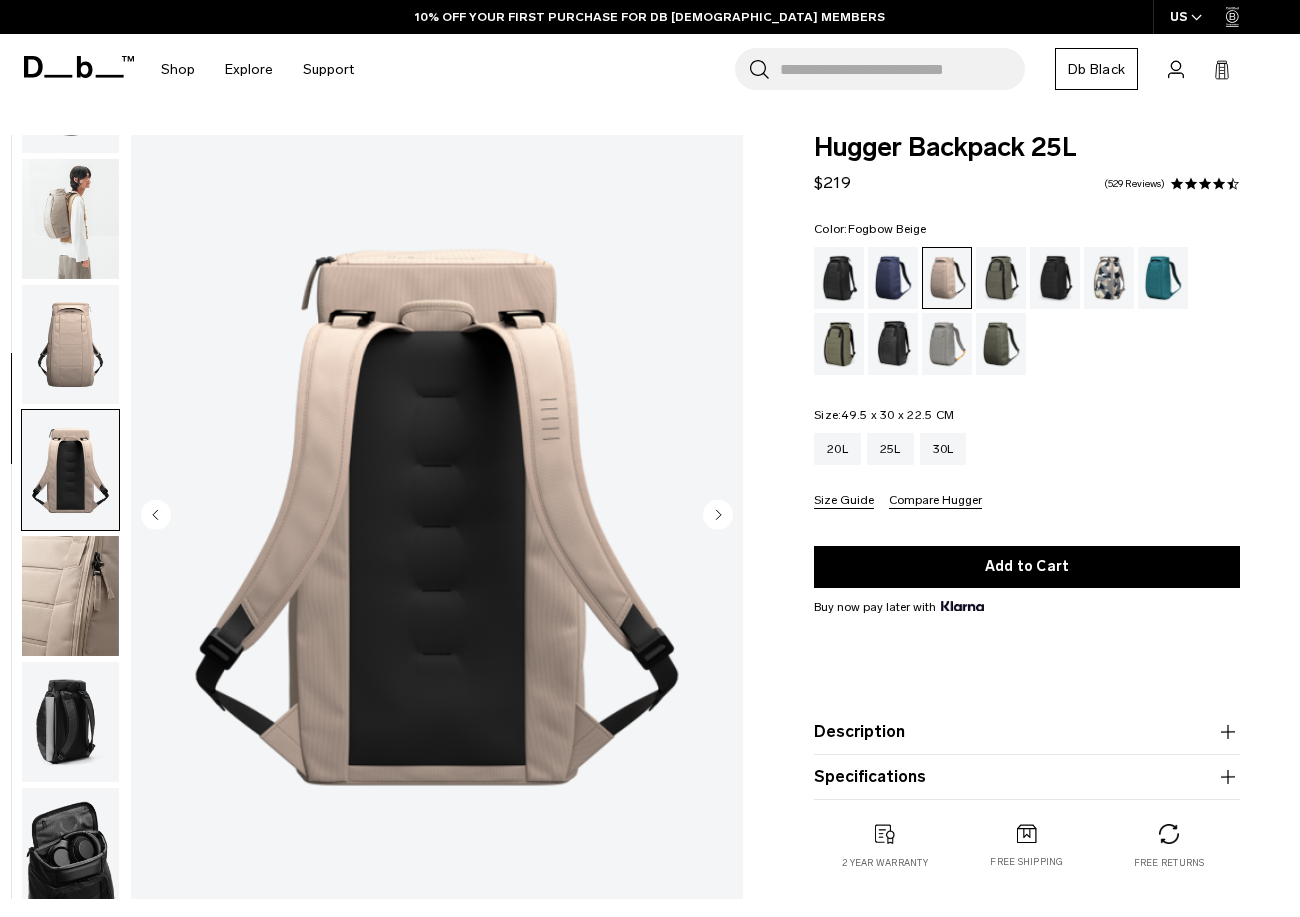 click at bounding box center (70, 345) 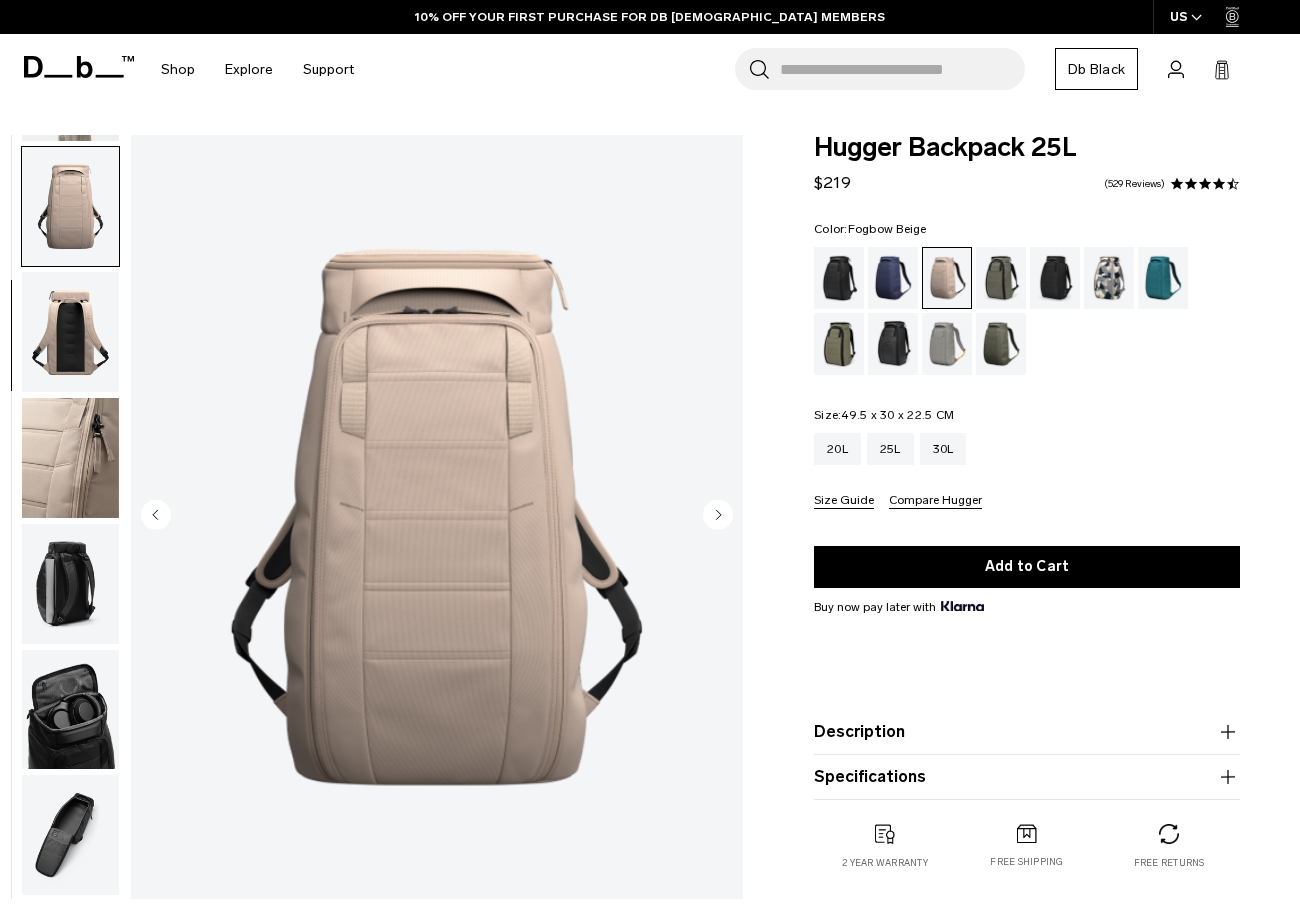 scroll, scrollTop: 252, scrollLeft: 0, axis: vertical 